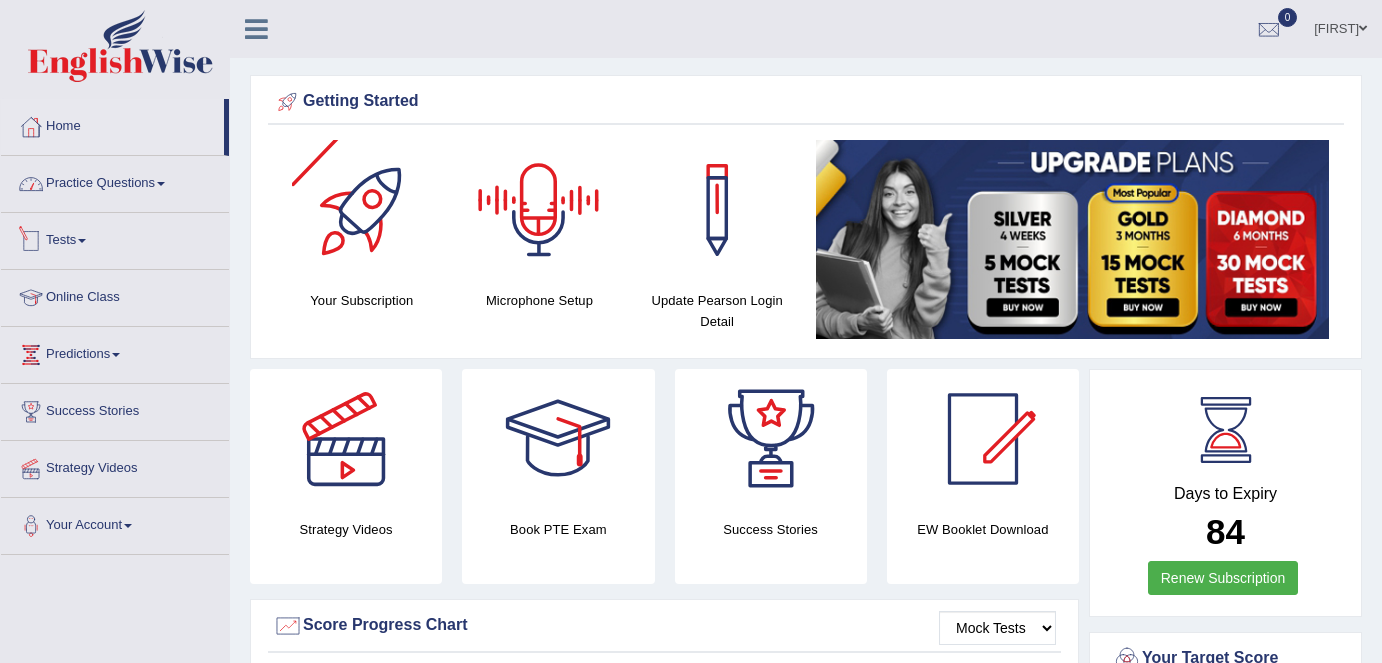 scroll, scrollTop: 0, scrollLeft: 0, axis: both 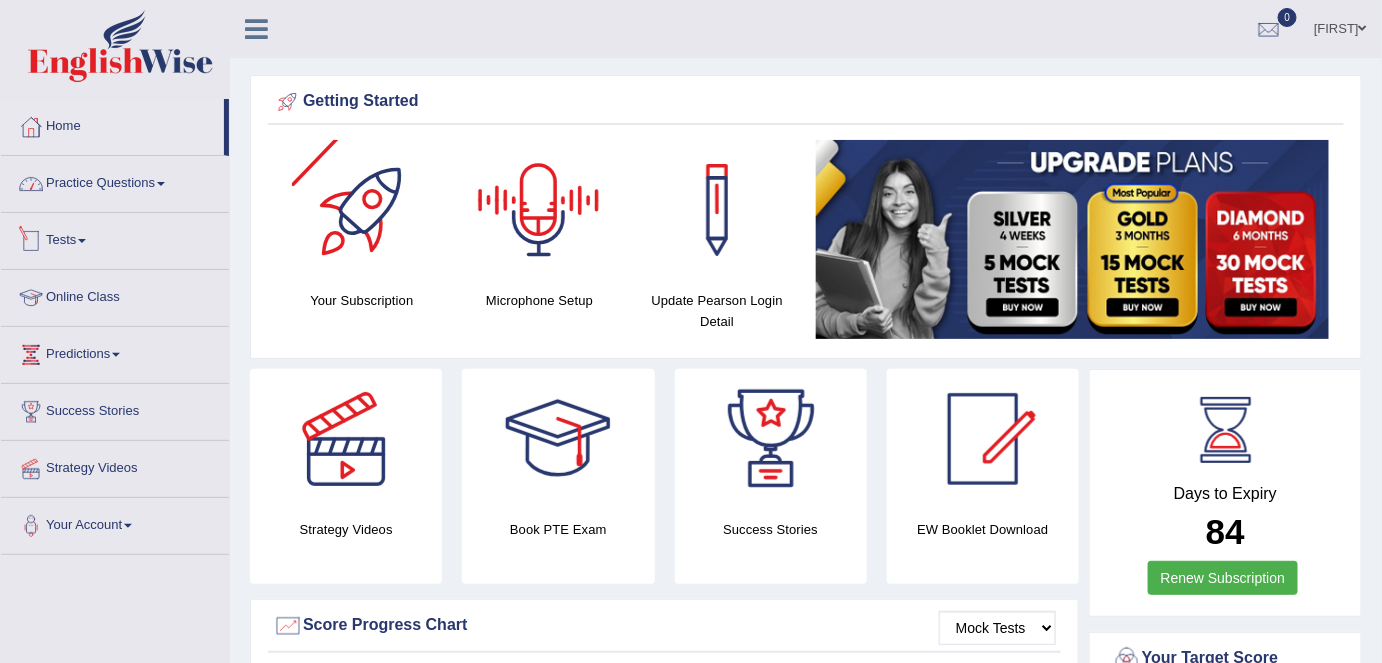 drag, startPoint x: 147, startPoint y: 187, endPoint x: 158, endPoint y: 246, distance: 60.016663 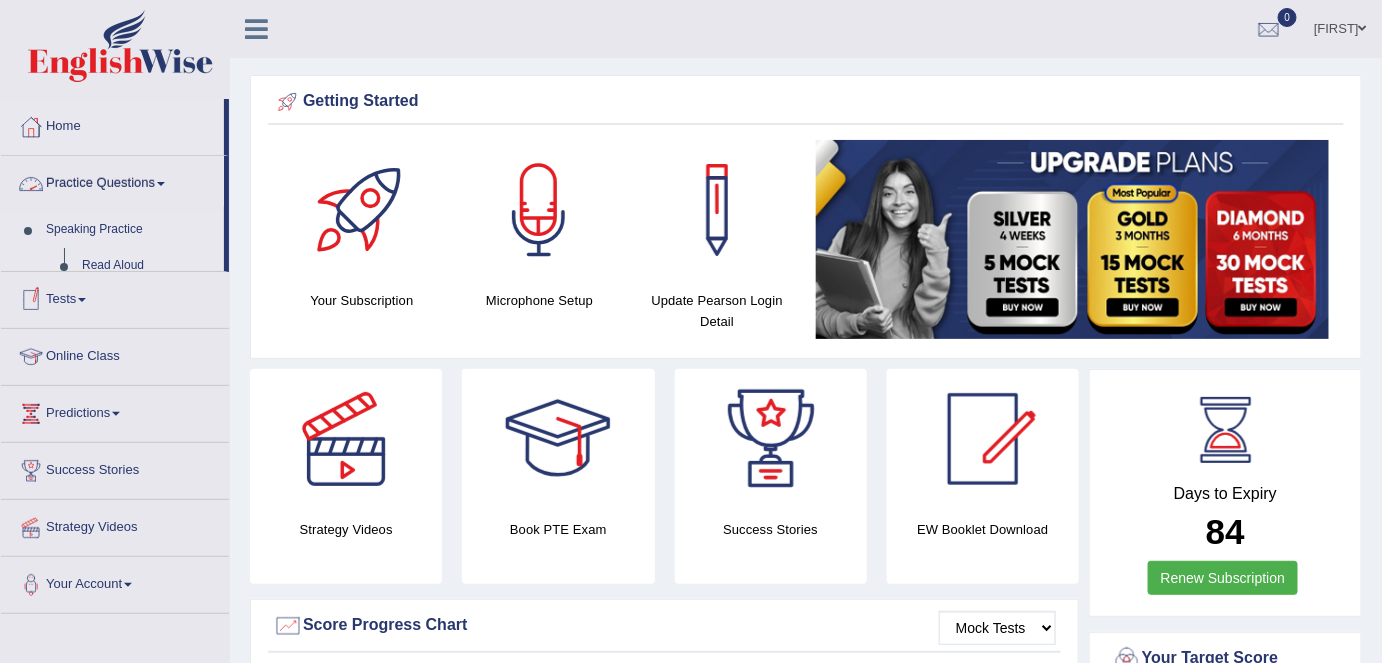 scroll, scrollTop: 0, scrollLeft: 0, axis: both 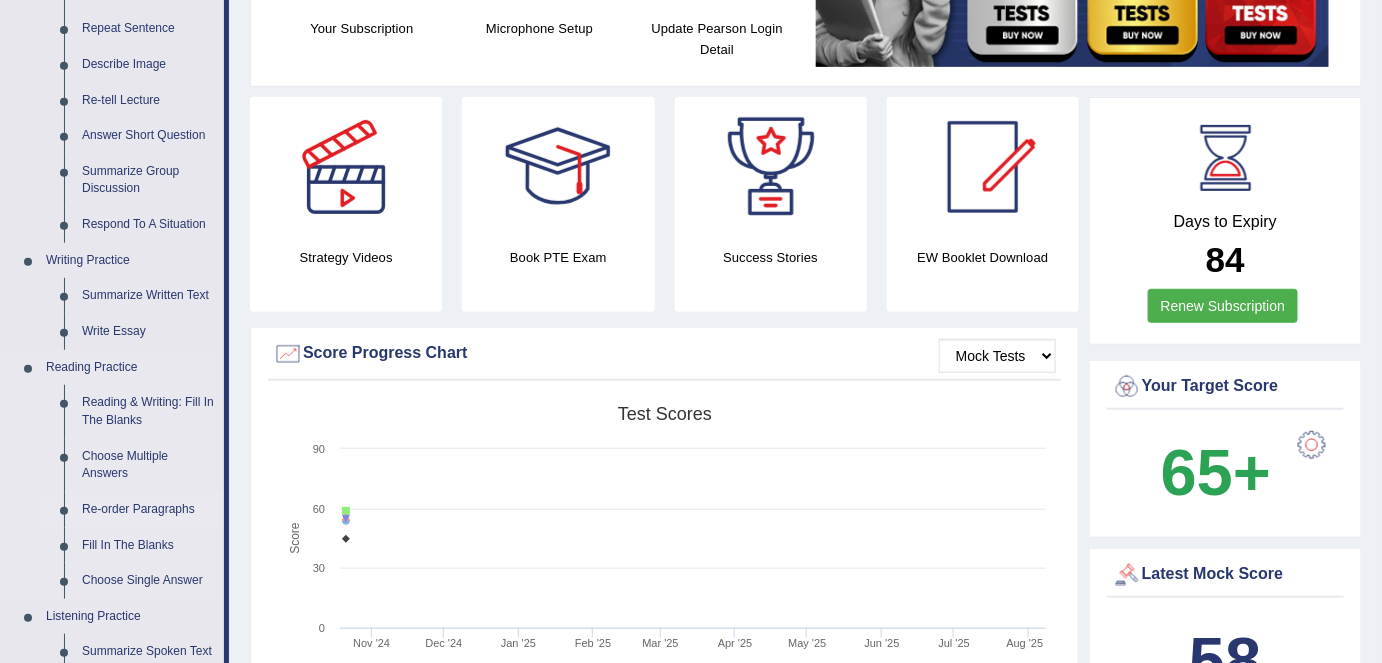 click on "Re-order Paragraphs" at bounding box center [148, 510] 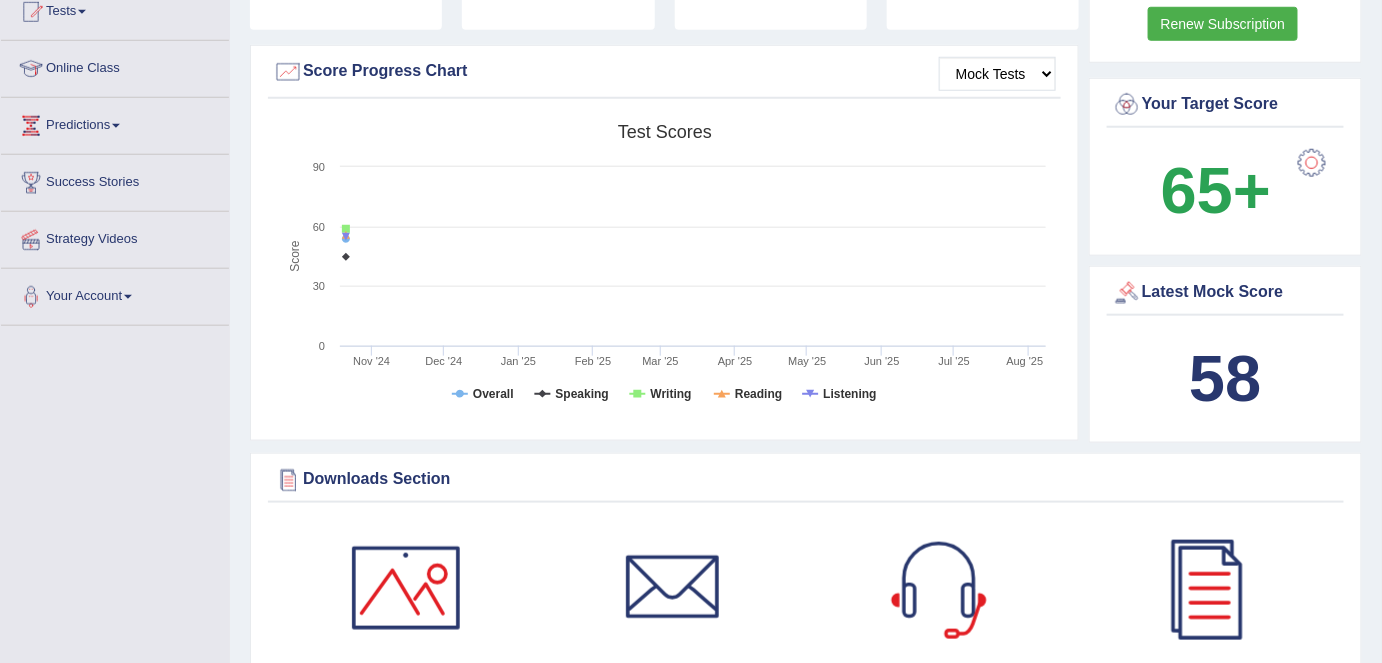 scroll, scrollTop: 626, scrollLeft: 0, axis: vertical 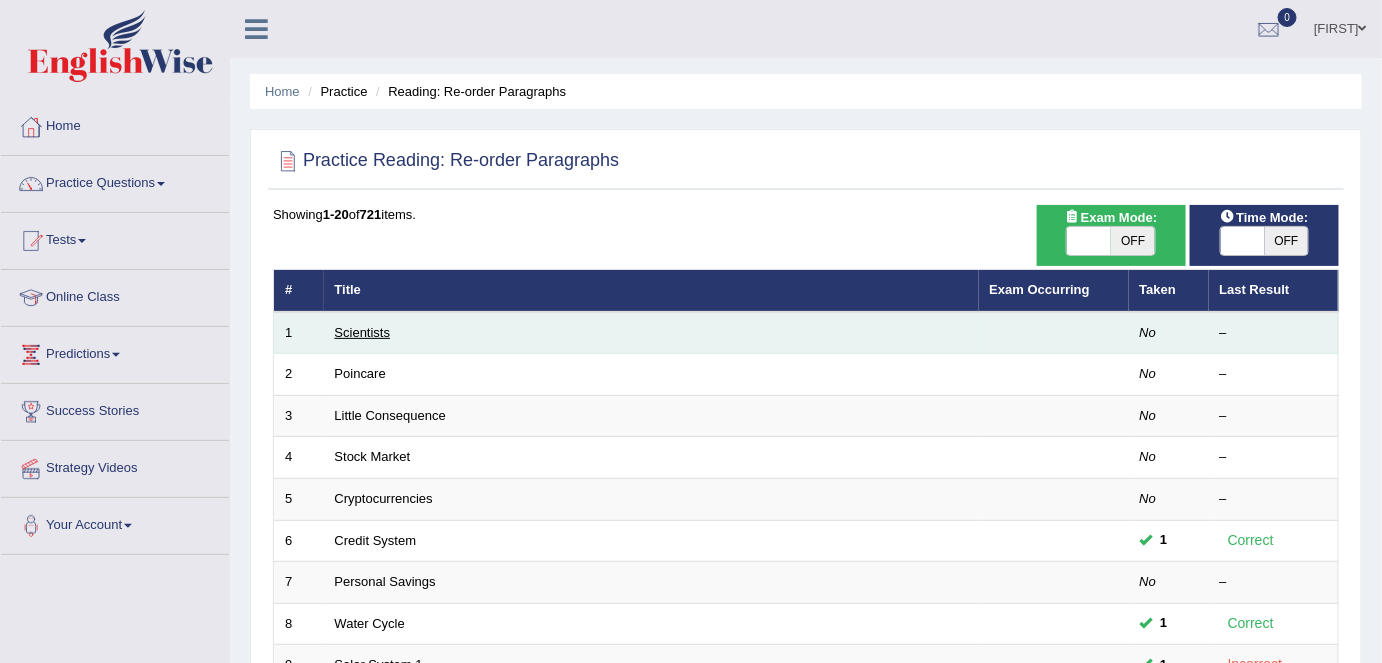 click on "Scientists" at bounding box center [363, 332] 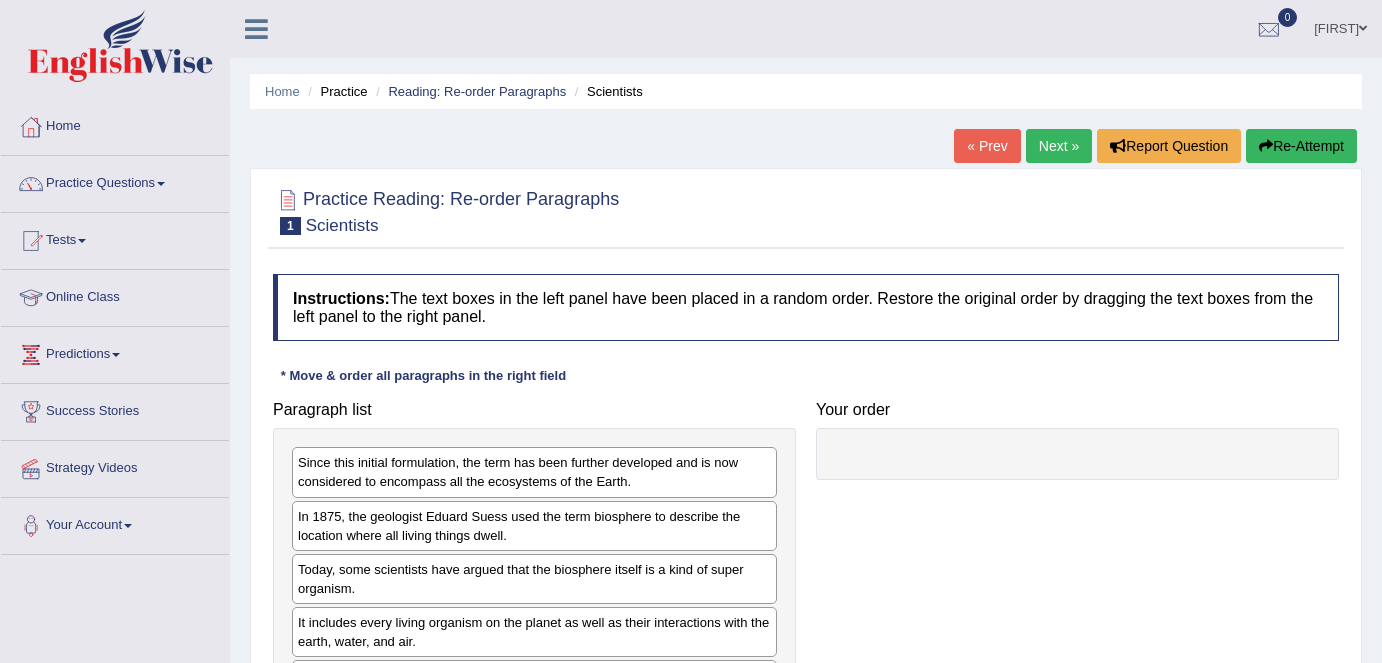 scroll, scrollTop: 90, scrollLeft: 0, axis: vertical 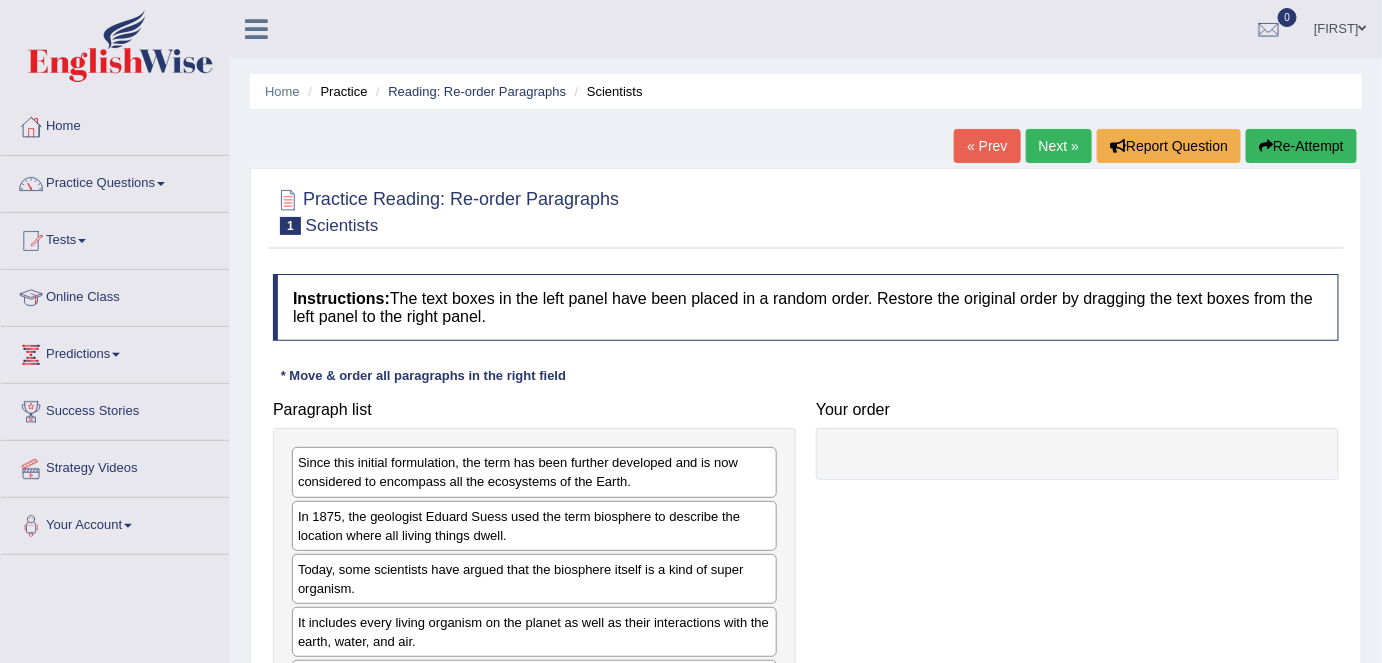 click on "Next »" at bounding box center [1059, 146] 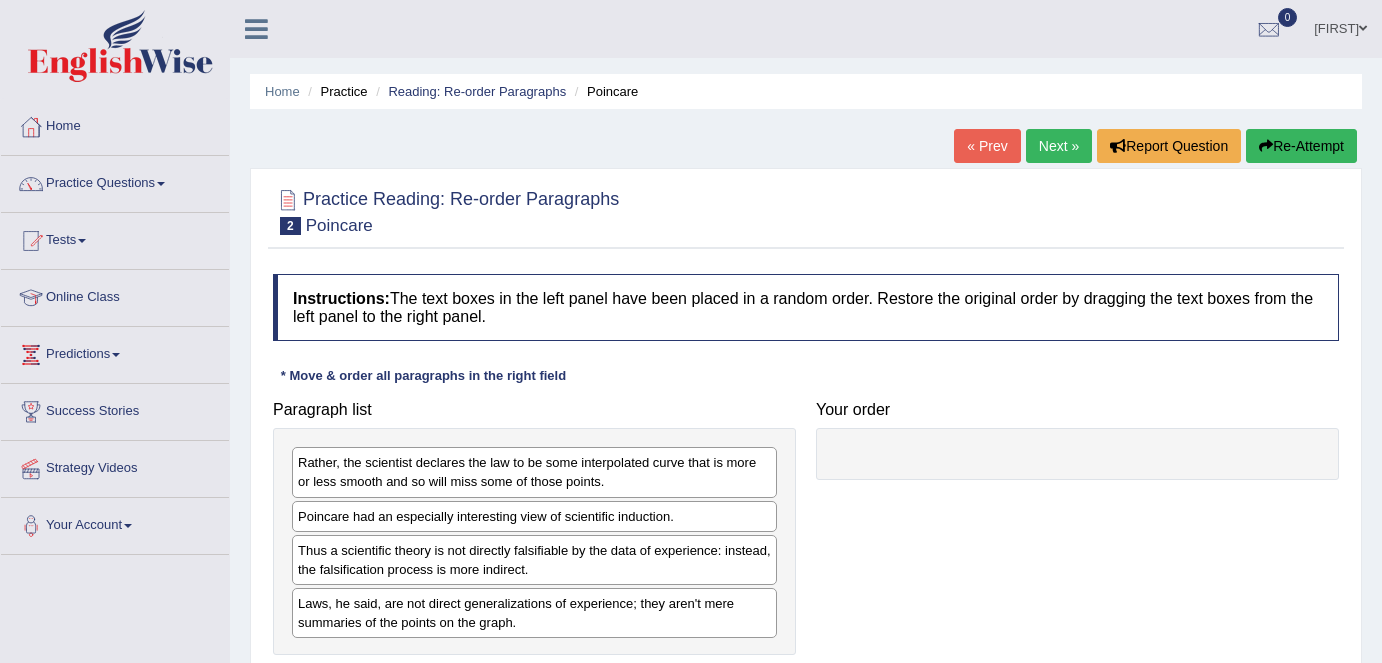 scroll, scrollTop: 181, scrollLeft: 0, axis: vertical 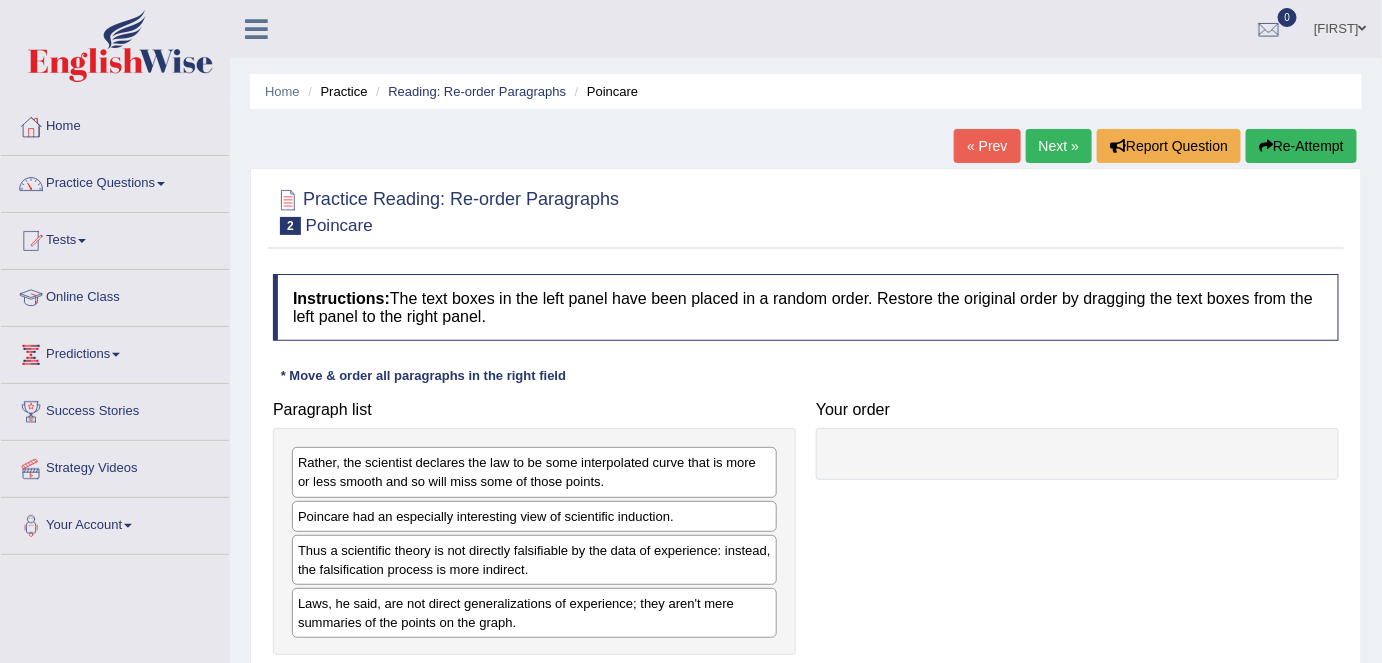 click on "Next »" at bounding box center (1059, 146) 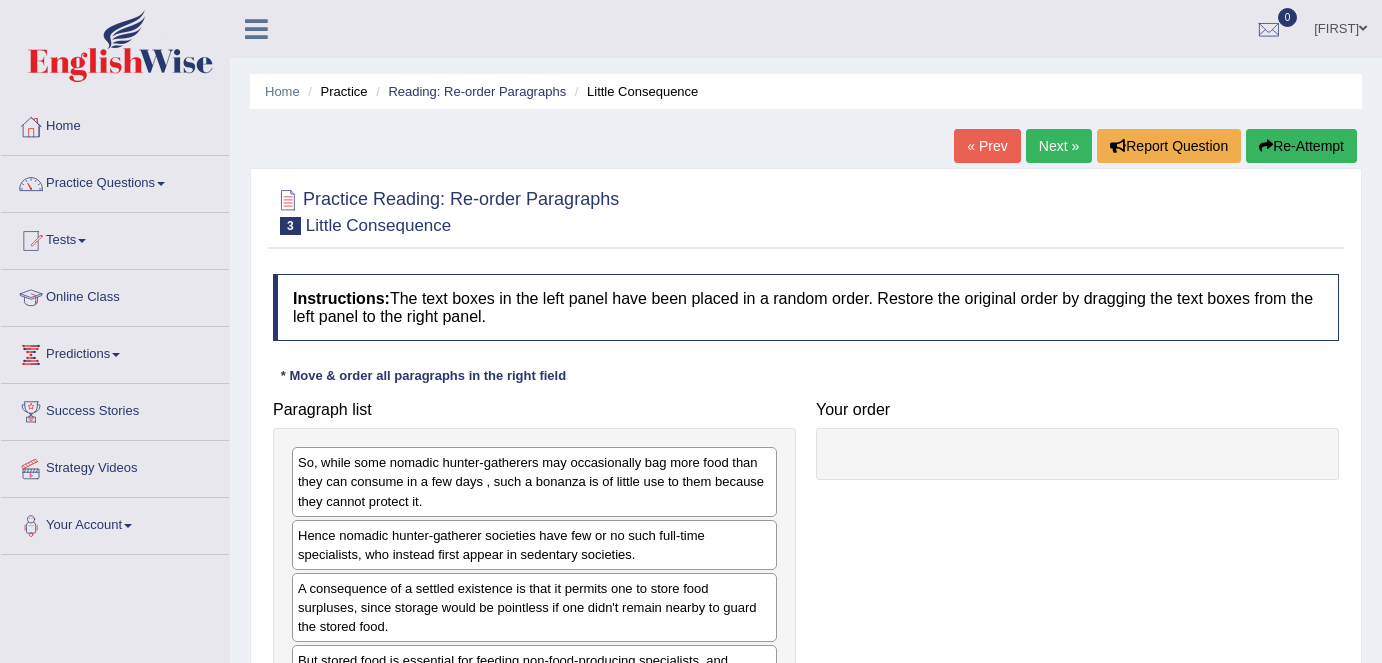 scroll, scrollTop: 0, scrollLeft: 0, axis: both 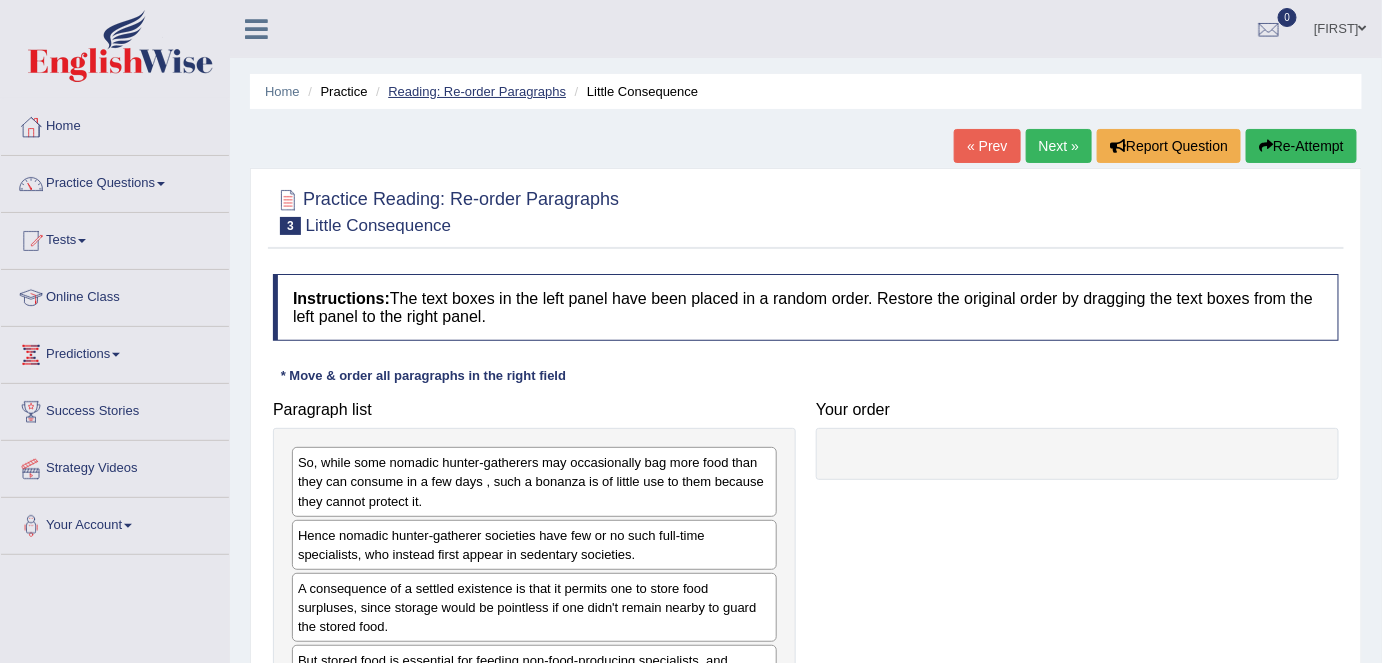 click on "Reading: Re-order Paragraphs" at bounding box center (477, 91) 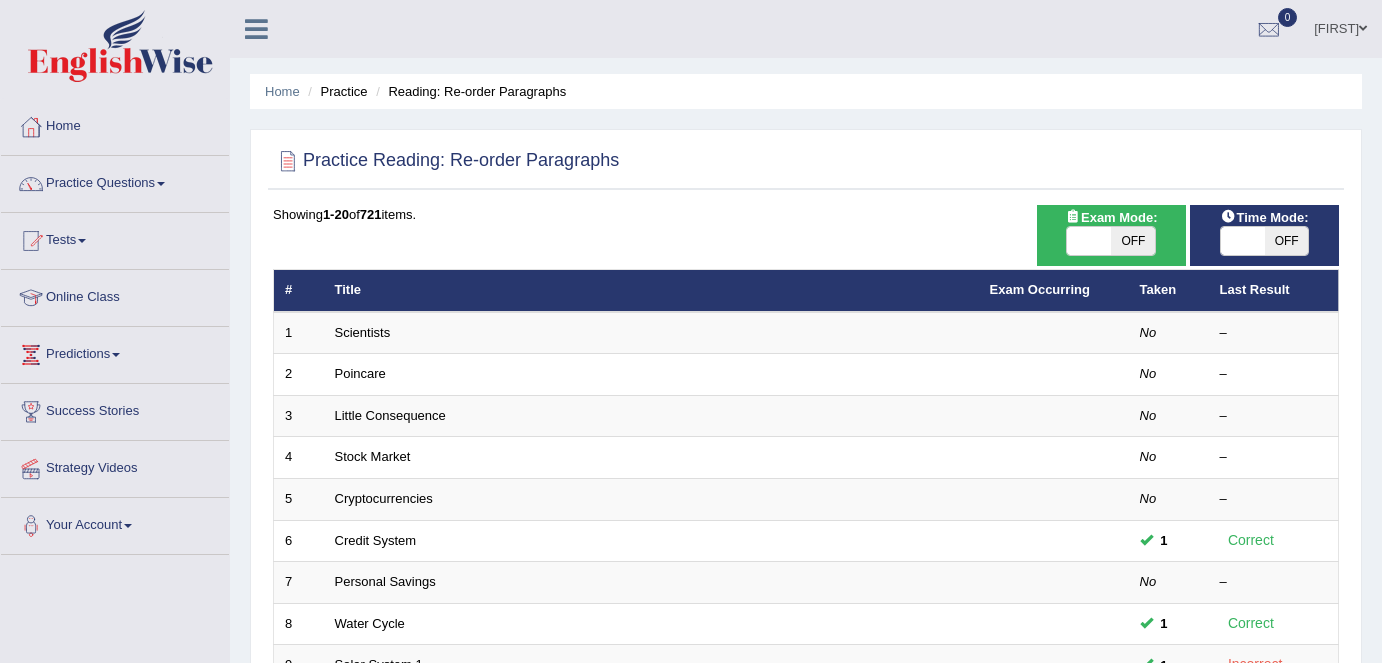 scroll, scrollTop: 652, scrollLeft: 0, axis: vertical 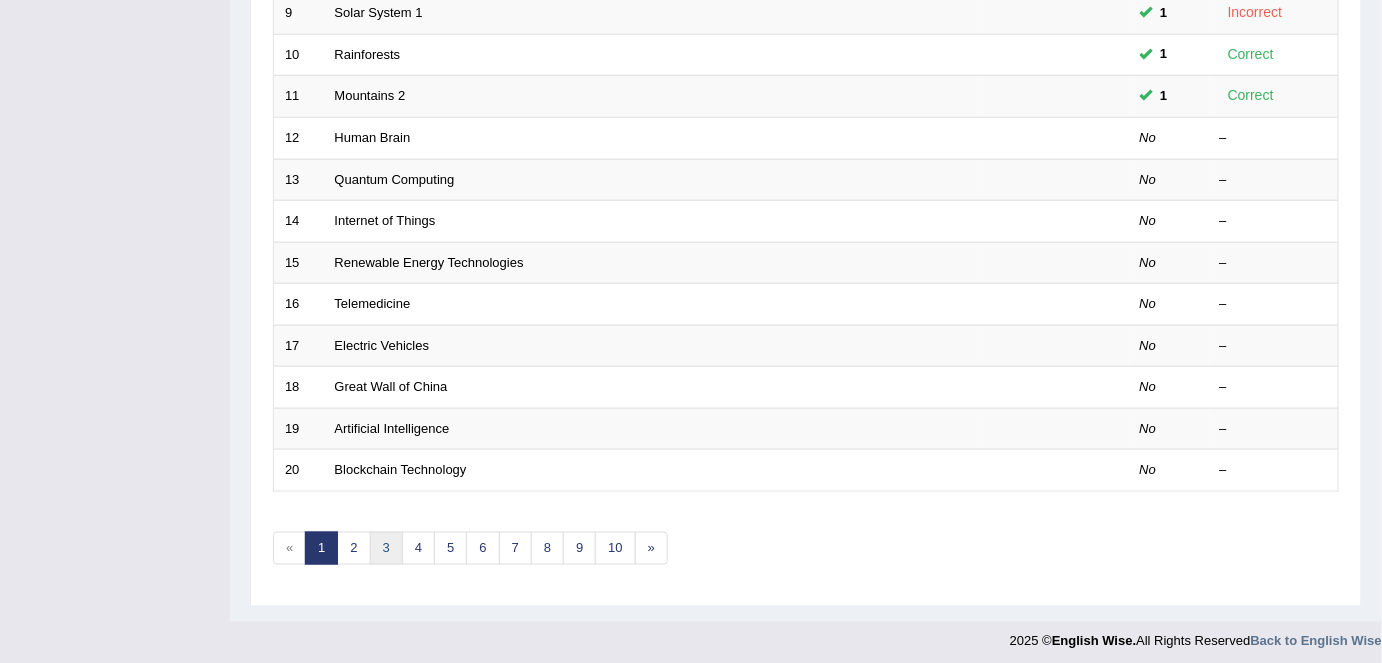click on "3" at bounding box center (386, 548) 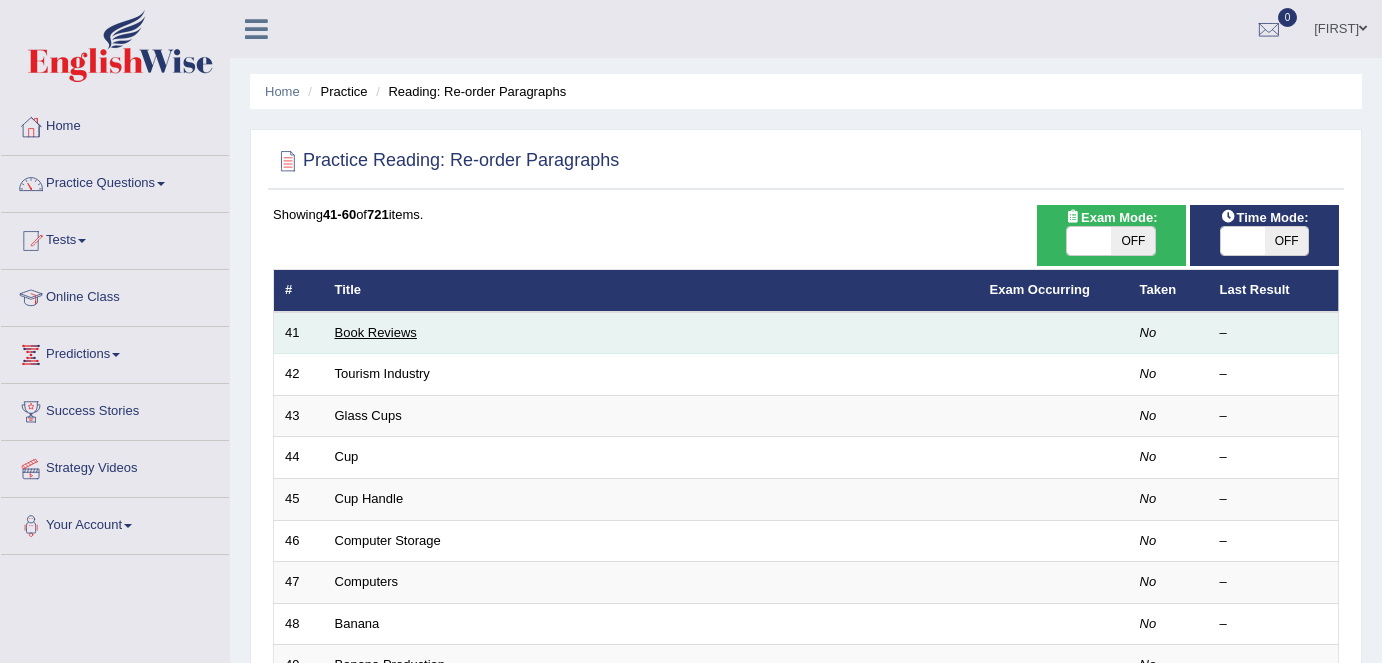scroll, scrollTop: 0, scrollLeft: 0, axis: both 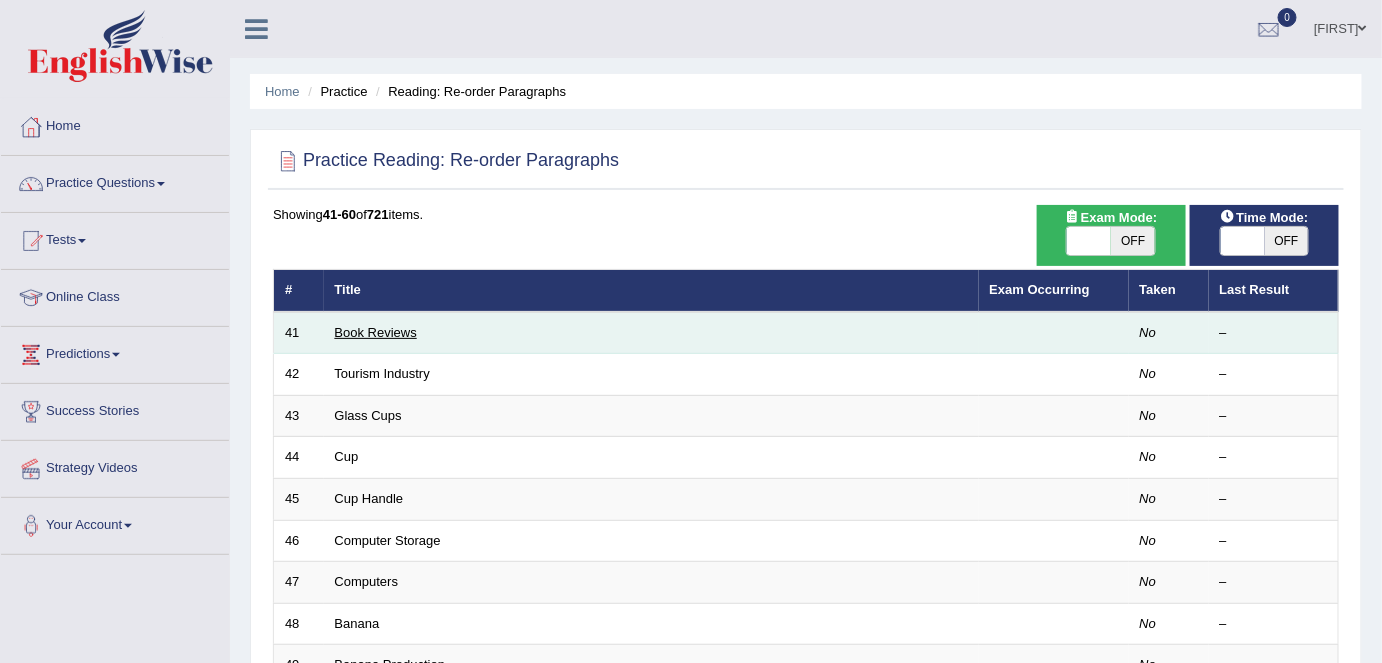 click on "Book Reviews" at bounding box center [376, 332] 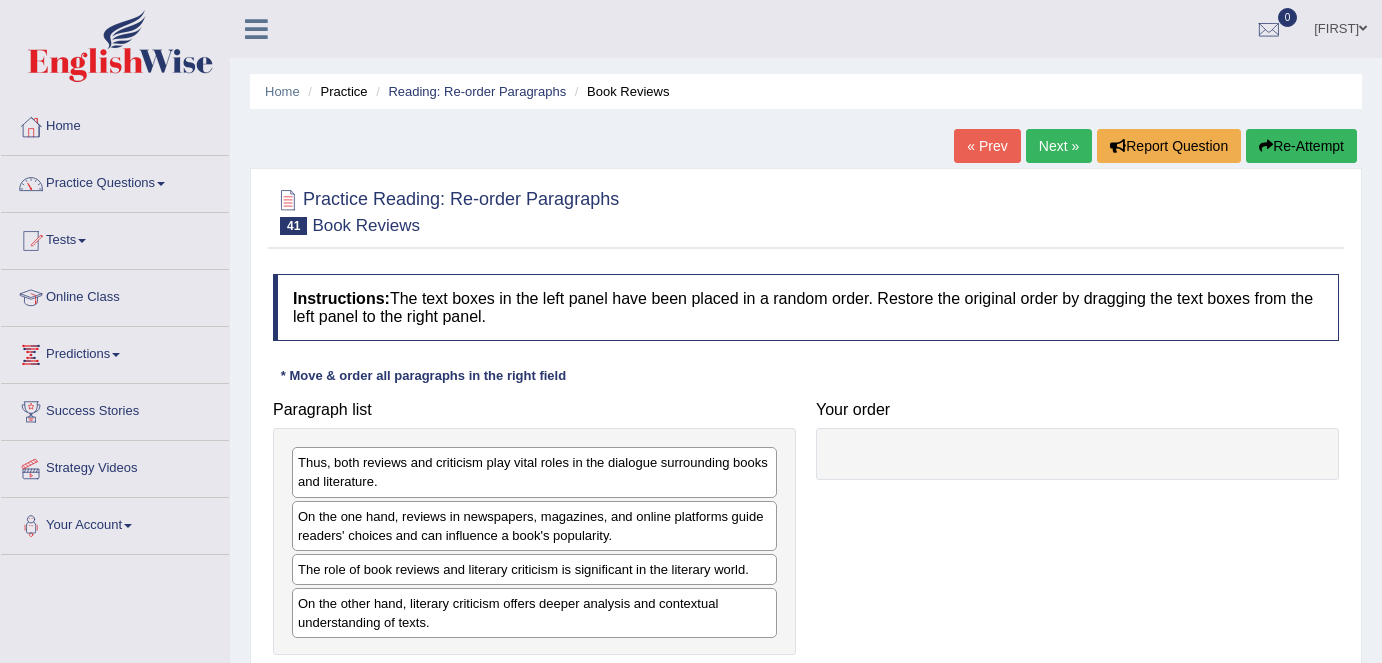scroll, scrollTop: 90, scrollLeft: 0, axis: vertical 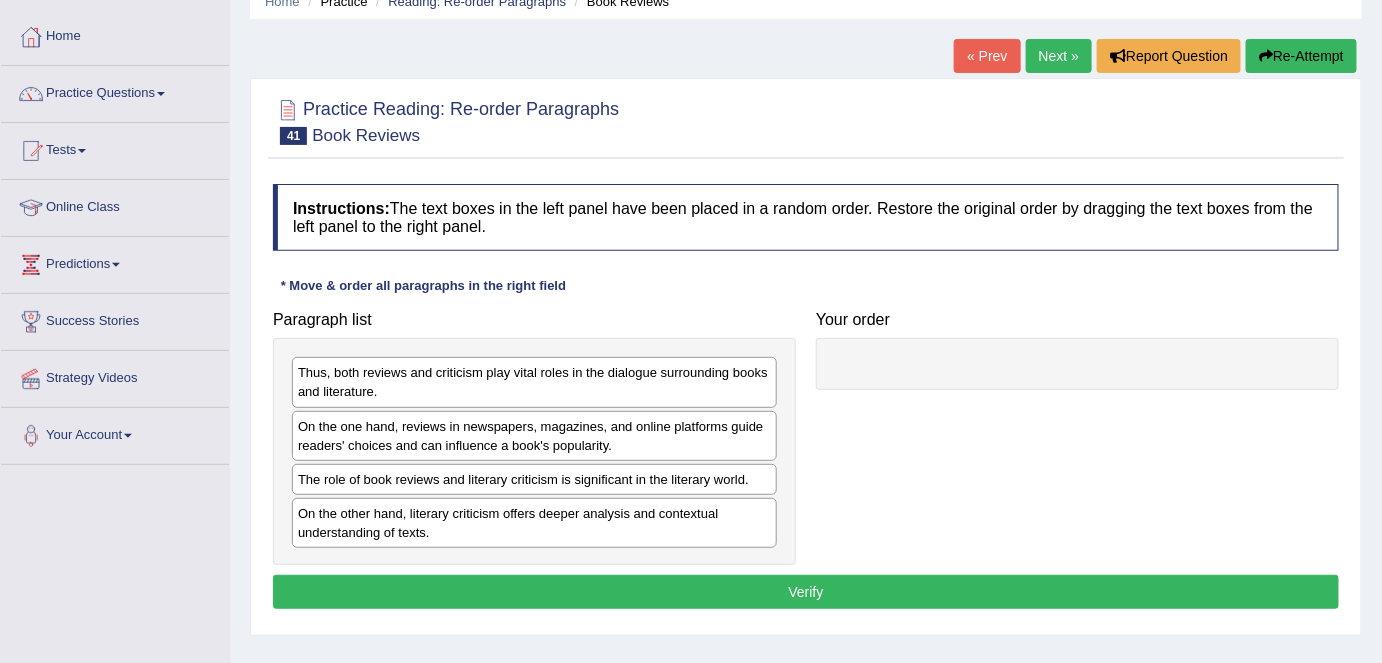 click on "Next »" at bounding box center [1059, 56] 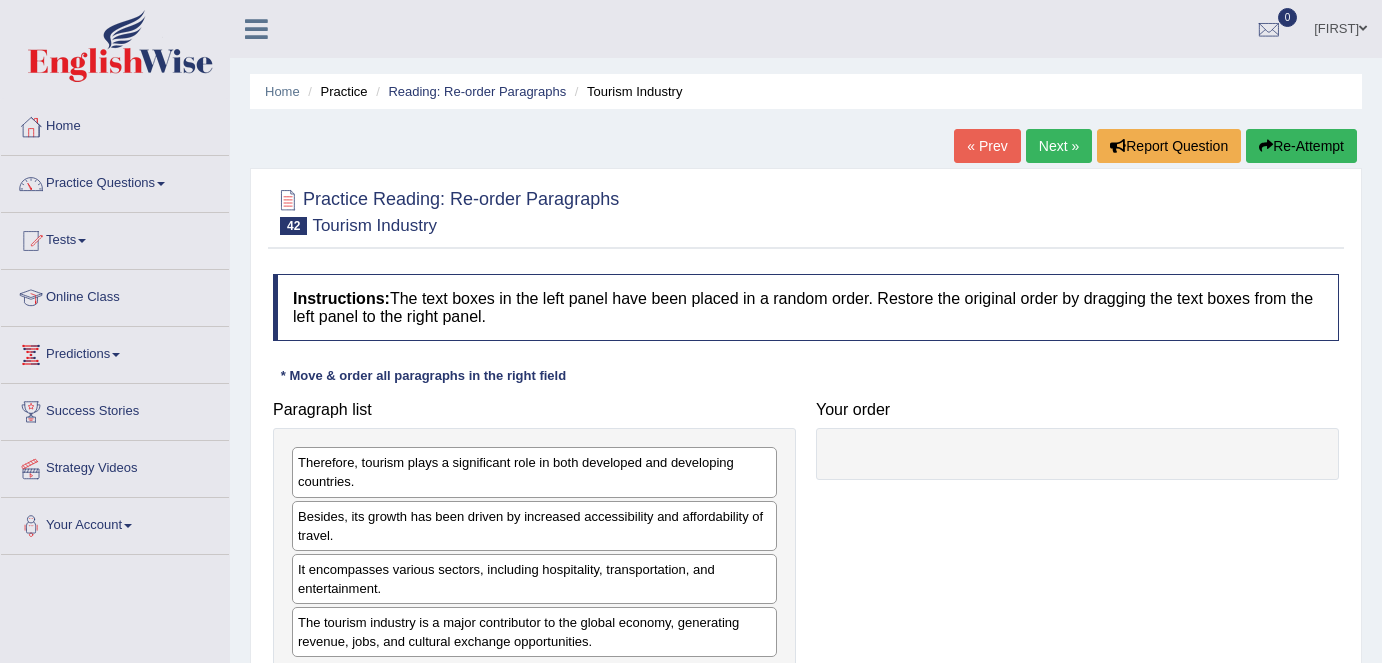 scroll, scrollTop: 0, scrollLeft: 0, axis: both 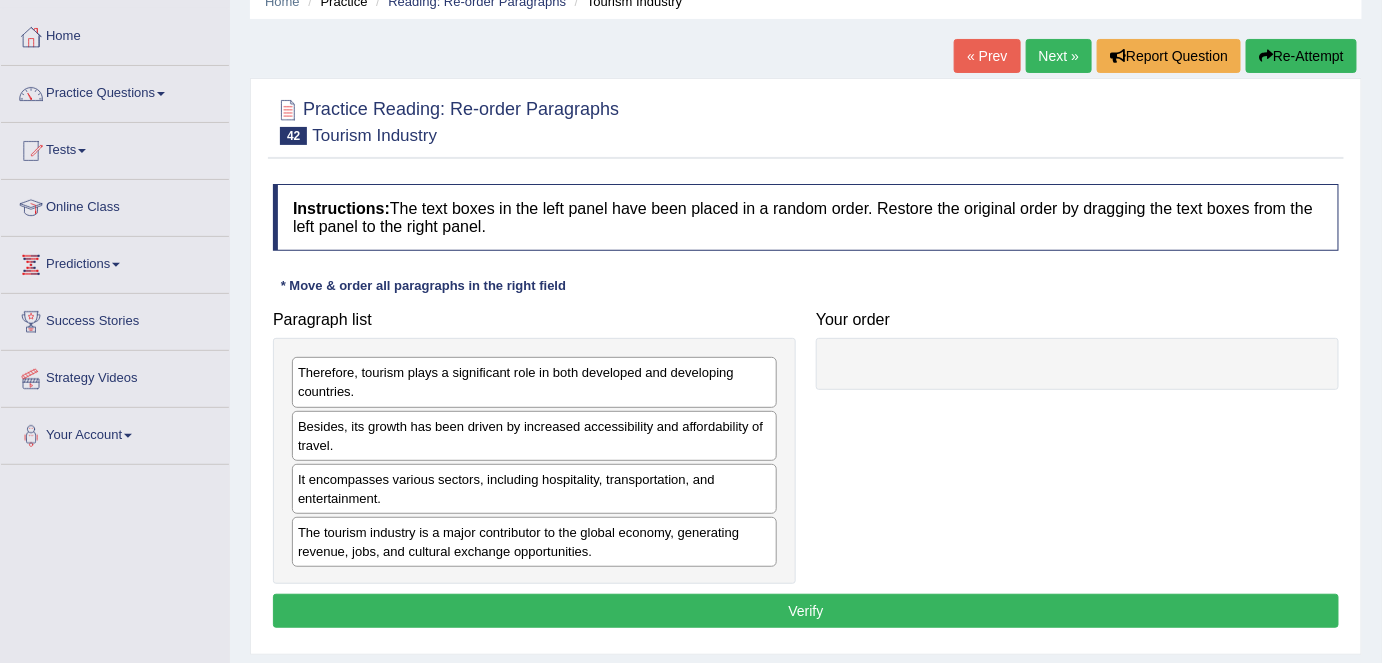 click on "Next »" at bounding box center [1059, 56] 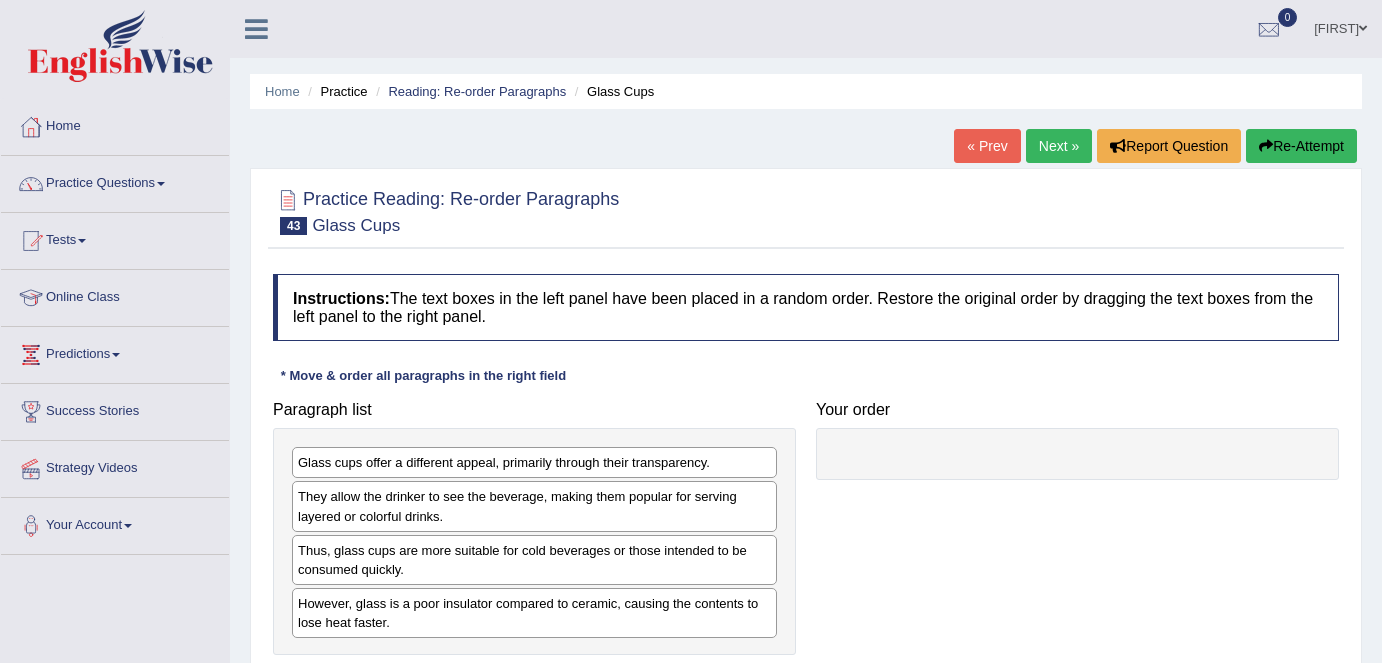 scroll, scrollTop: 90, scrollLeft: 0, axis: vertical 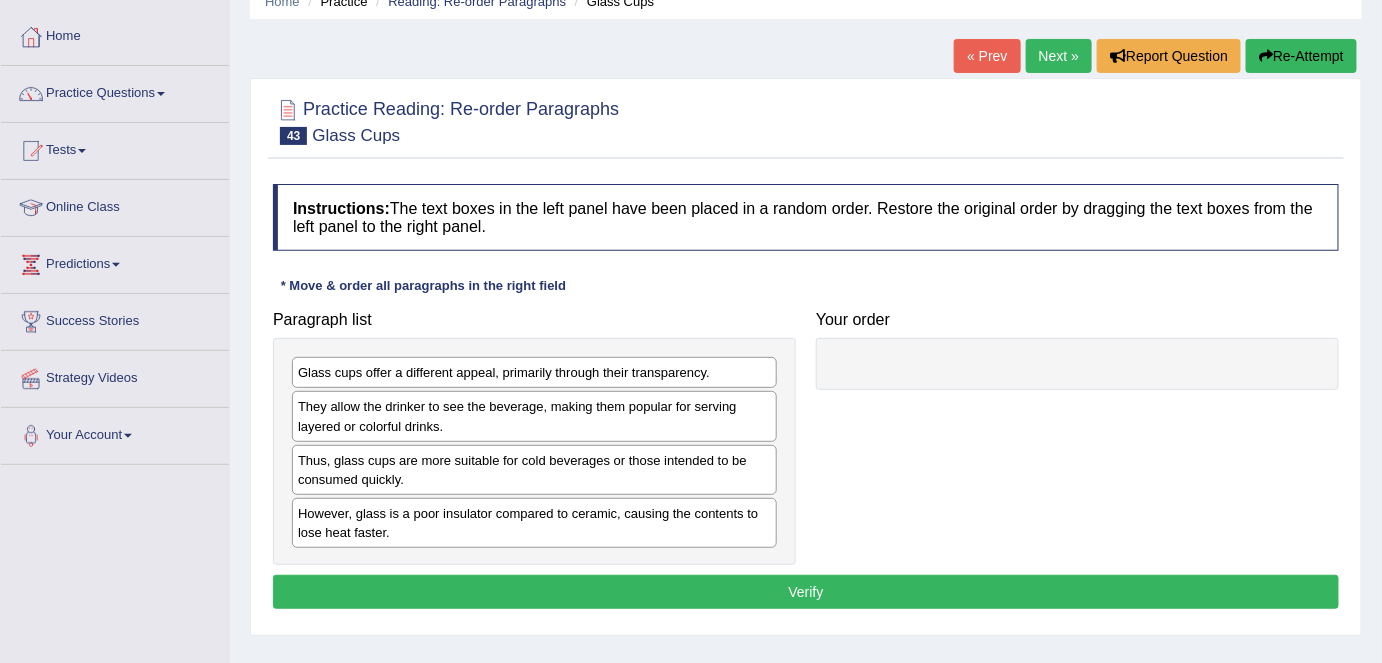 click on "Next »" at bounding box center (1059, 56) 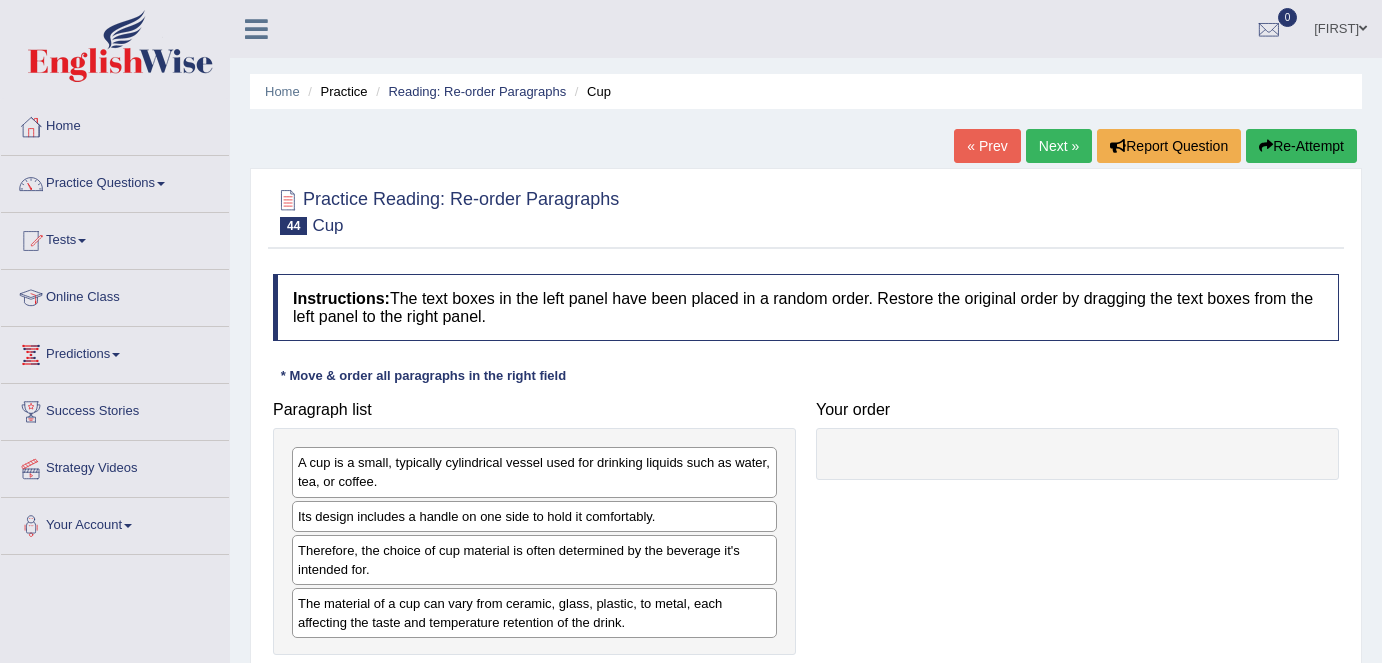 scroll, scrollTop: 0, scrollLeft: 0, axis: both 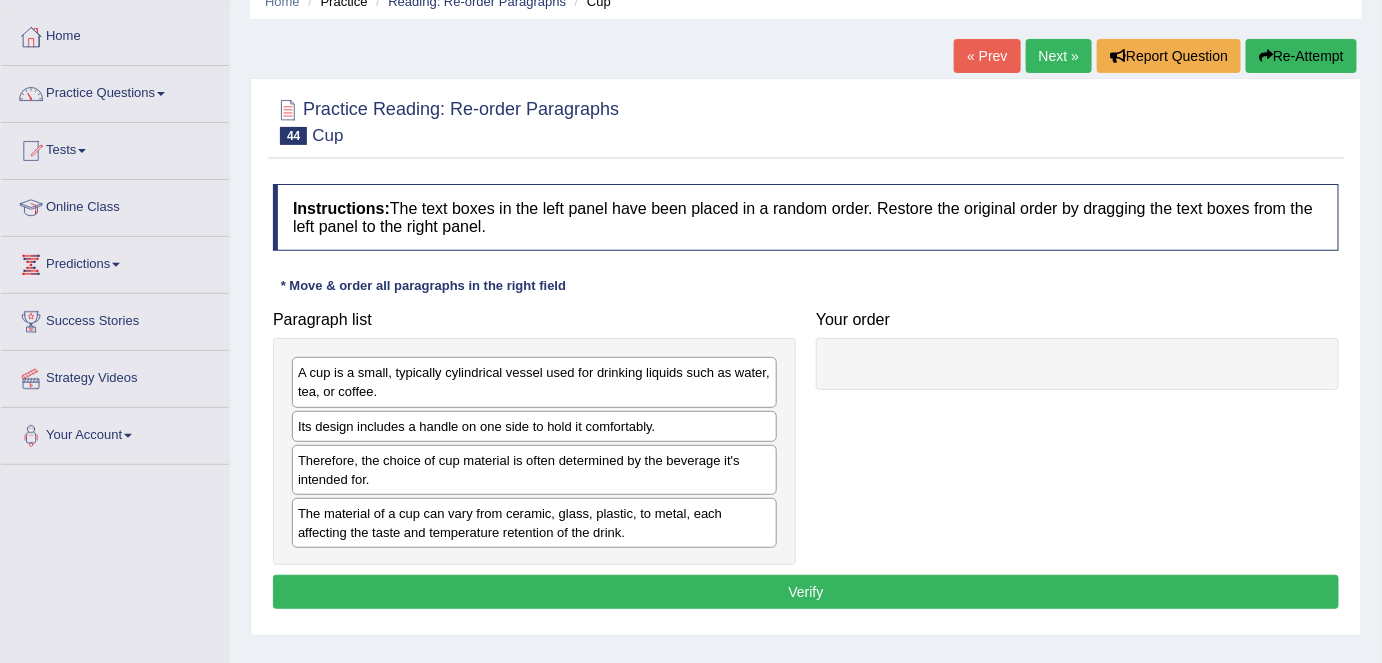 click on "Next »" at bounding box center (1059, 56) 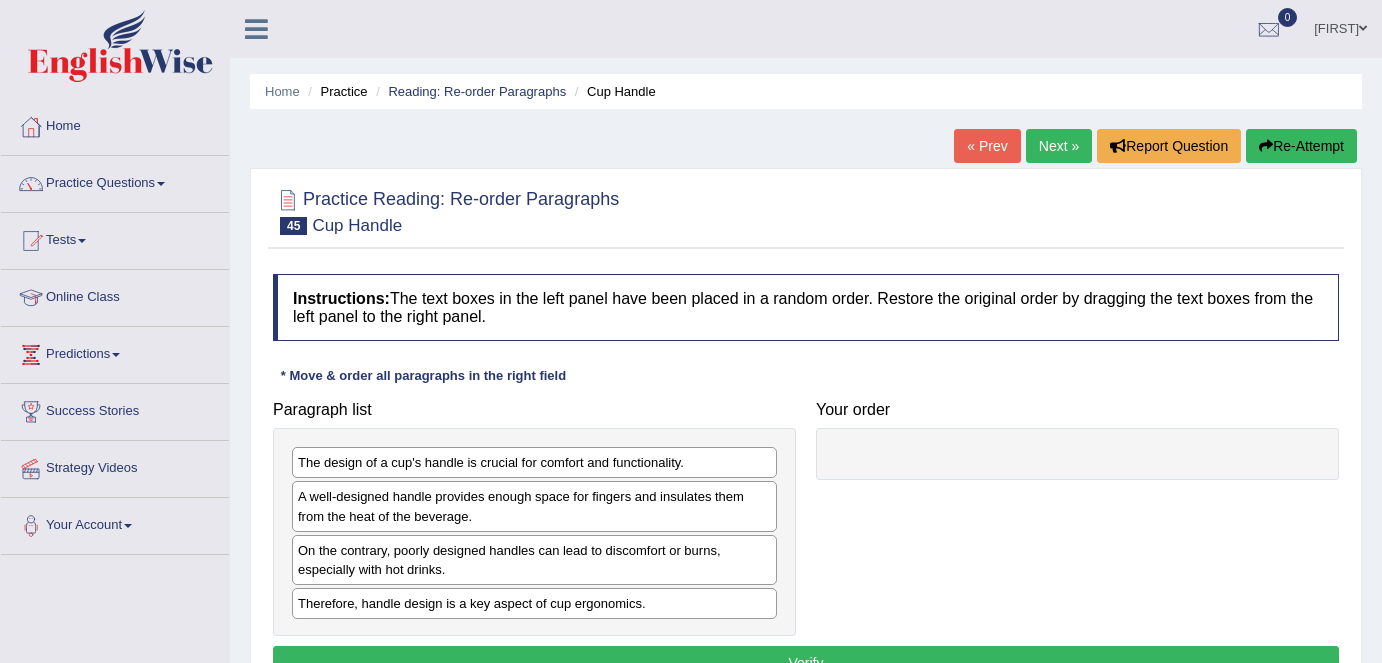 scroll, scrollTop: 0, scrollLeft: 0, axis: both 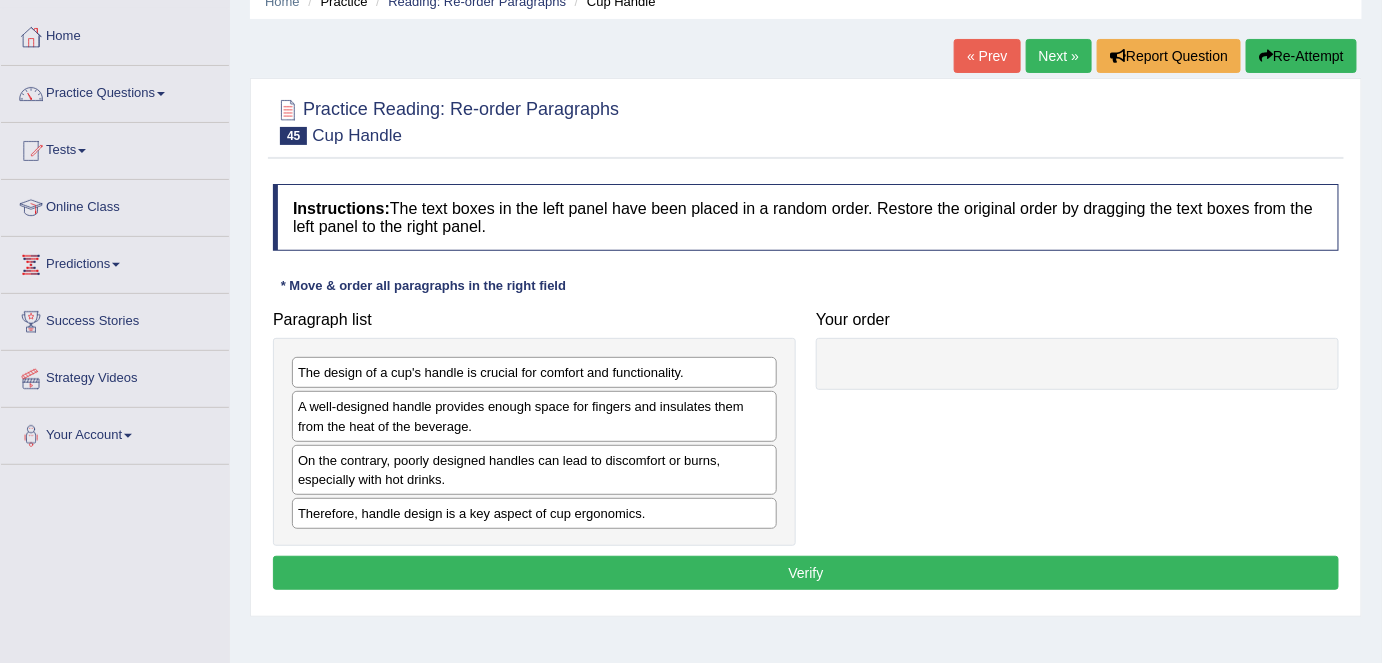 click on "Next »" at bounding box center (1059, 56) 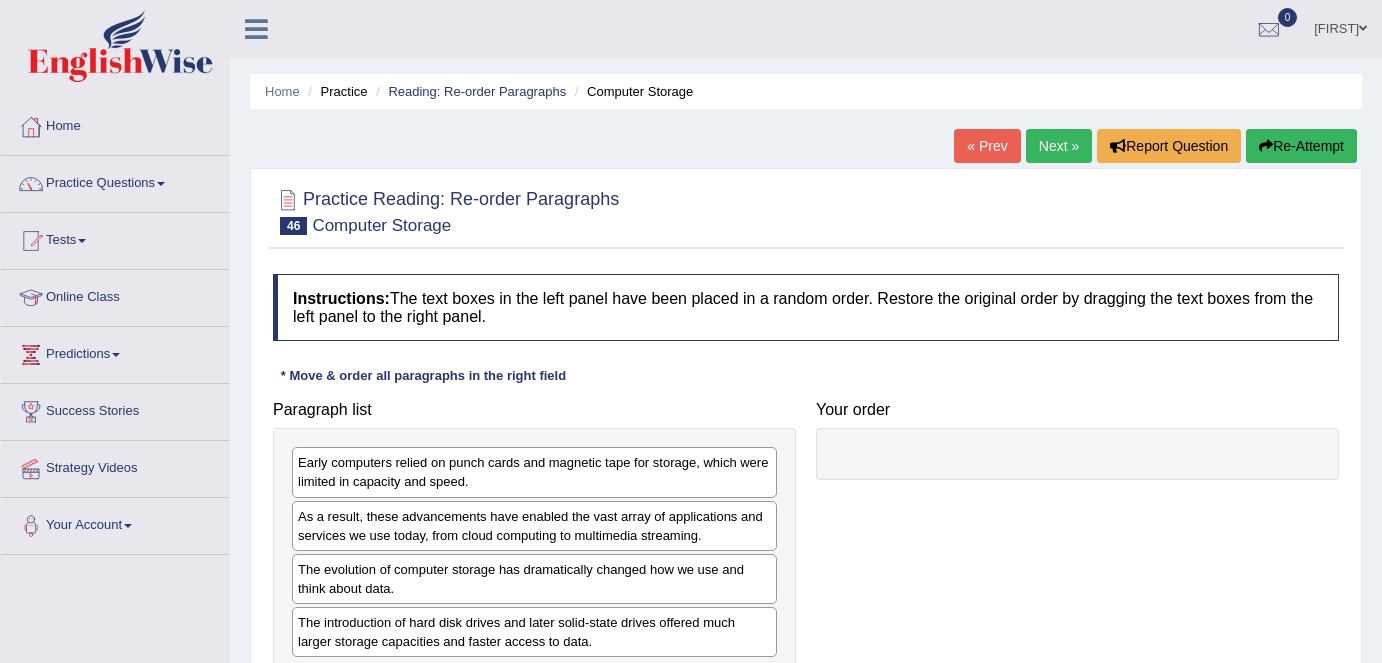 scroll, scrollTop: 0, scrollLeft: 0, axis: both 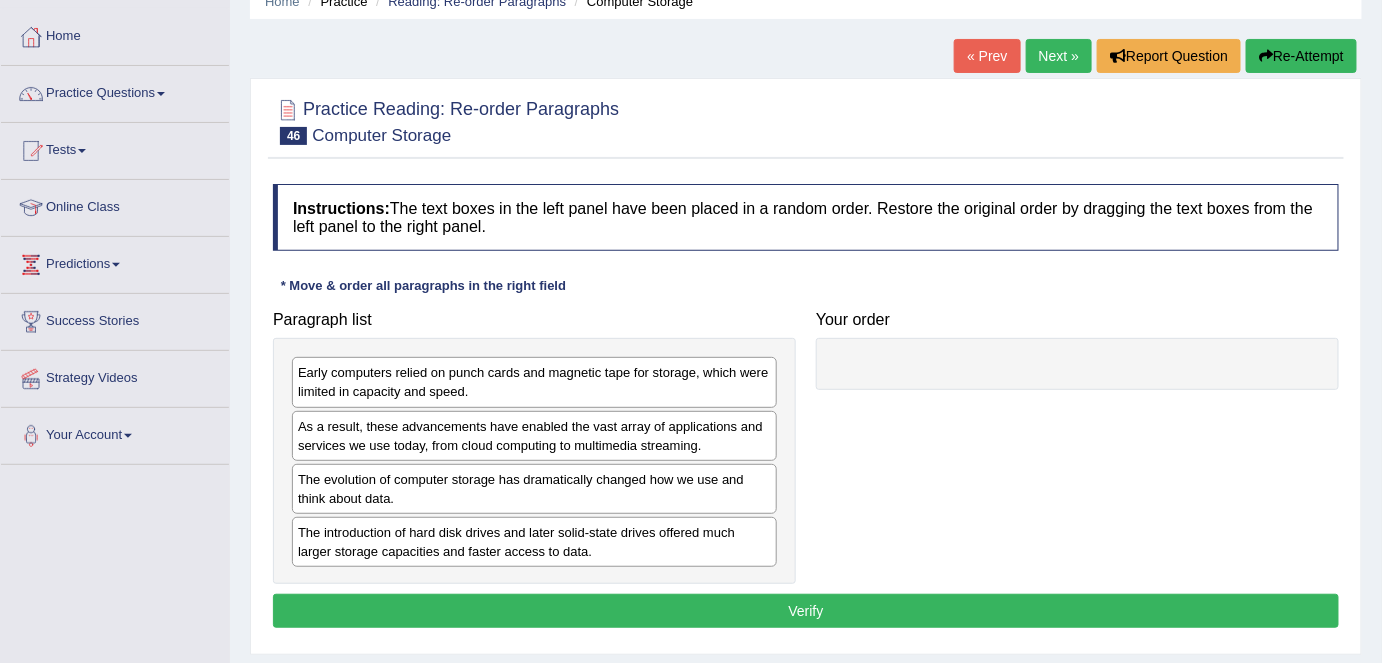 click on "Next »" at bounding box center [1059, 56] 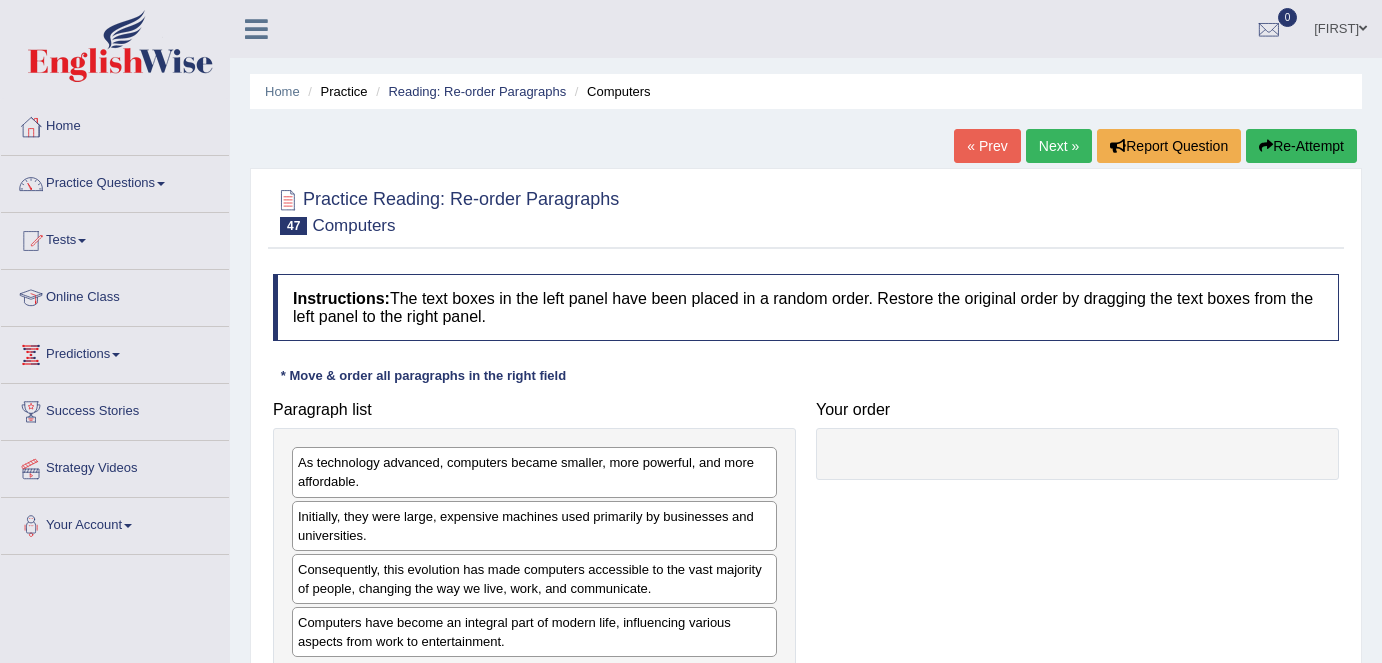 scroll, scrollTop: 86, scrollLeft: 0, axis: vertical 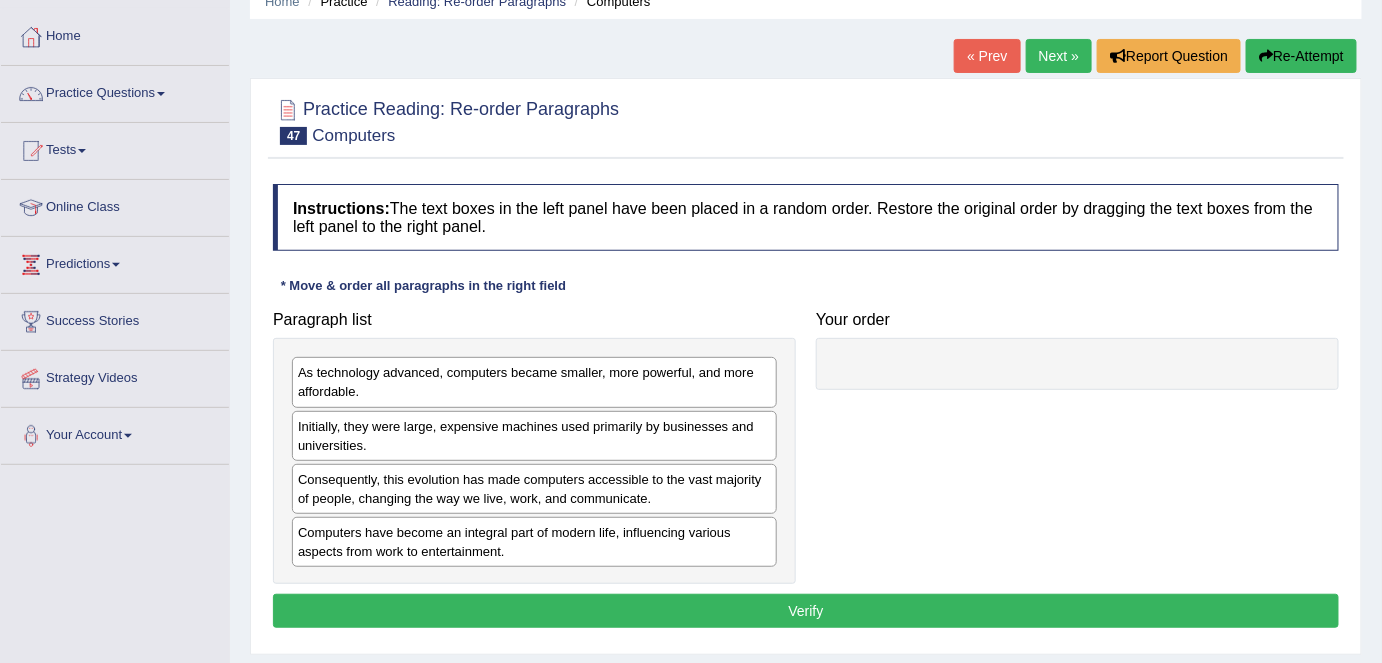 click on "Next »" at bounding box center (1059, 56) 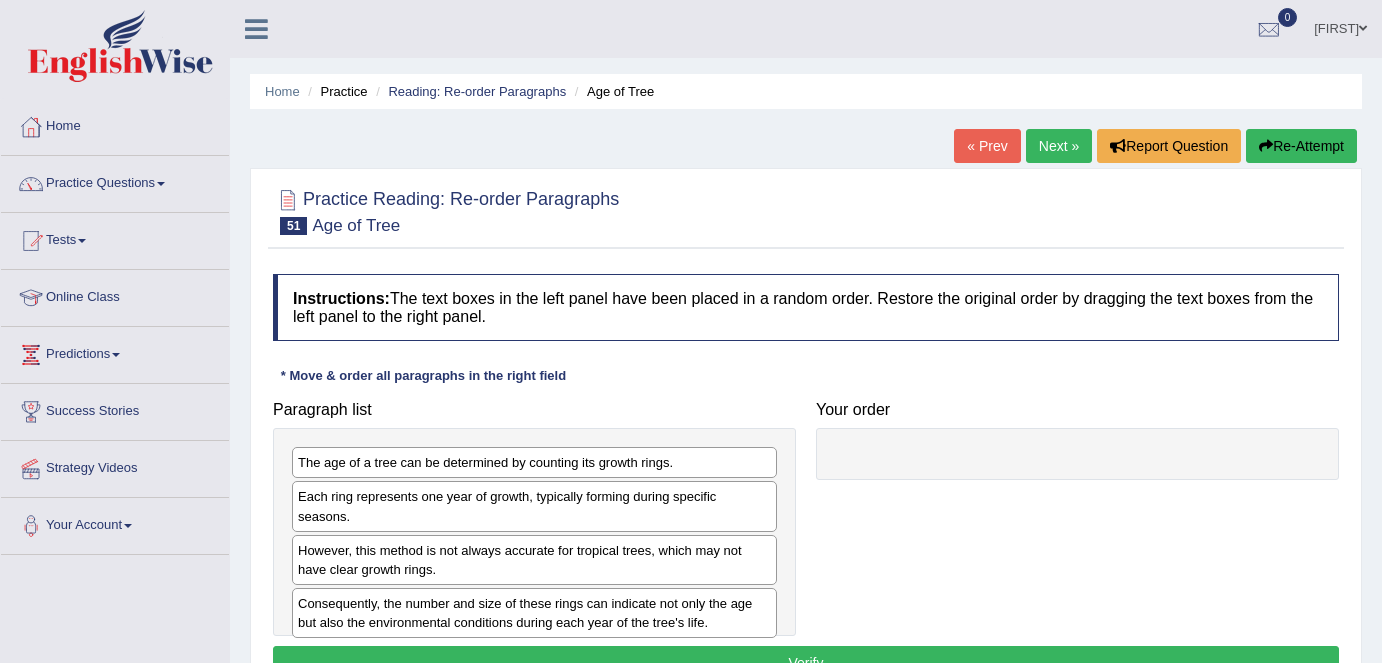 scroll, scrollTop: 0, scrollLeft: 0, axis: both 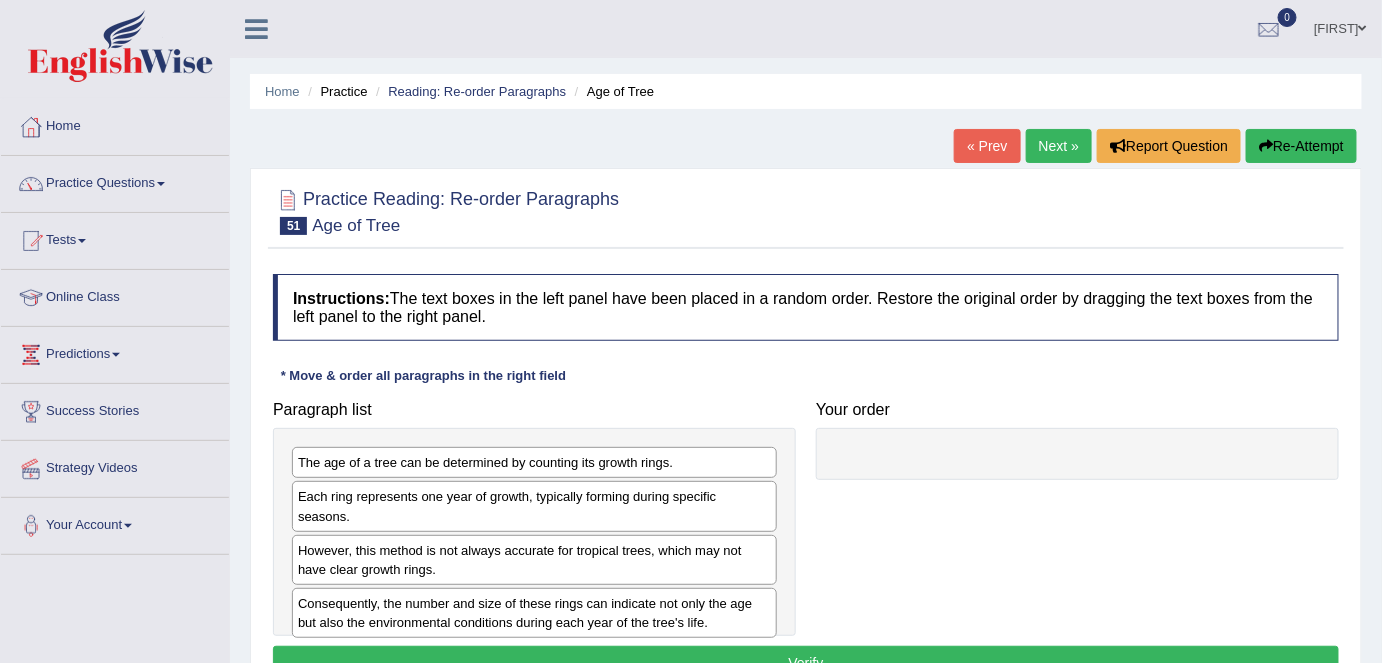 click on "Next »" at bounding box center [1059, 146] 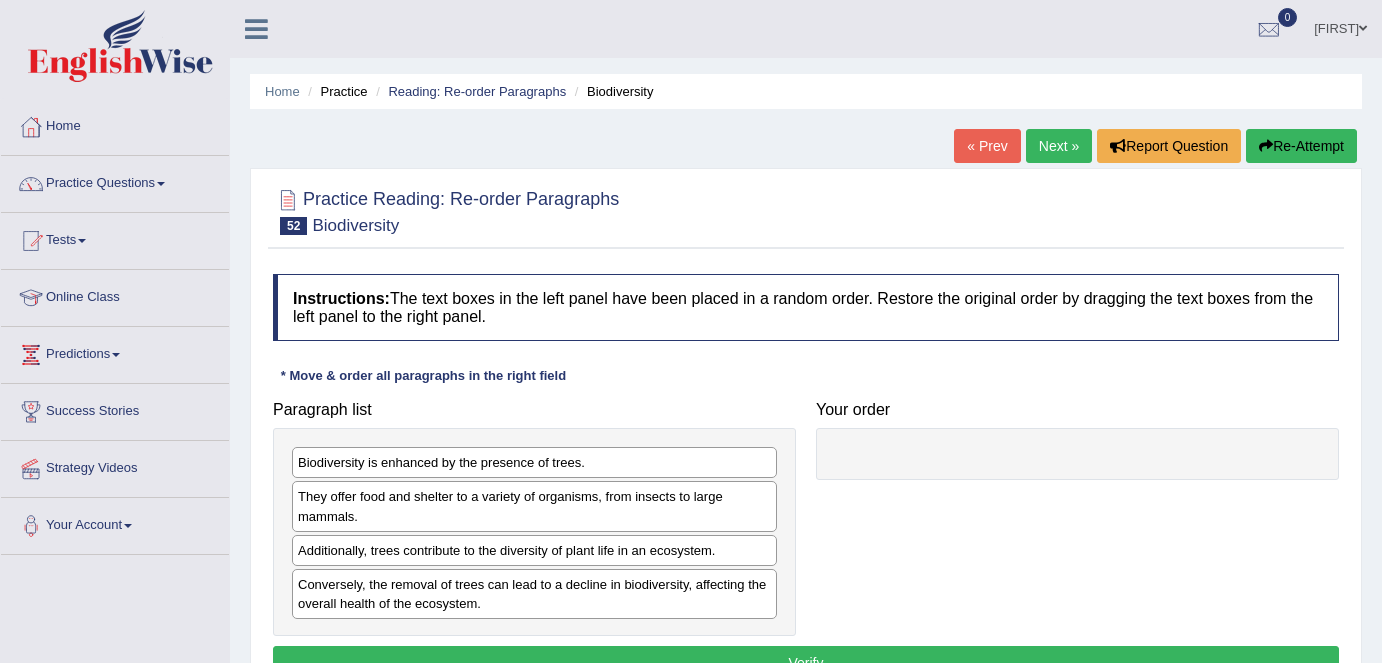 scroll, scrollTop: 0, scrollLeft: 0, axis: both 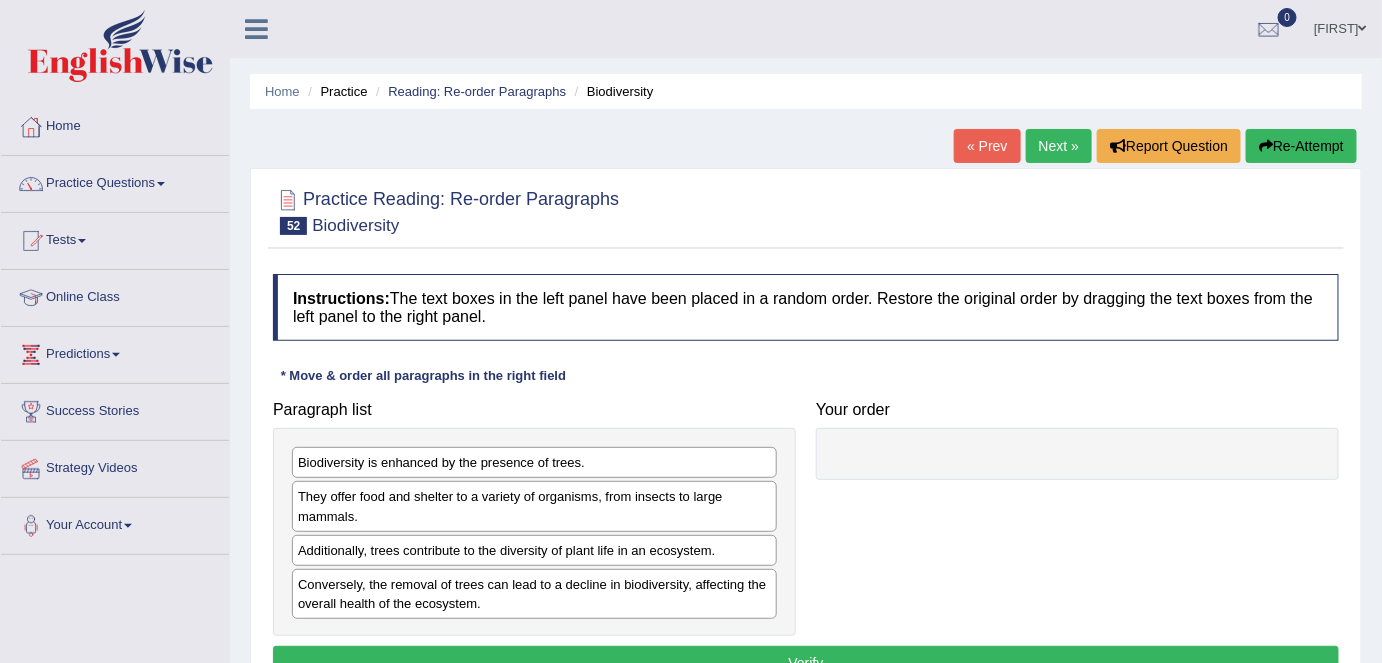 click on "Next »" at bounding box center [1059, 146] 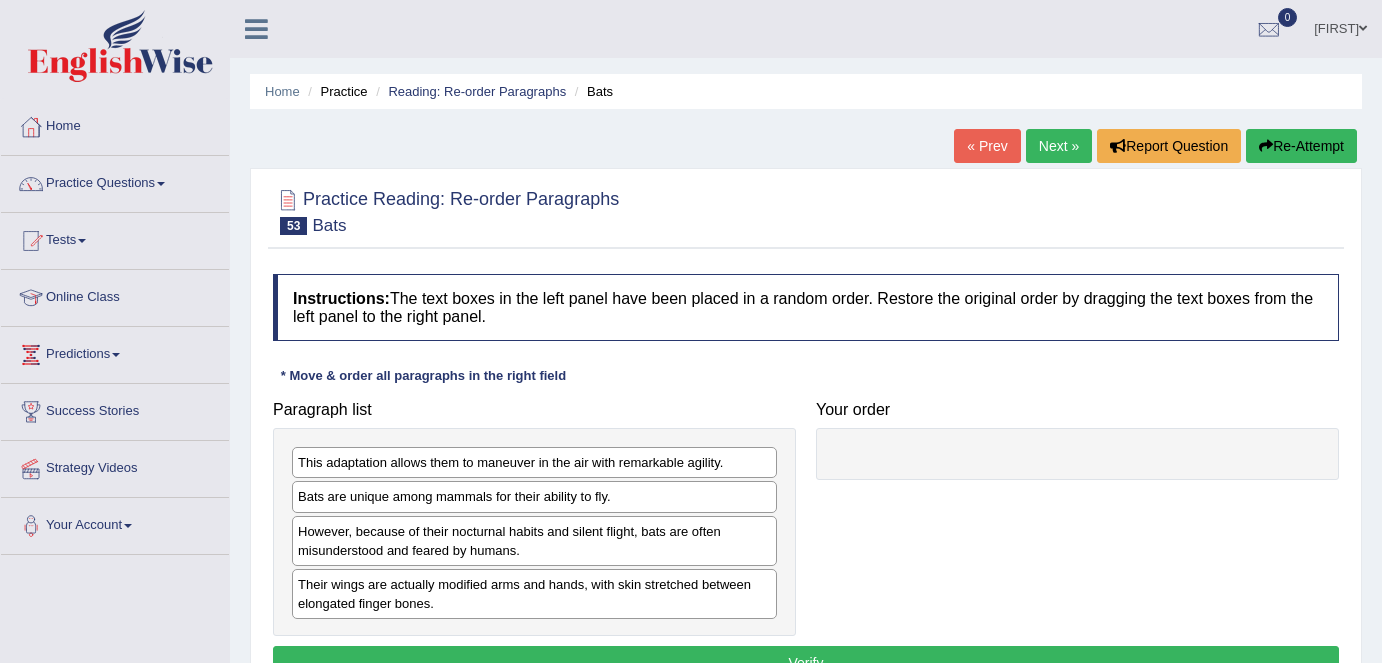 scroll, scrollTop: 0, scrollLeft: 0, axis: both 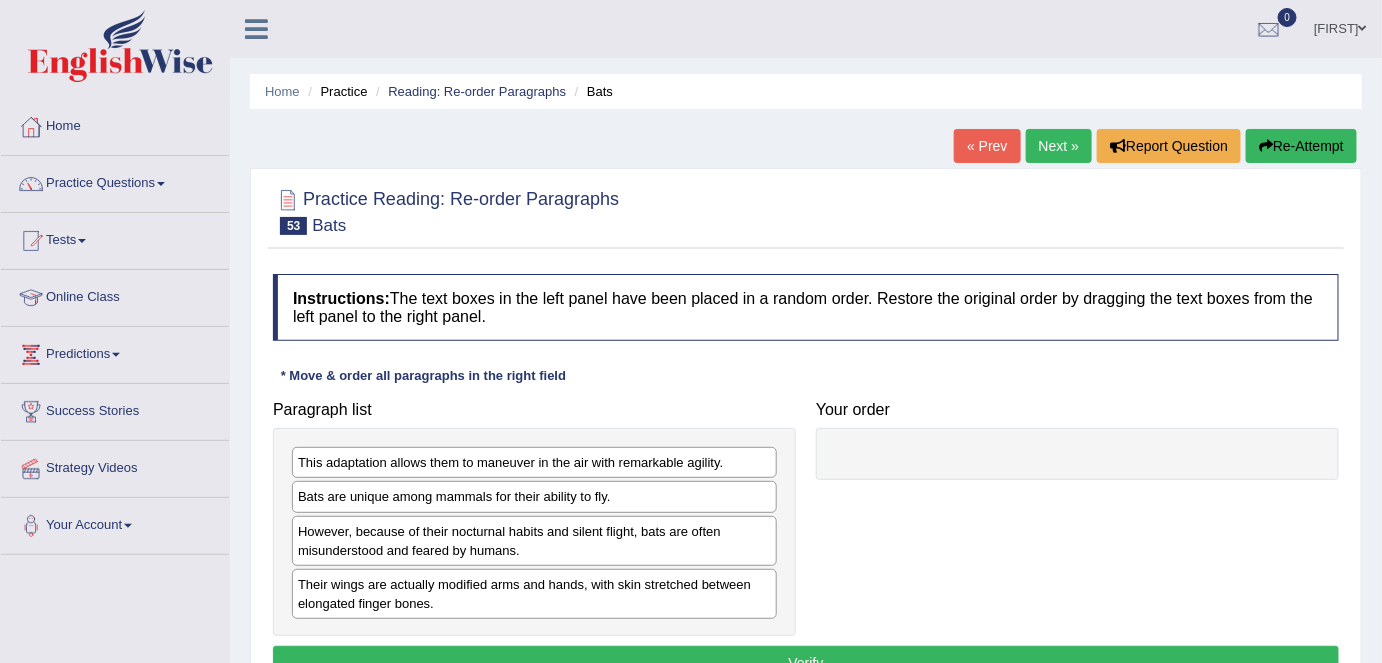 drag, startPoint x: 0, startPoint y: 0, endPoint x: 1039, endPoint y: 149, distance: 1049.6295 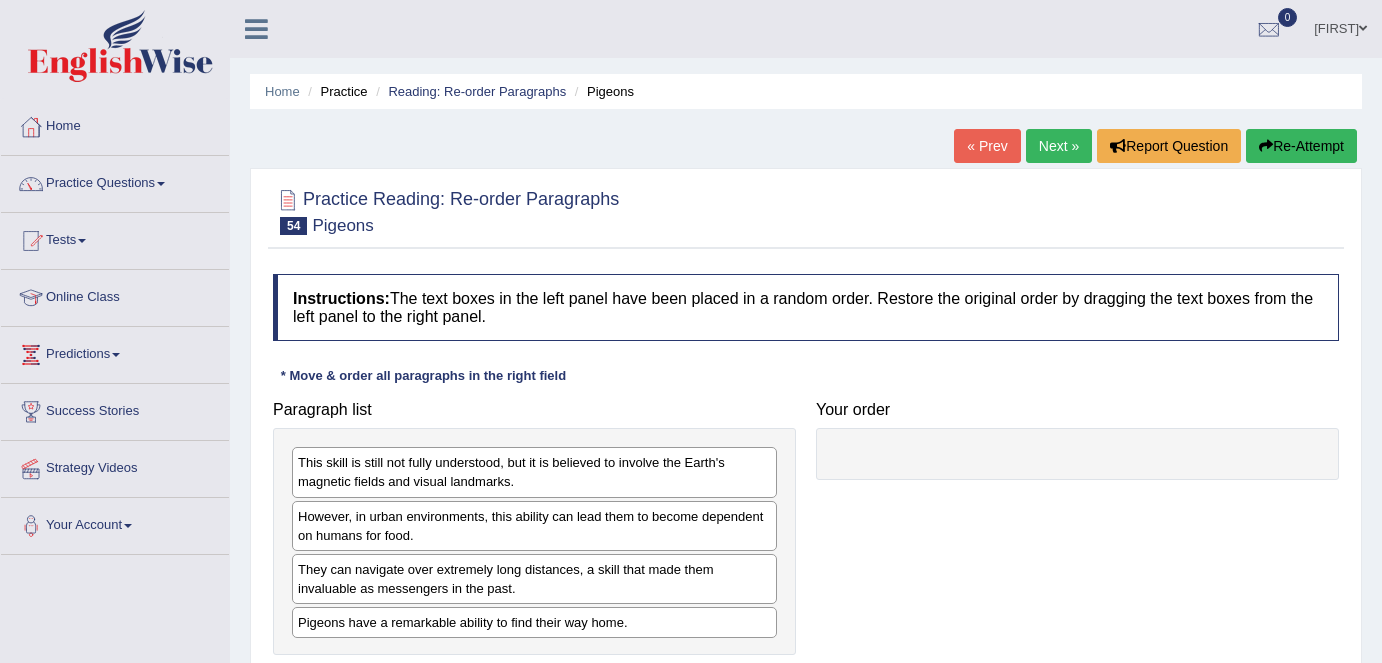 scroll, scrollTop: 0, scrollLeft: 0, axis: both 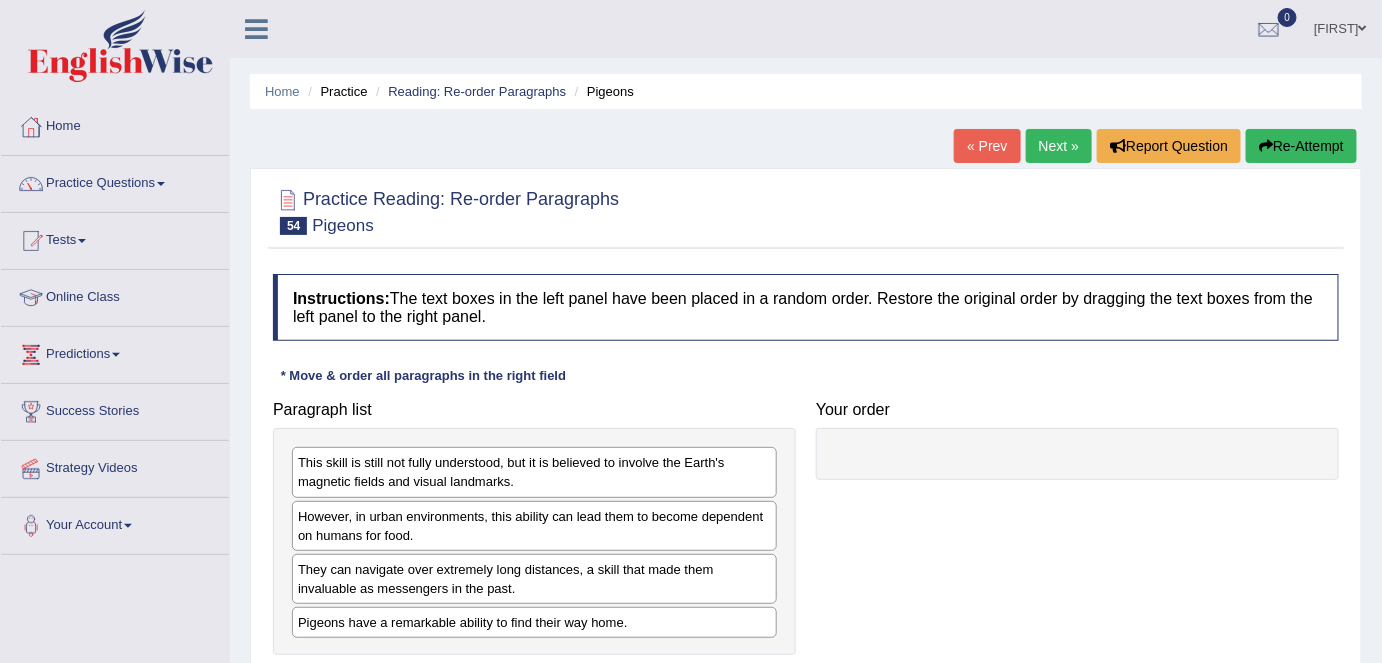 click on "Reading: Re-order Paragraphs" at bounding box center (468, 91) 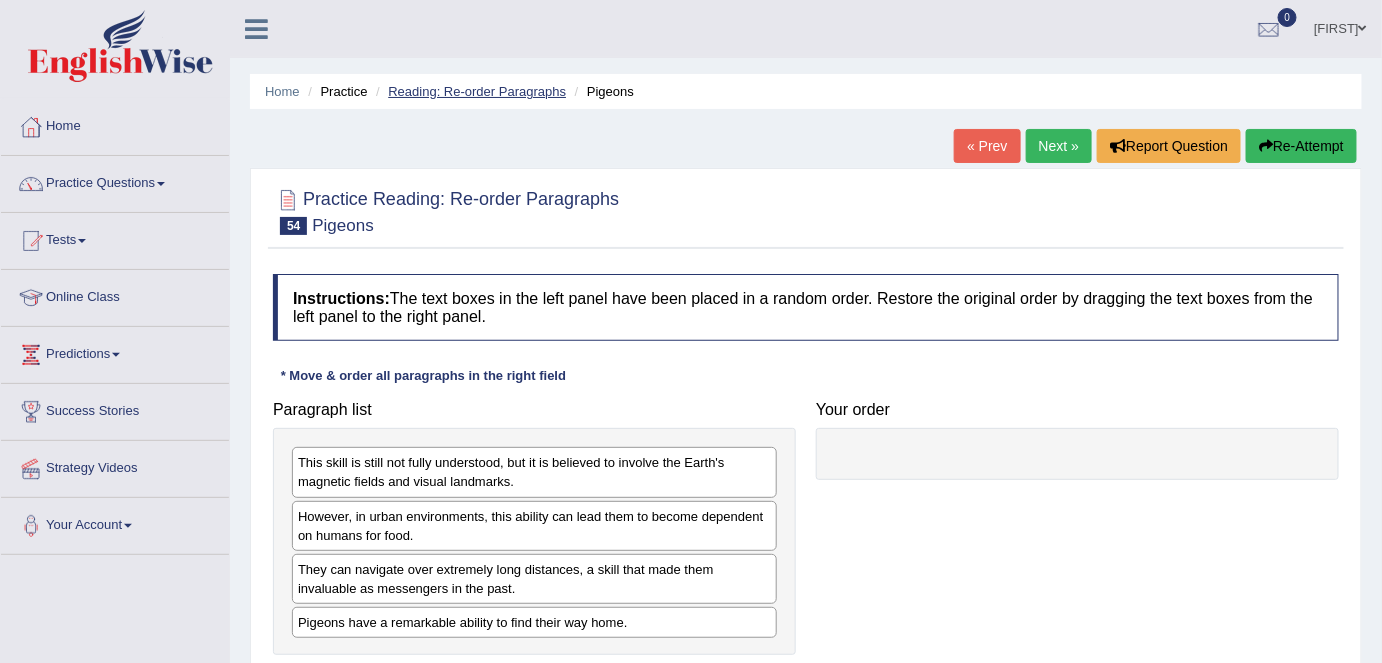 click on "Reading: Re-order Paragraphs" at bounding box center (477, 91) 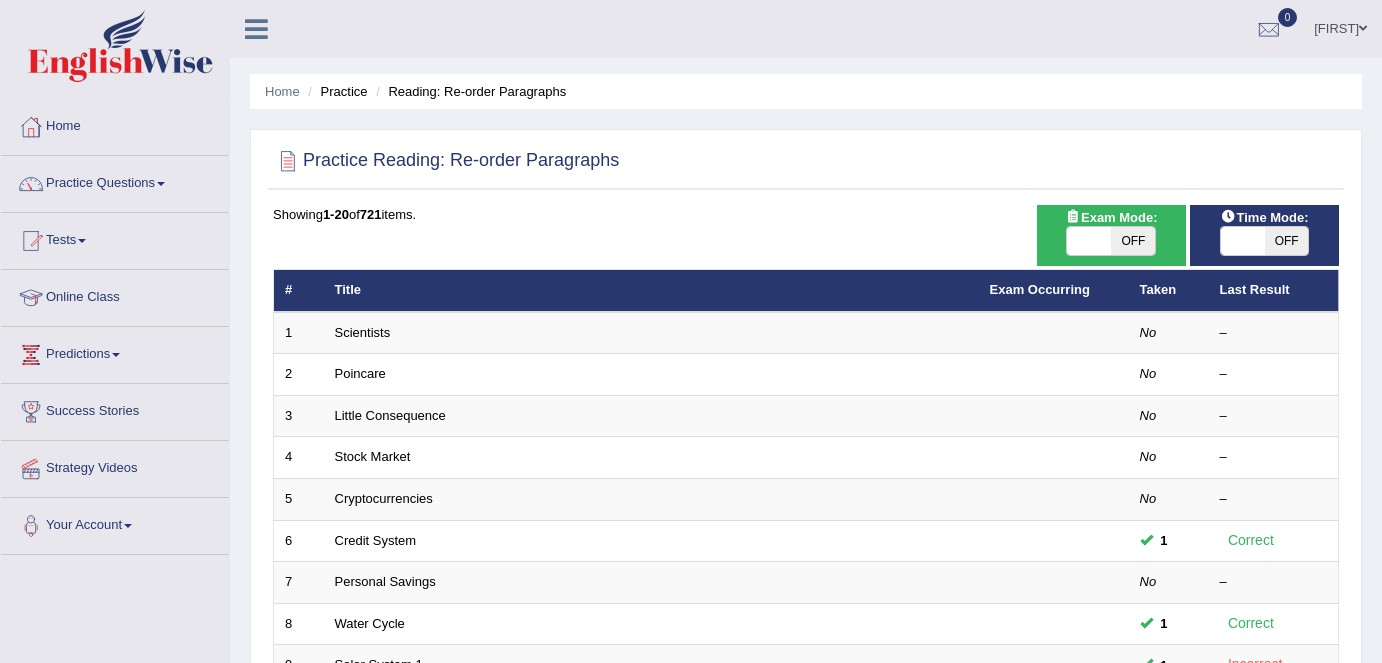 scroll, scrollTop: 0, scrollLeft: 0, axis: both 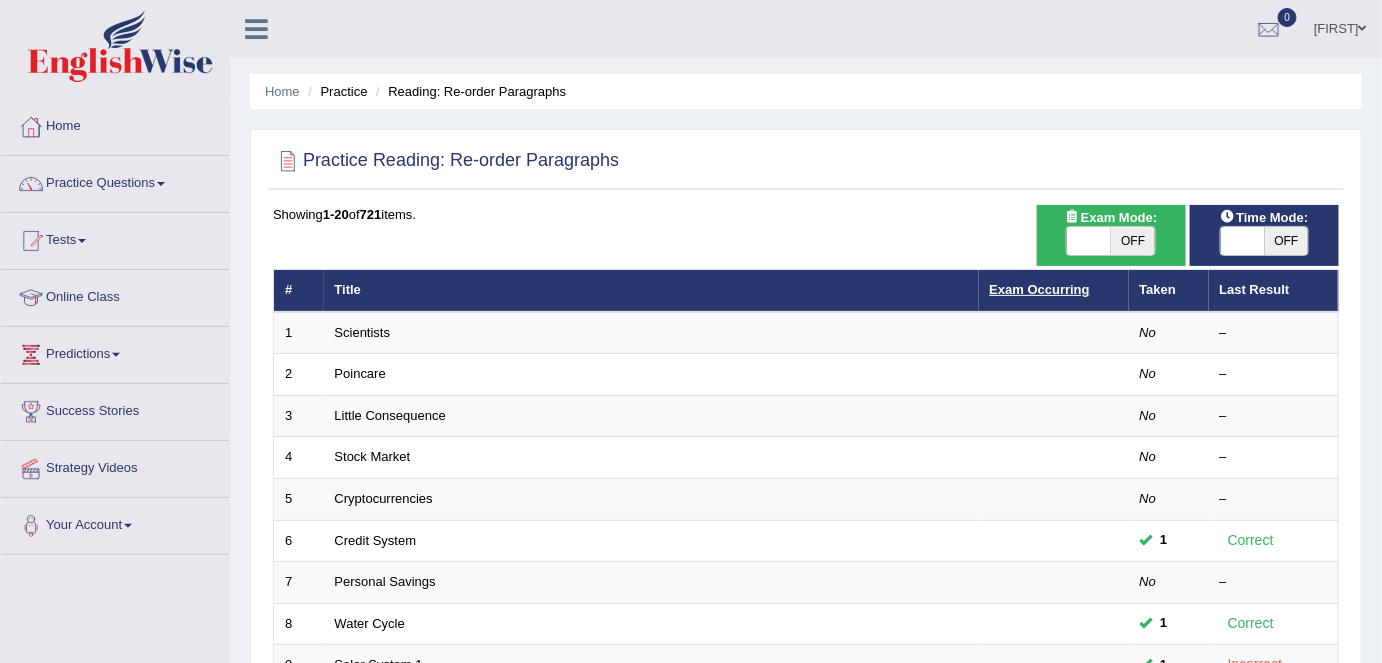 drag, startPoint x: 0, startPoint y: 0, endPoint x: 1012, endPoint y: 283, distance: 1050.825 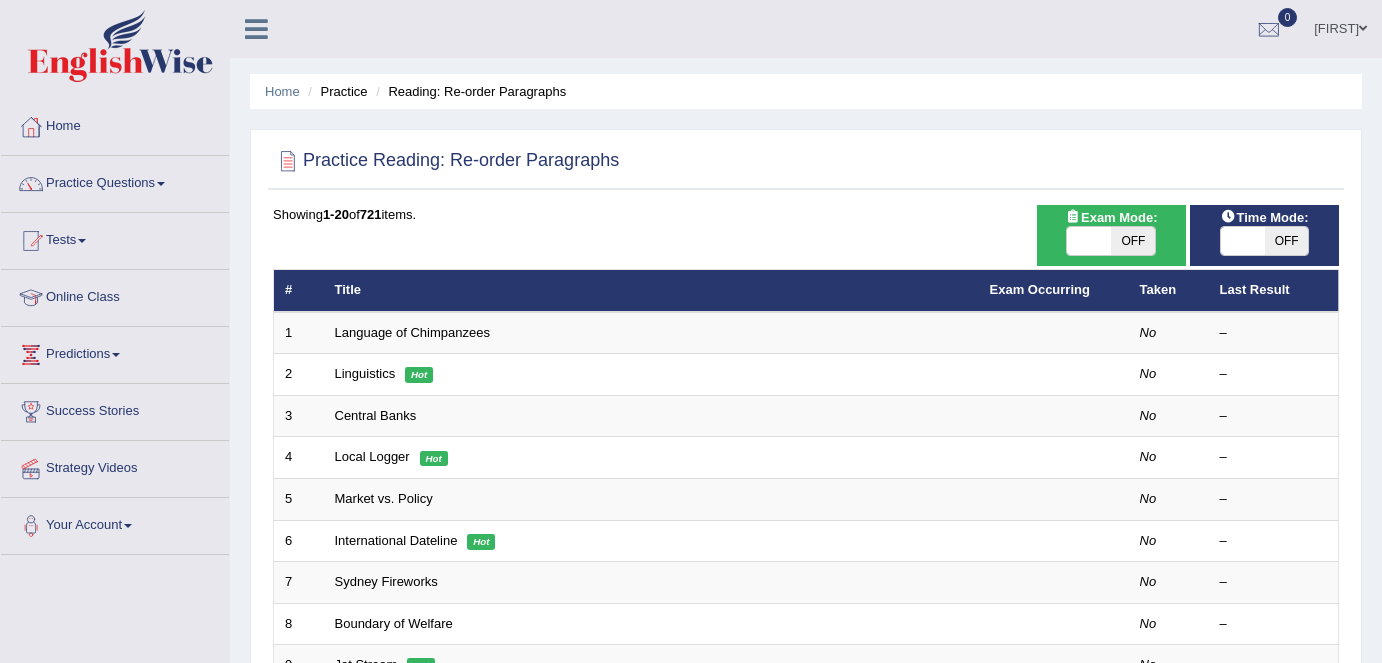 scroll, scrollTop: 0, scrollLeft: 0, axis: both 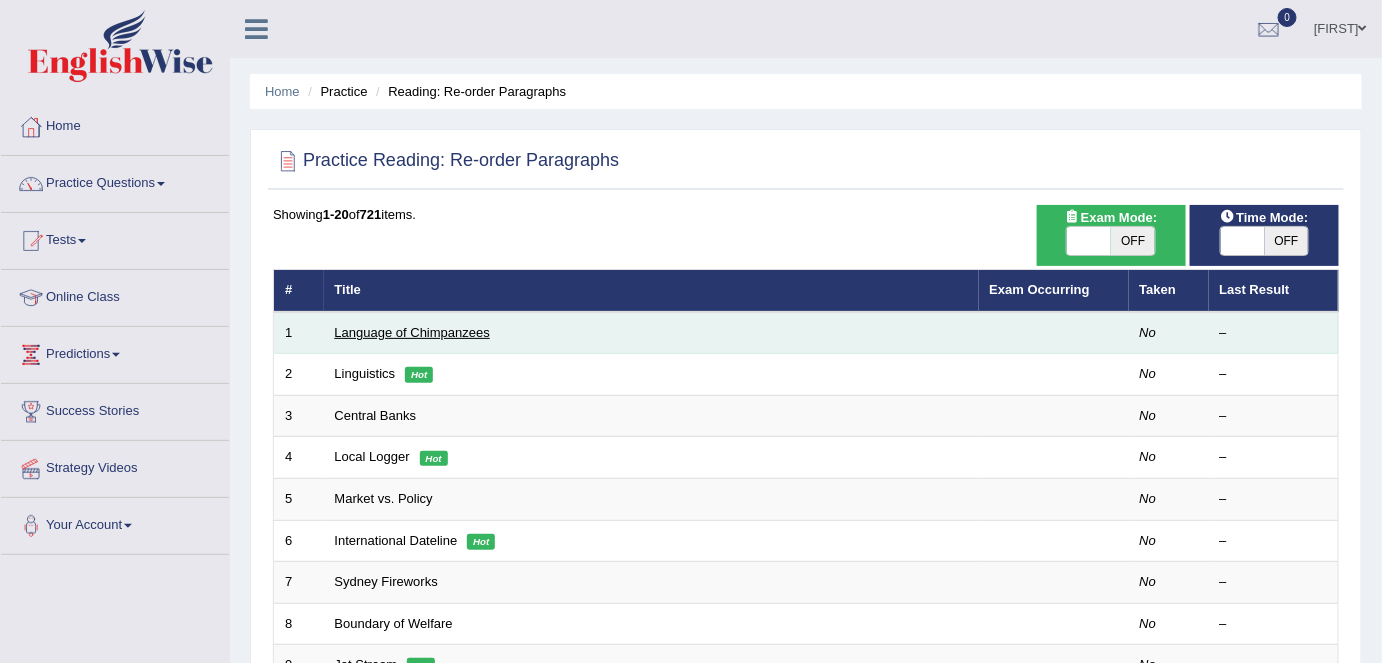 drag, startPoint x: 0, startPoint y: 0, endPoint x: 436, endPoint y: 328, distance: 545.6006 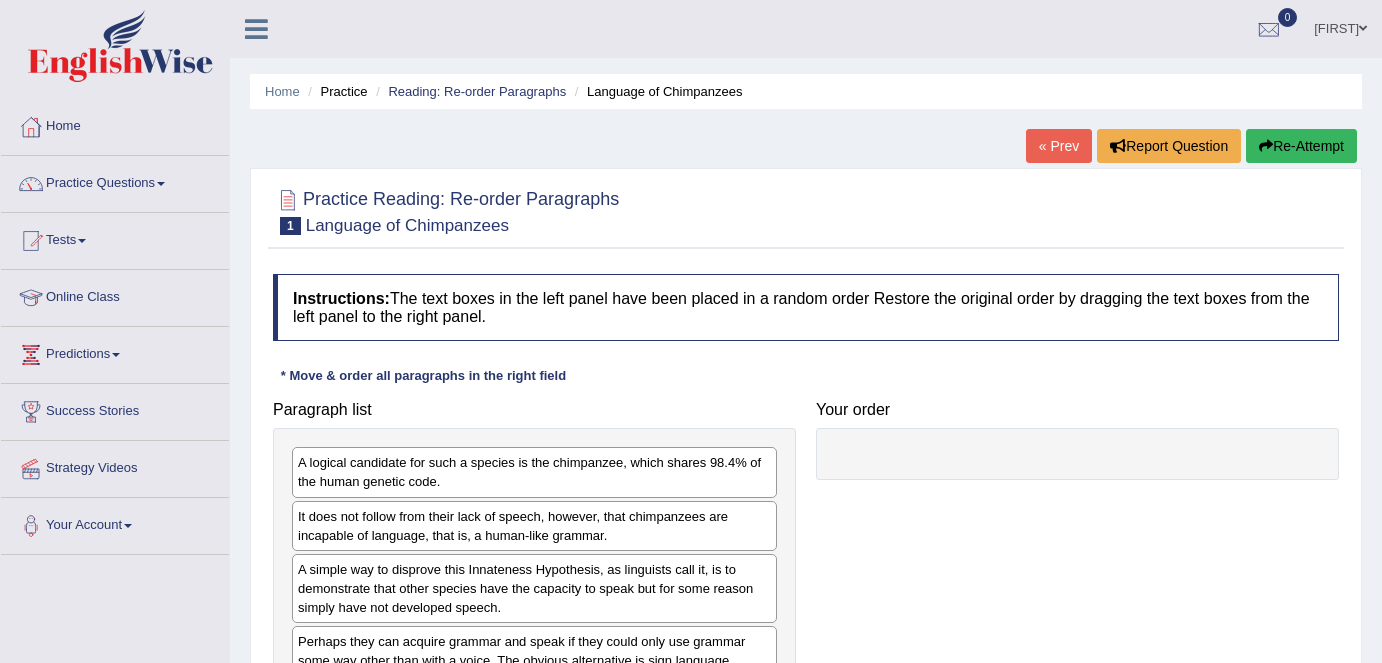 scroll, scrollTop: 181, scrollLeft: 0, axis: vertical 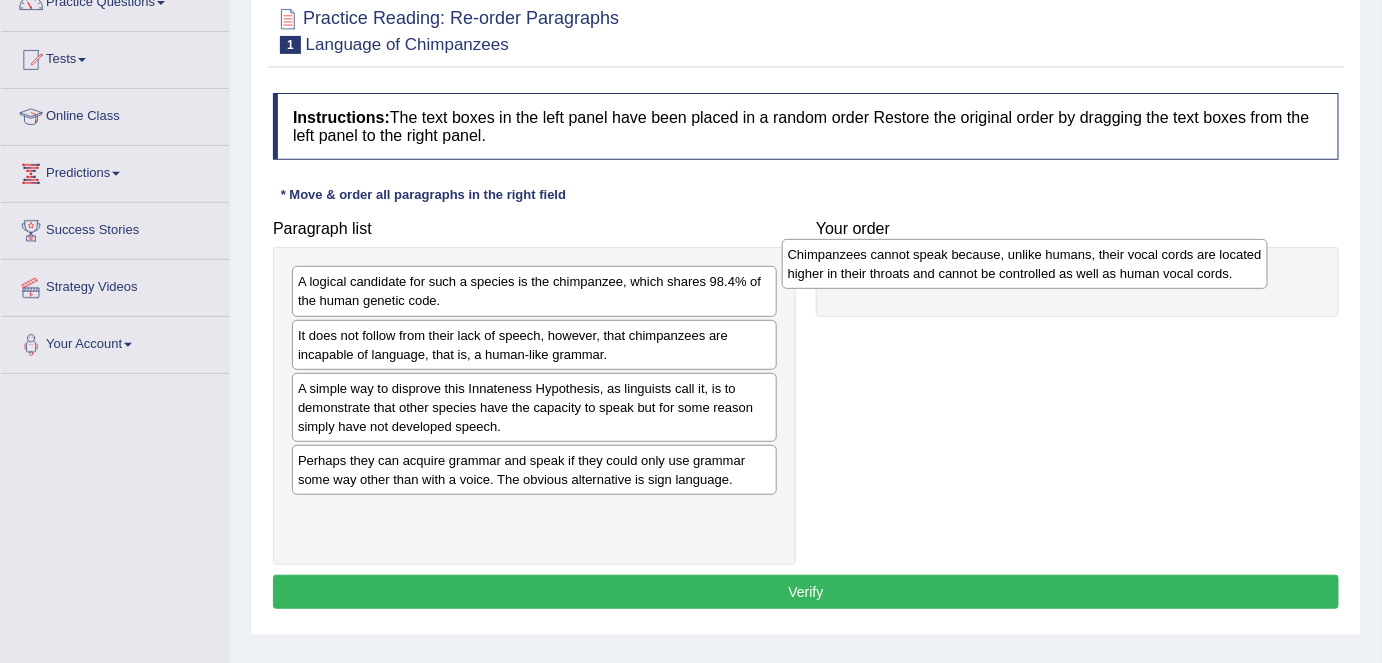 drag, startPoint x: 448, startPoint y: 520, endPoint x: 939, endPoint y: 262, distance: 554.65753 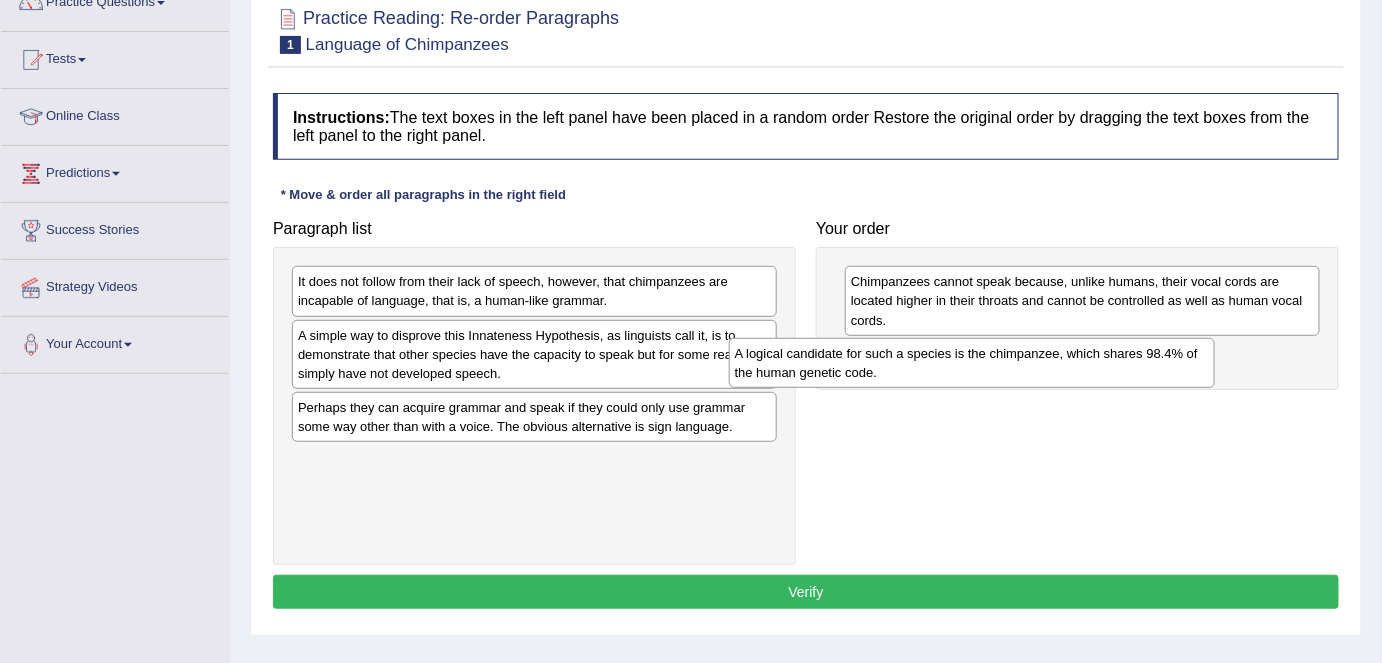 drag, startPoint x: 612, startPoint y: 304, endPoint x: 1001, endPoint y: 354, distance: 392.2002 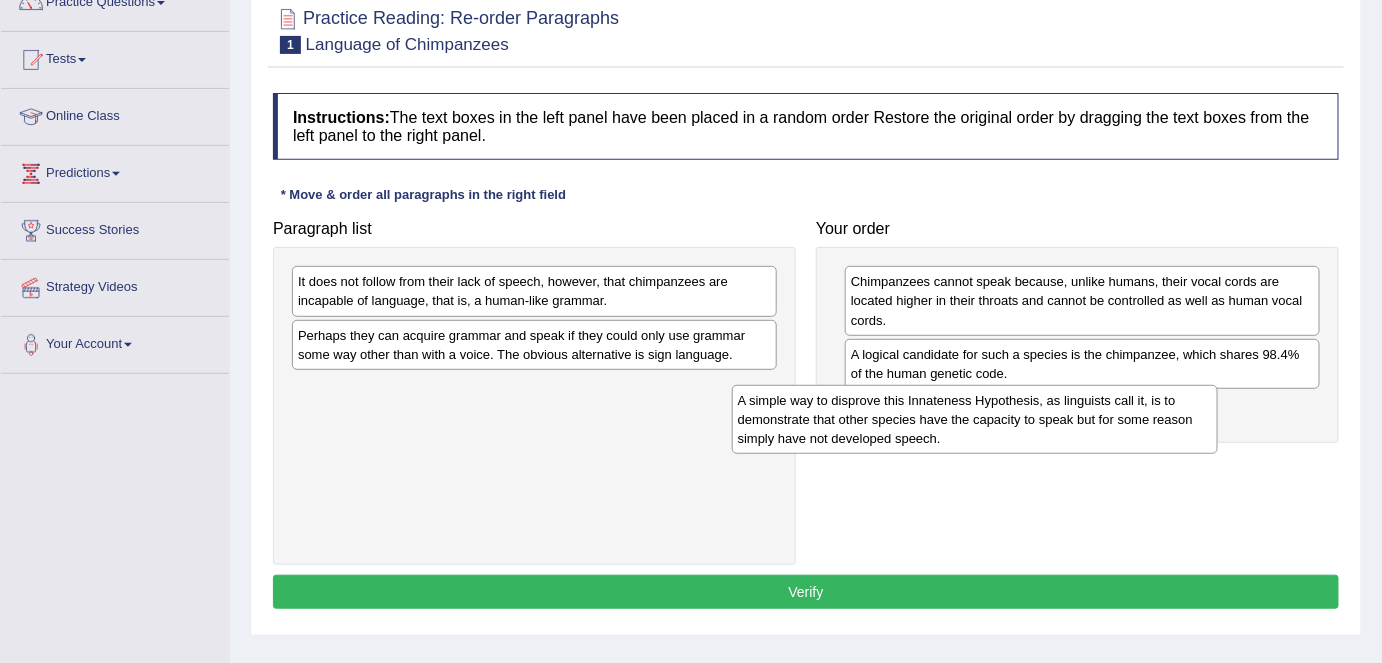 drag, startPoint x: 560, startPoint y: 383, endPoint x: 977, endPoint y: 427, distance: 419.3149 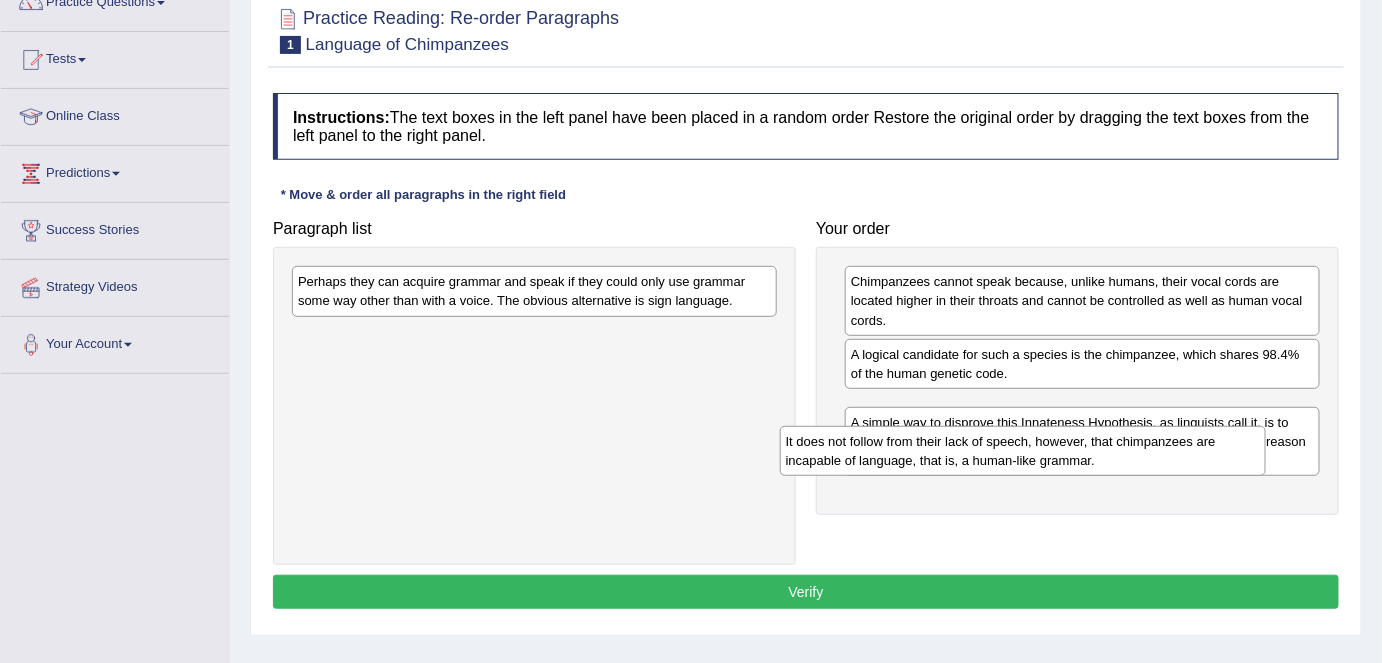 drag, startPoint x: 611, startPoint y: 264, endPoint x: 1144, endPoint y: 433, distance: 559.1511 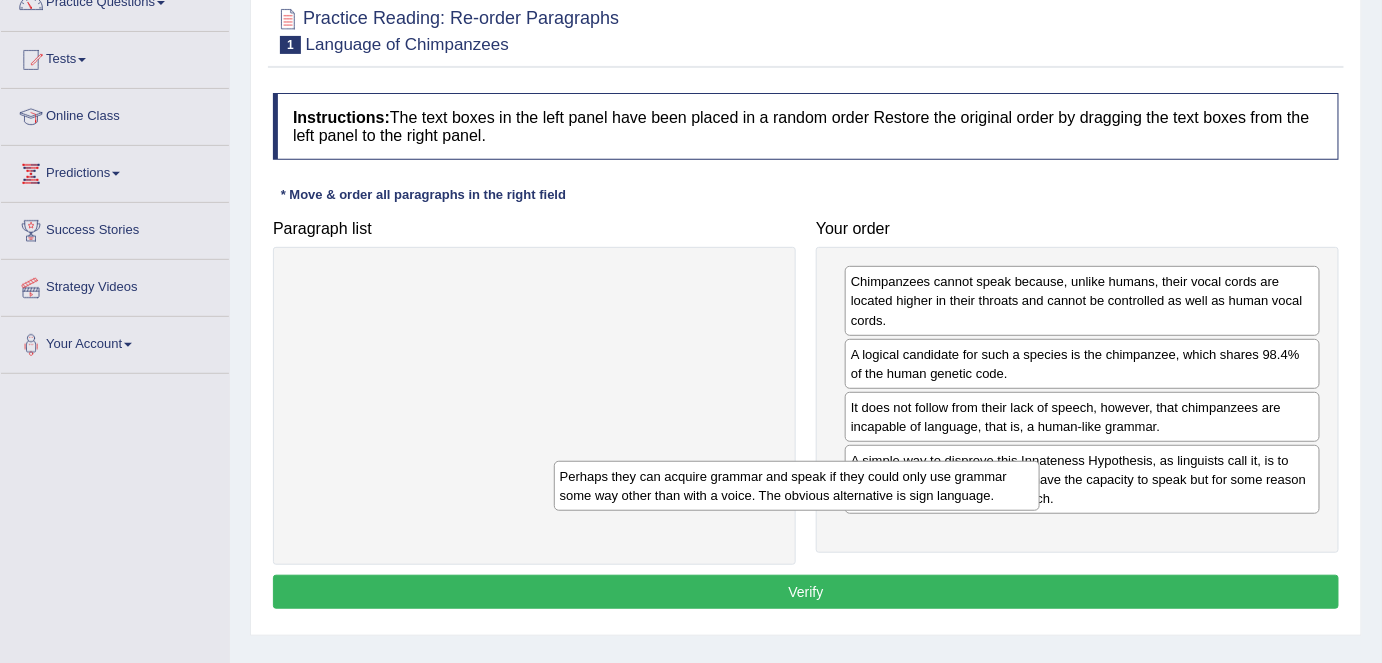 drag, startPoint x: 671, startPoint y: 288, endPoint x: 1211, endPoint y: 532, distance: 592.5673 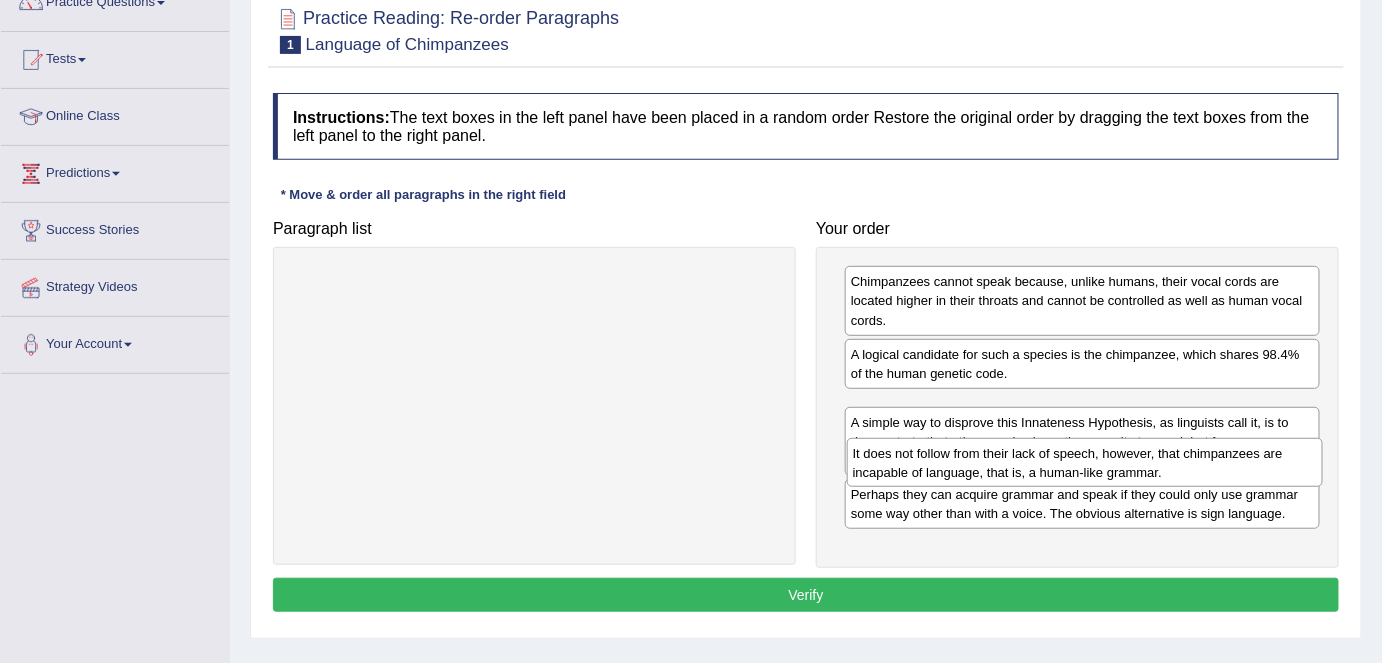 drag, startPoint x: 1022, startPoint y: 427, endPoint x: 1024, endPoint y: 473, distance: 46.043457 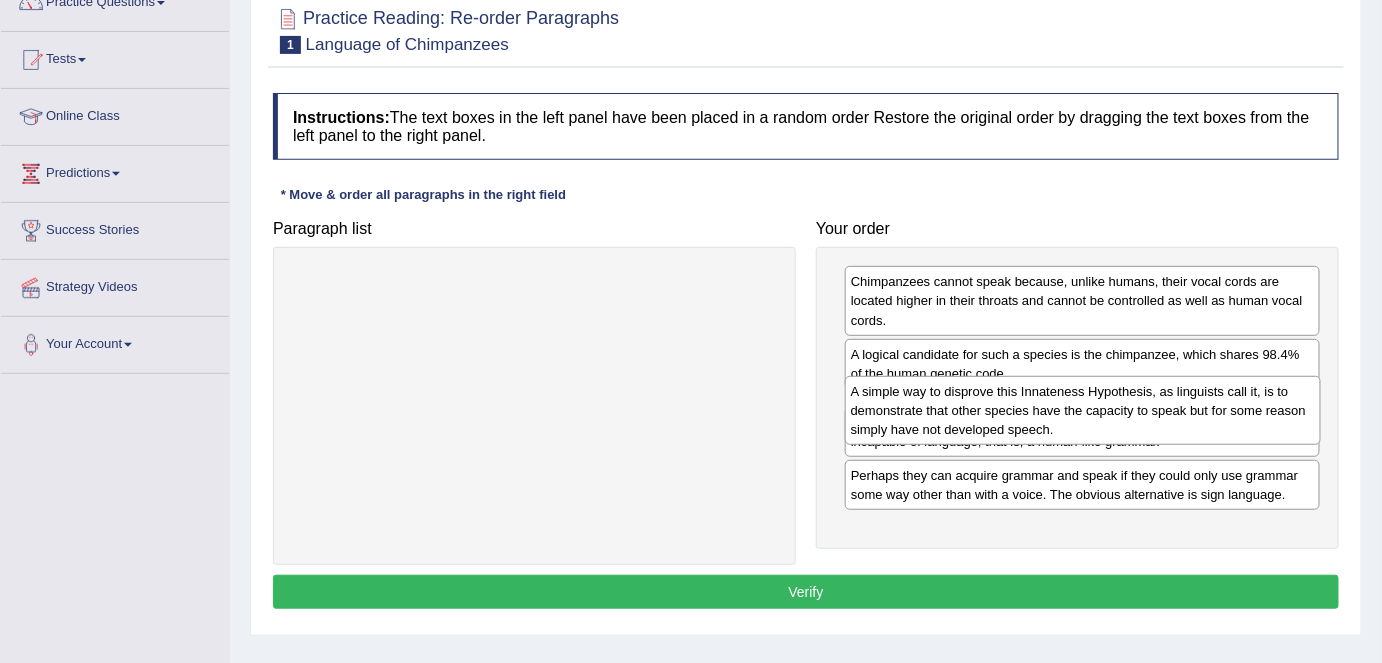 drag, startPoint x: 1021, startPoint y: 480, endPoint x: 1021, endPoint y: 414, distance: 66 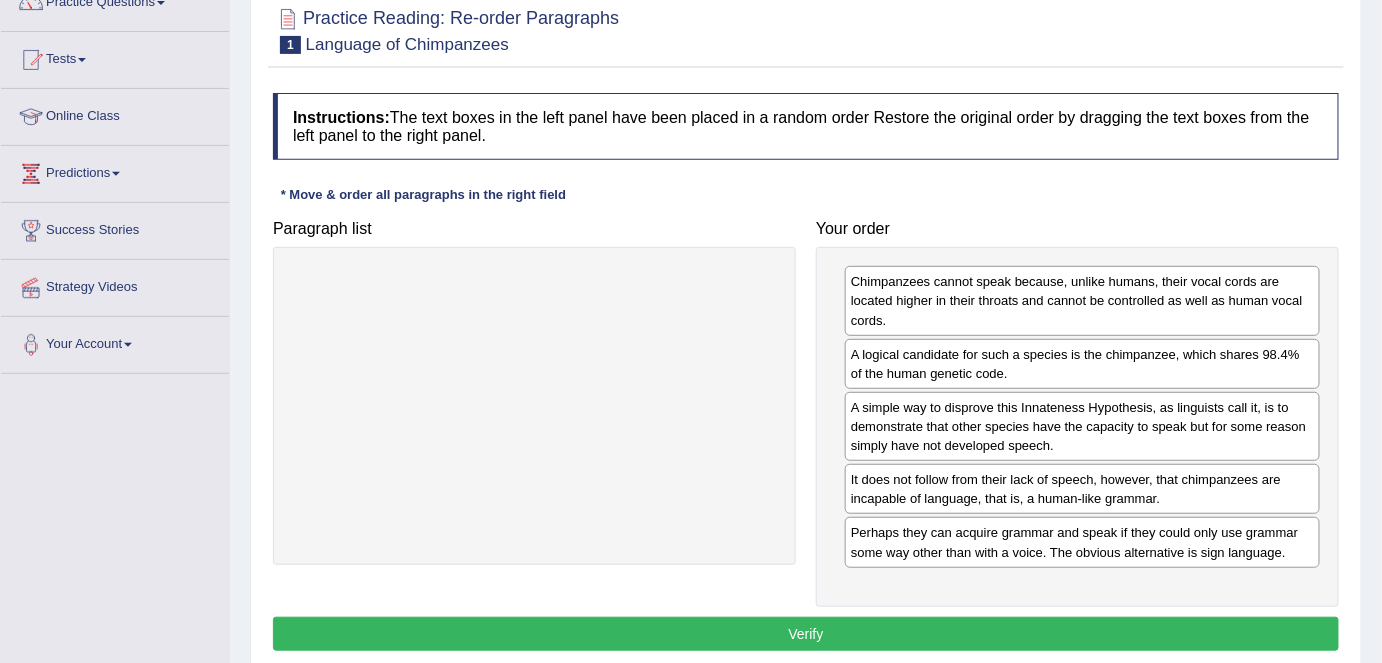 scroll, scrollTop: 272, scrollLeft: 0, axis: vertical 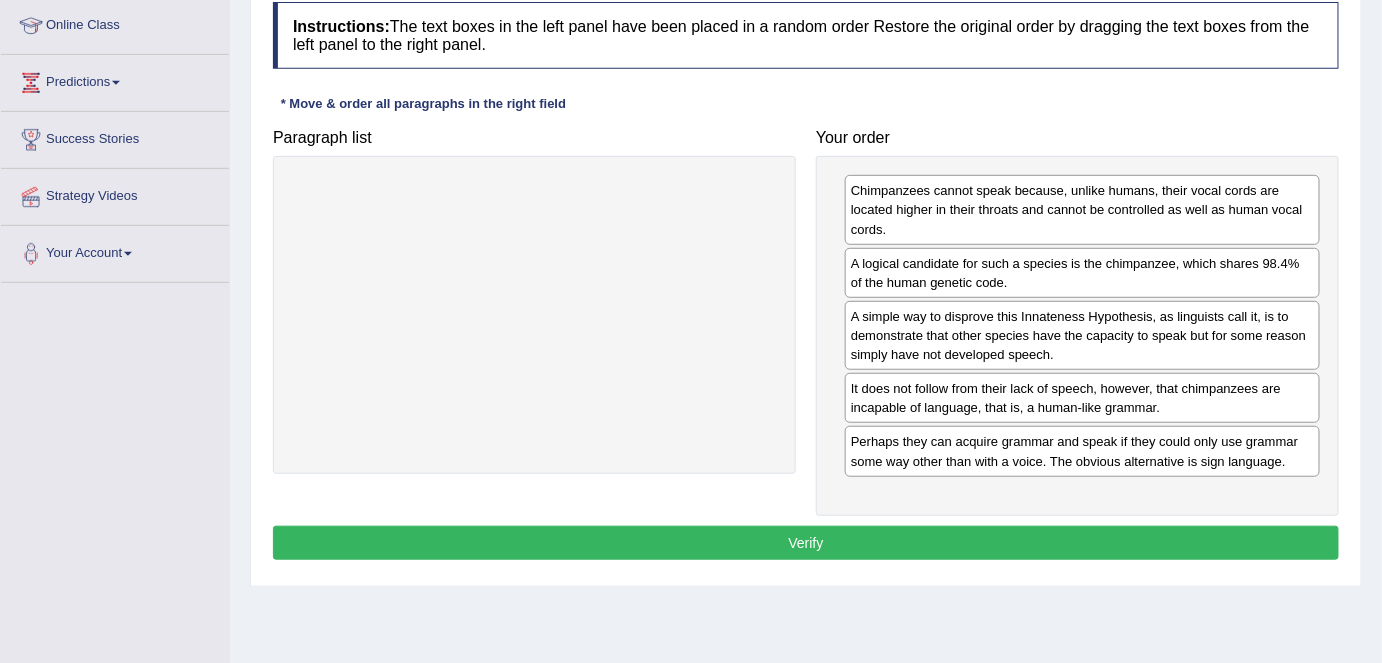 click on "Verify" at bounding box center [806, 543] 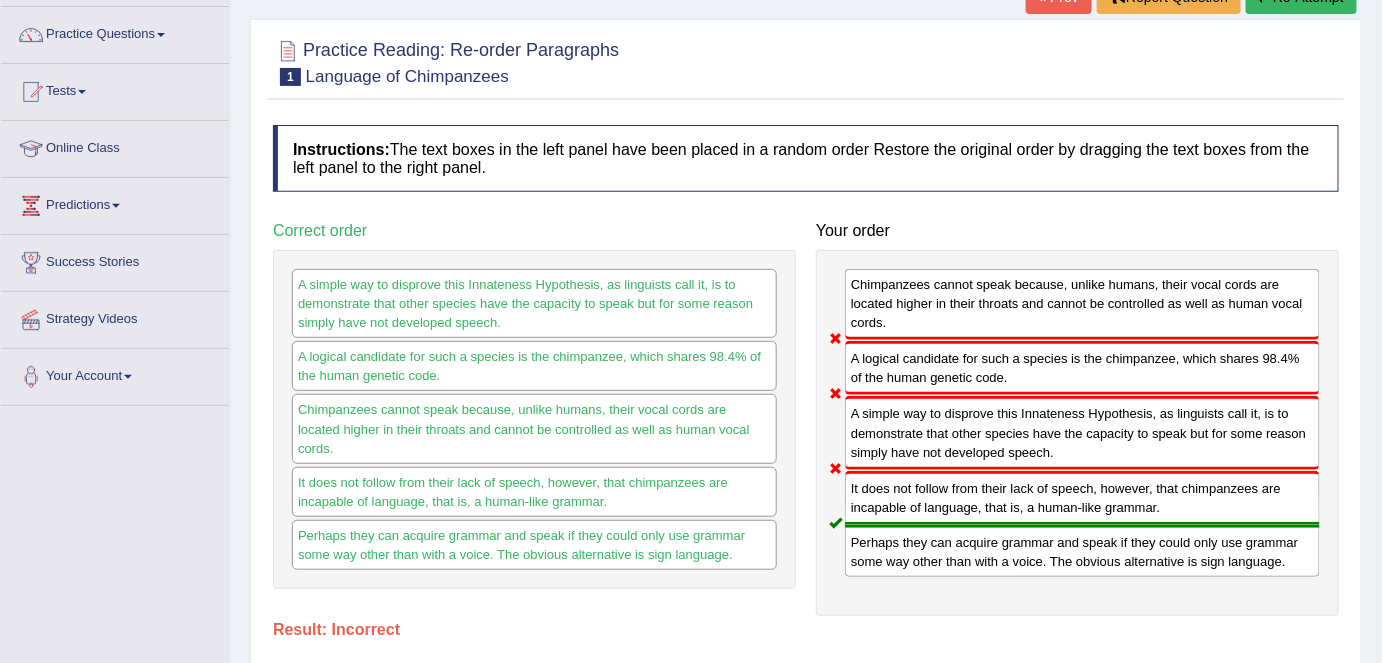 scroll, scrollTop: 0, scrollLeft: 0, axis: both 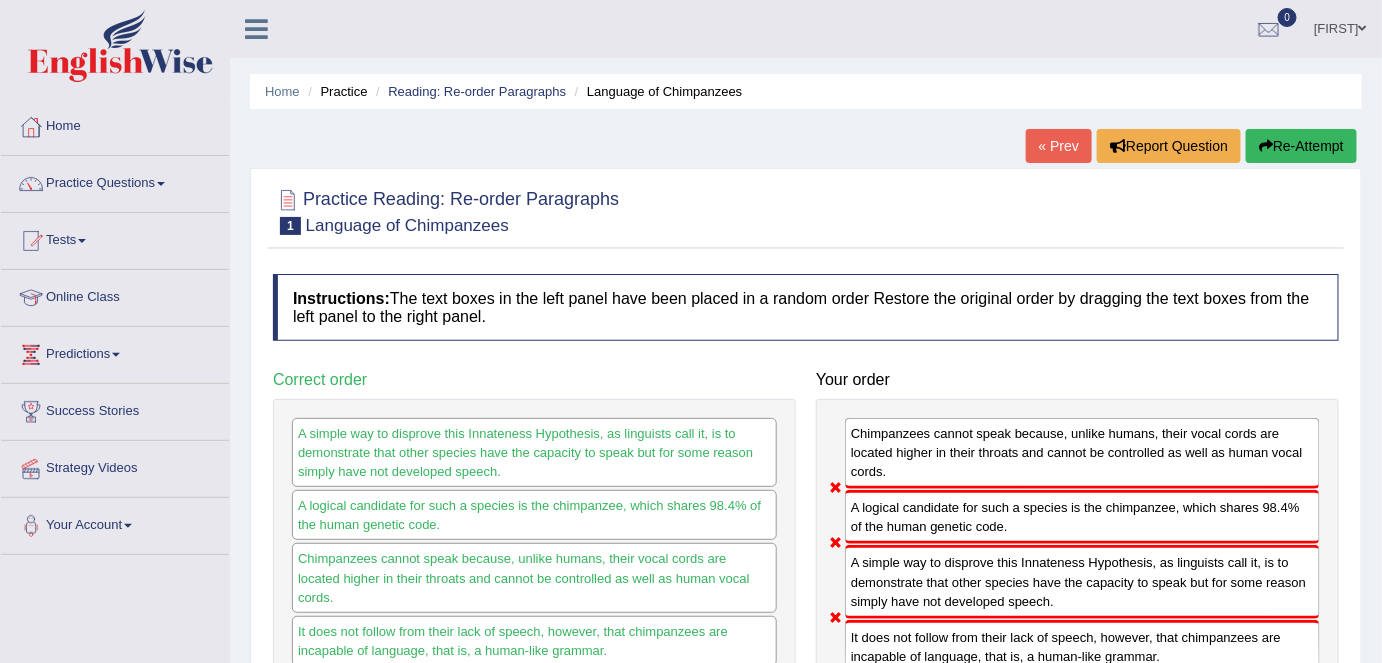 click on "Re-Attempt" at bounding box center [1301, 146] 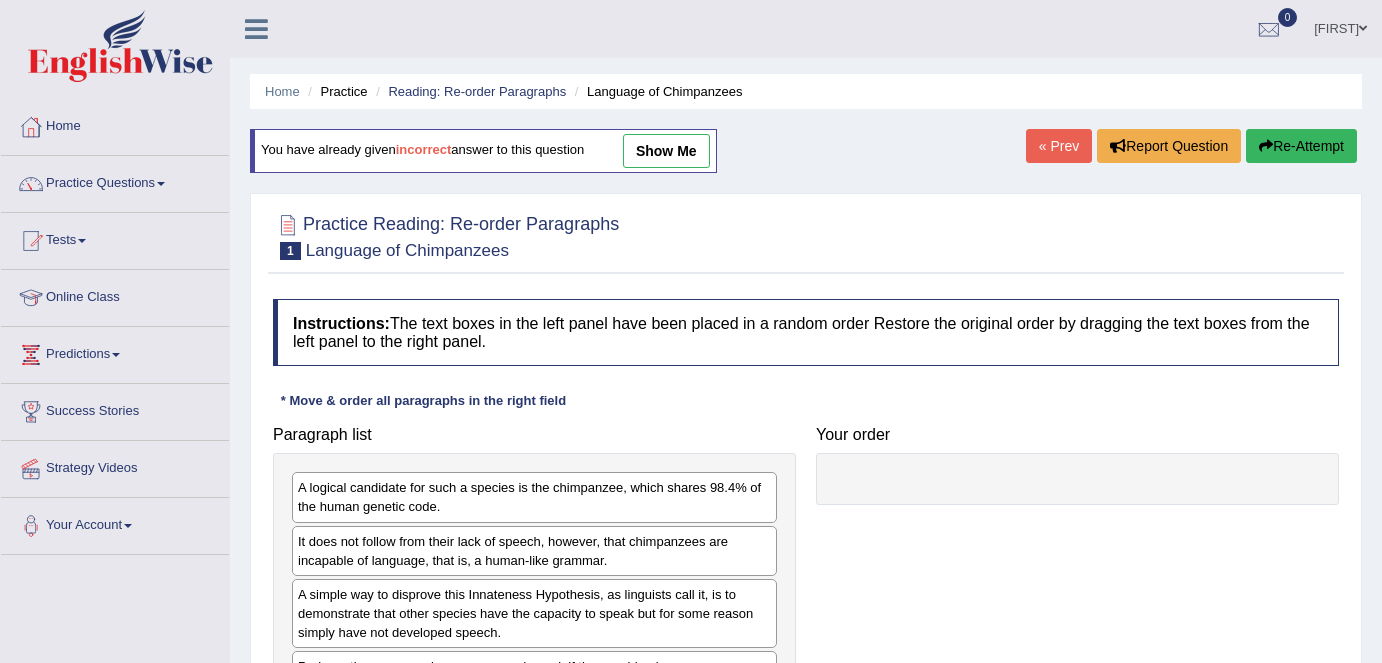 scroll, scrollTop: 0, scrollLeft: 0, axis: both 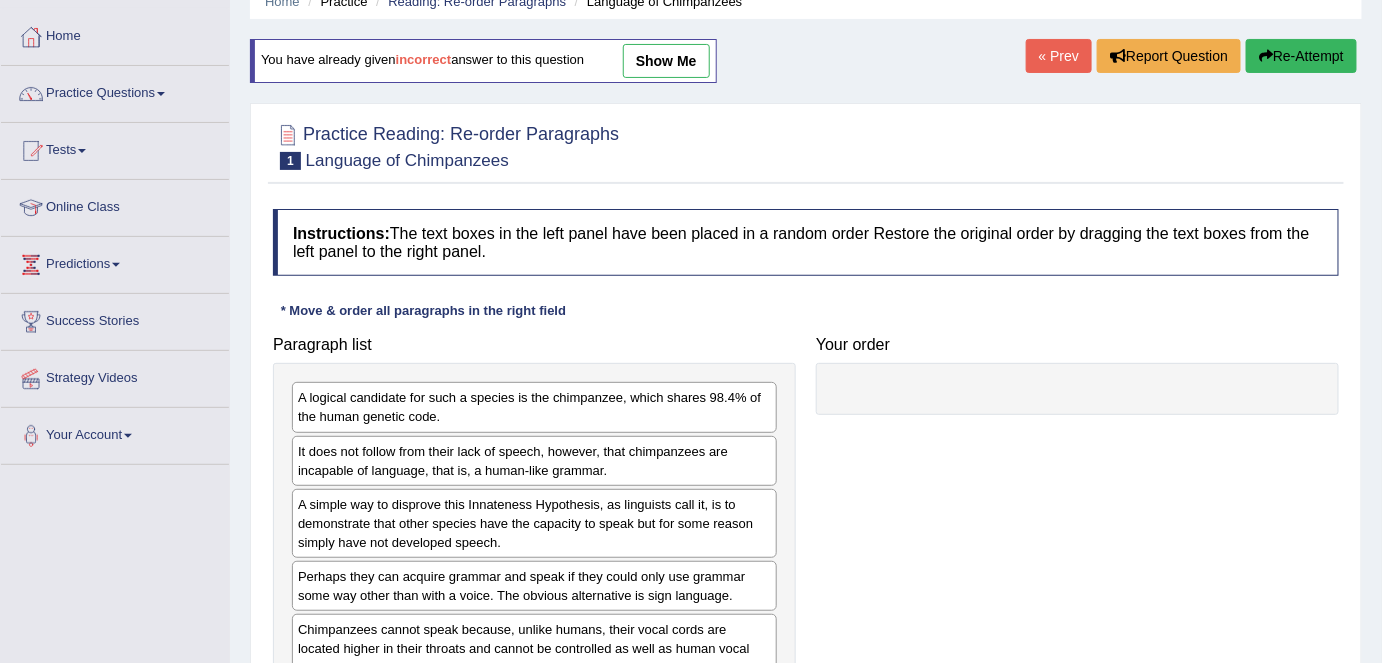 click on "« Prev" at bounding box center [1059, 56] 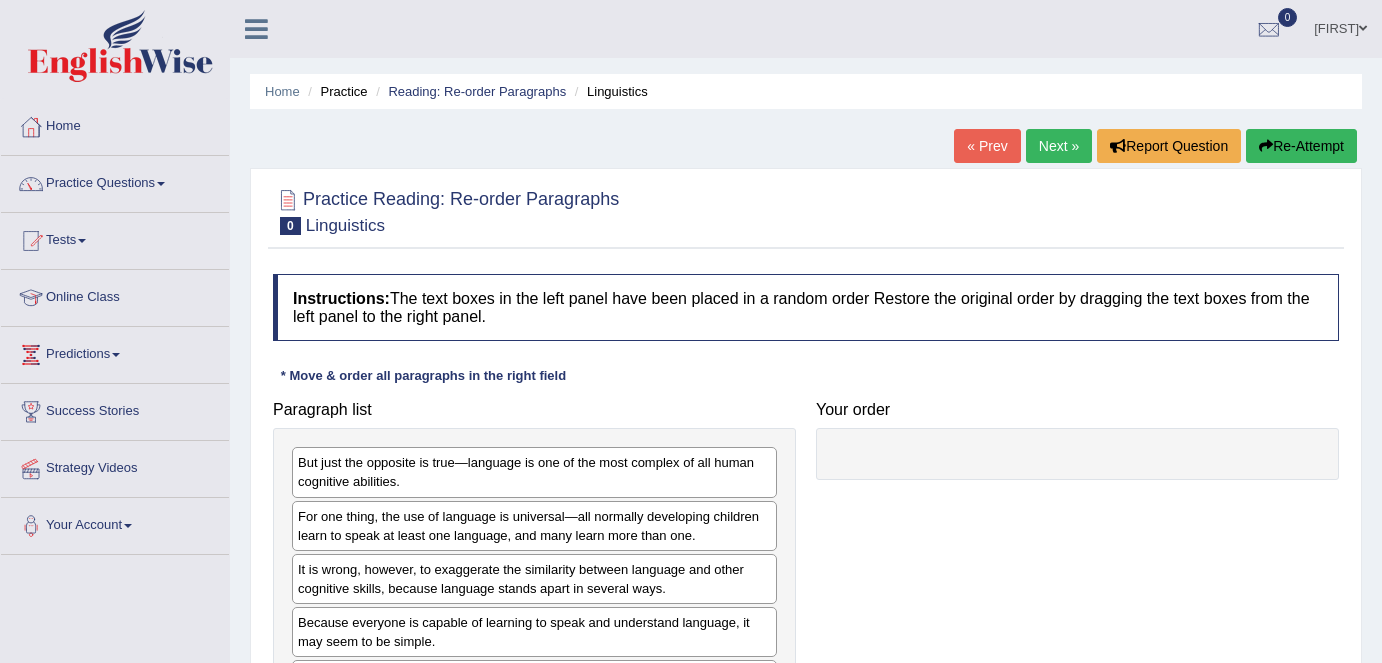 scroll, scrollTop: 0, scrollLeft: 0, axis: both 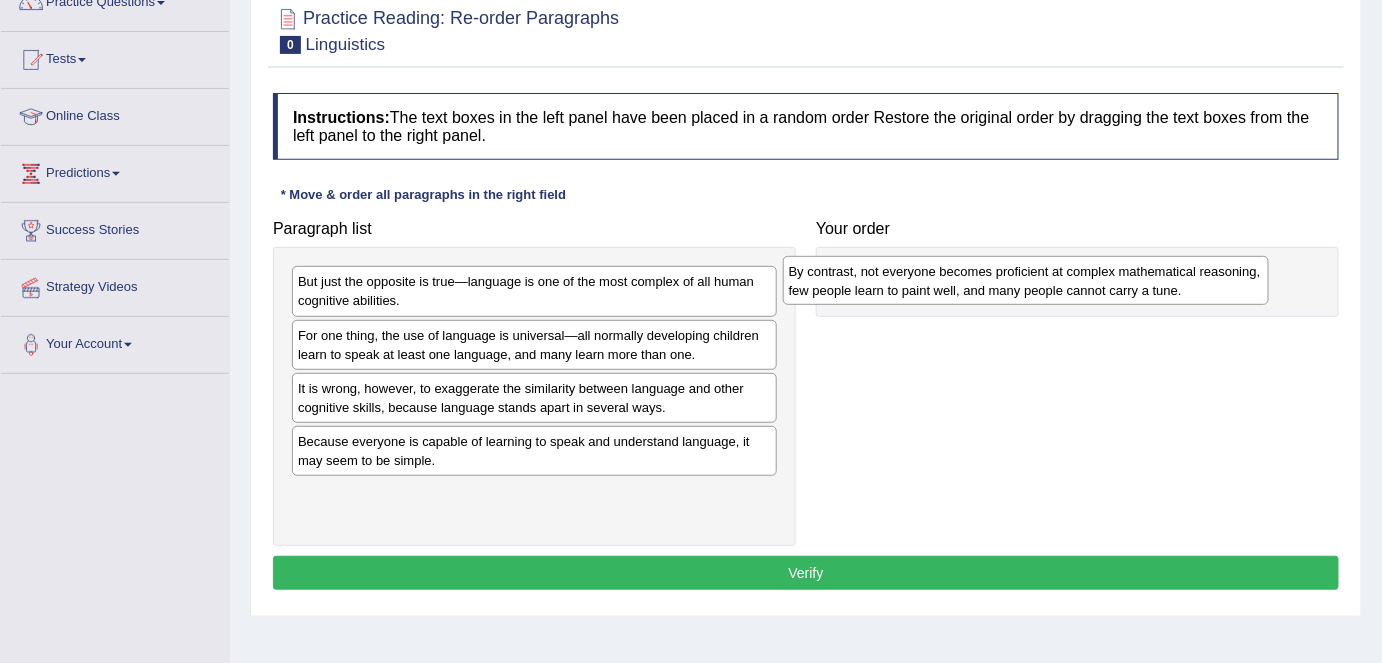 drag, startPoint x: 405, startPoint y: 509, endPoint x: 911, endPoint y: 281, distance: 554.9955 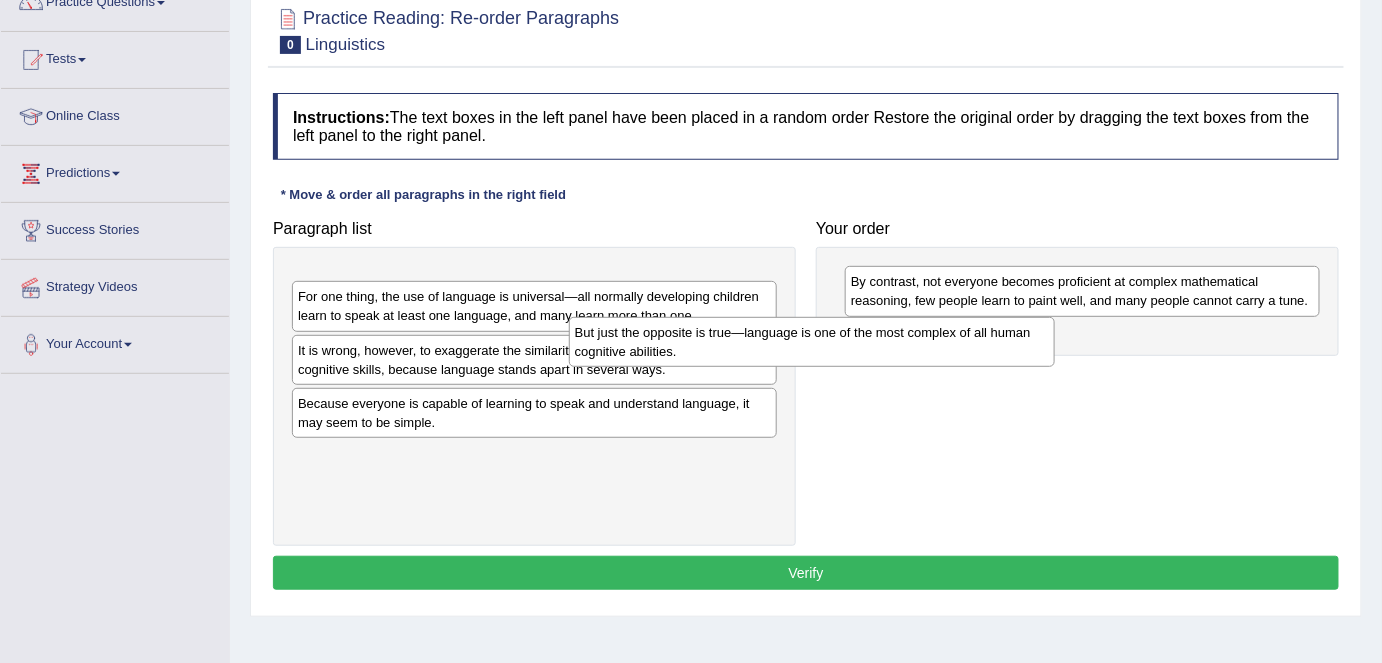 drag, startPoint x: 699, startPoint y: 281, endPoint x: 1130, endPoint y: 322, distance: 432.9457 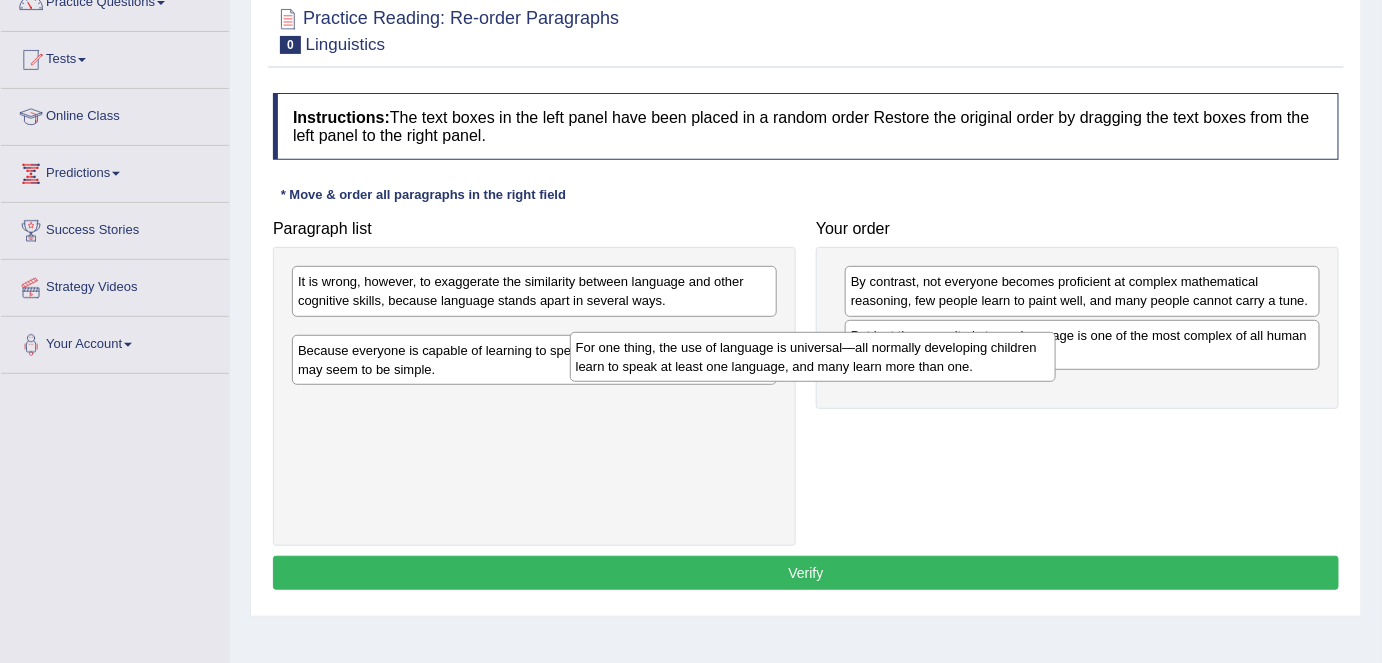 drag, startPoint x: 530, startPoint y: 288, endPoint x: 991, endPoint y: 374, distance: 468.9531 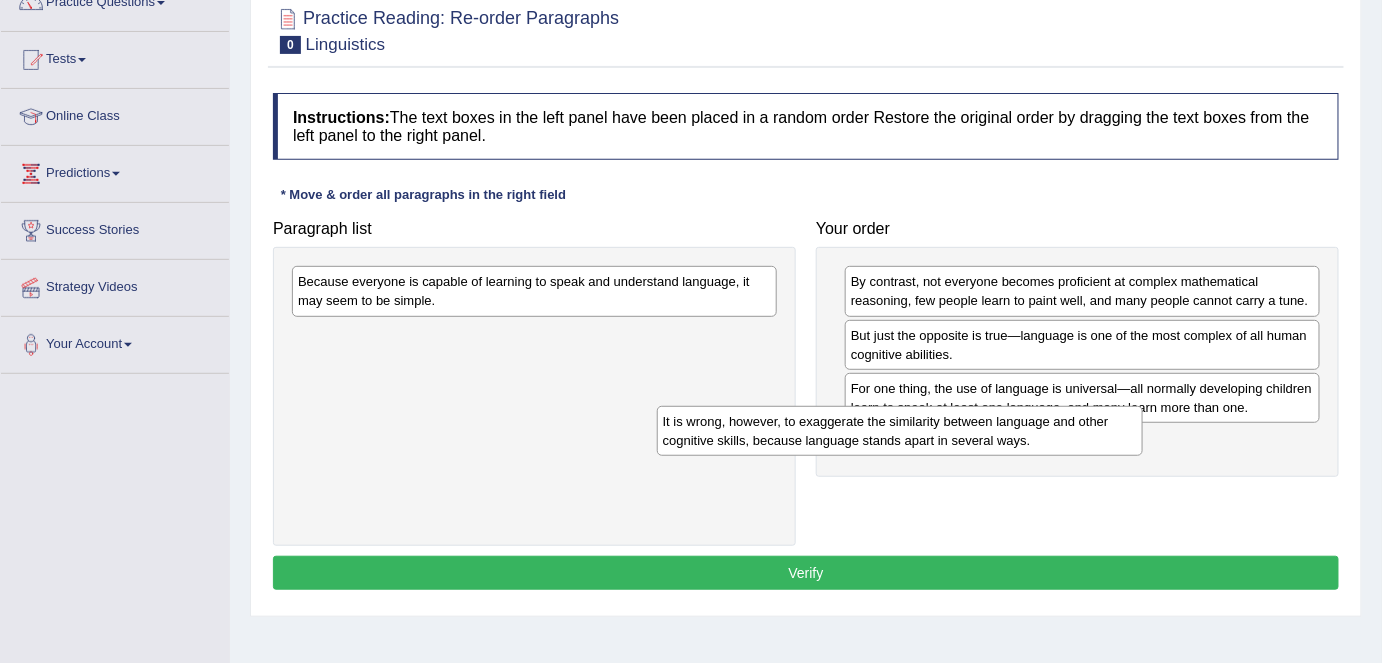 drag, startPoint x: 509, startPoint y: 268, endPoint x: 949, endPoint y: 422, distance: 466.17163 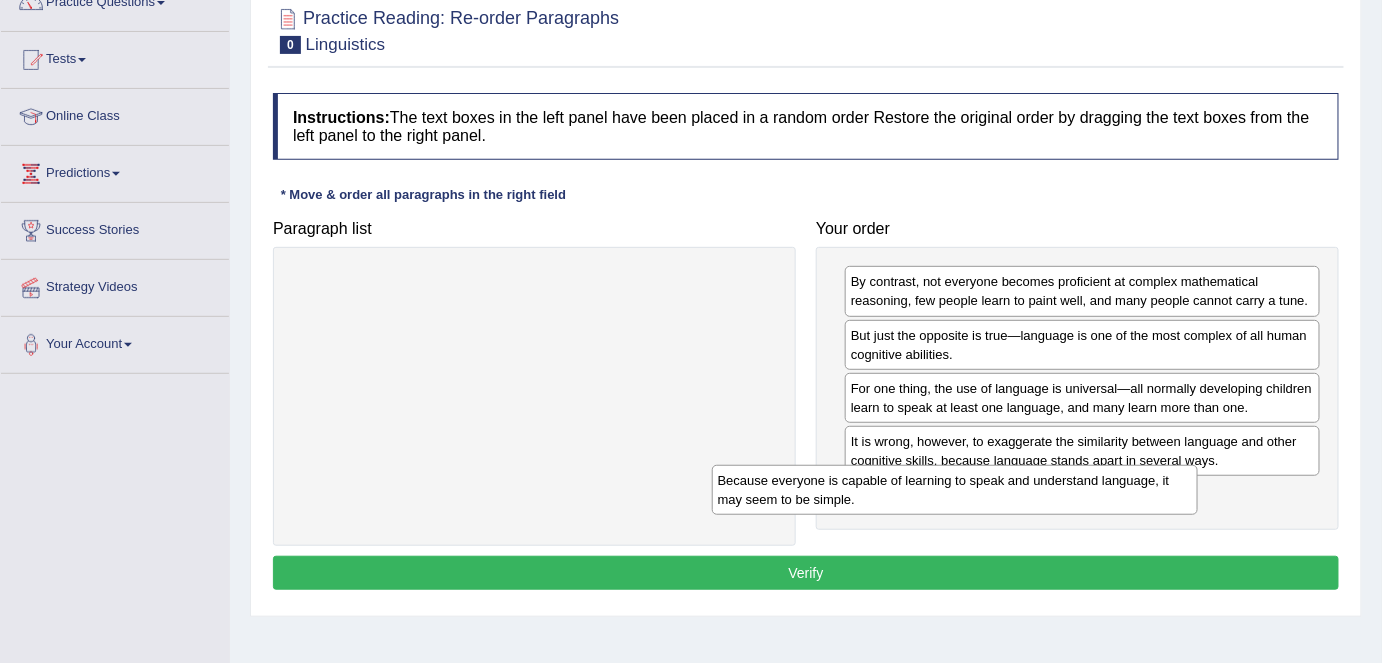 drag, startPoint x: 489, startPoint y: 274, endPoint x: 911, endPoint y: 473, distance: 466.56726 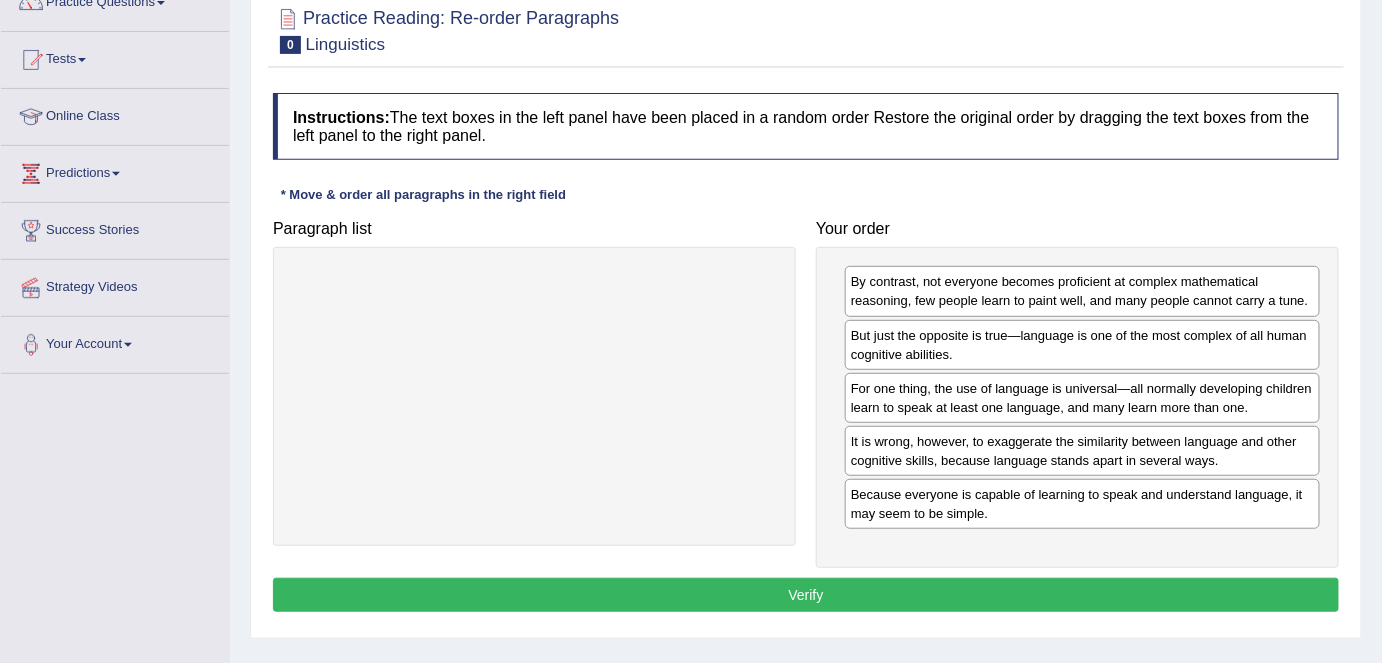 drag, startPoint x: 814, startPoint y: 593, endPoint x: 824, endPoint y: 548, distance: 46.09772 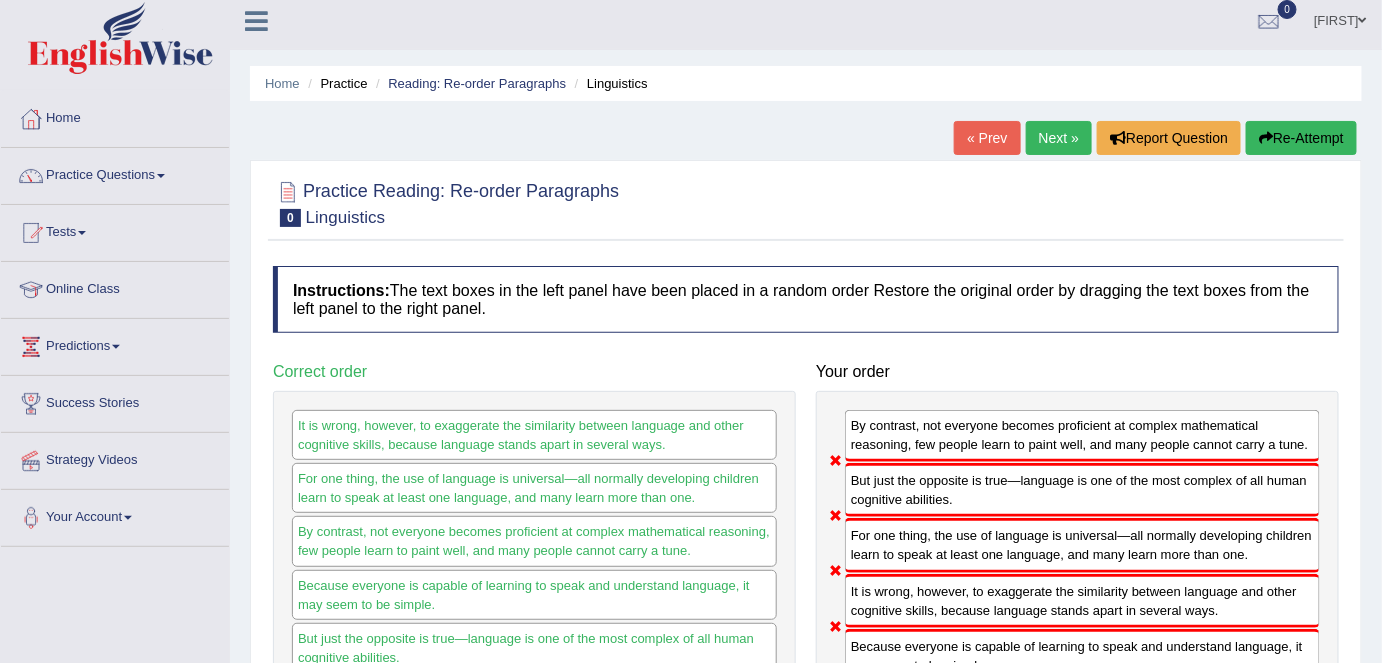 scroll, scrollTop: 0, scrollLeft: 0, axis: both 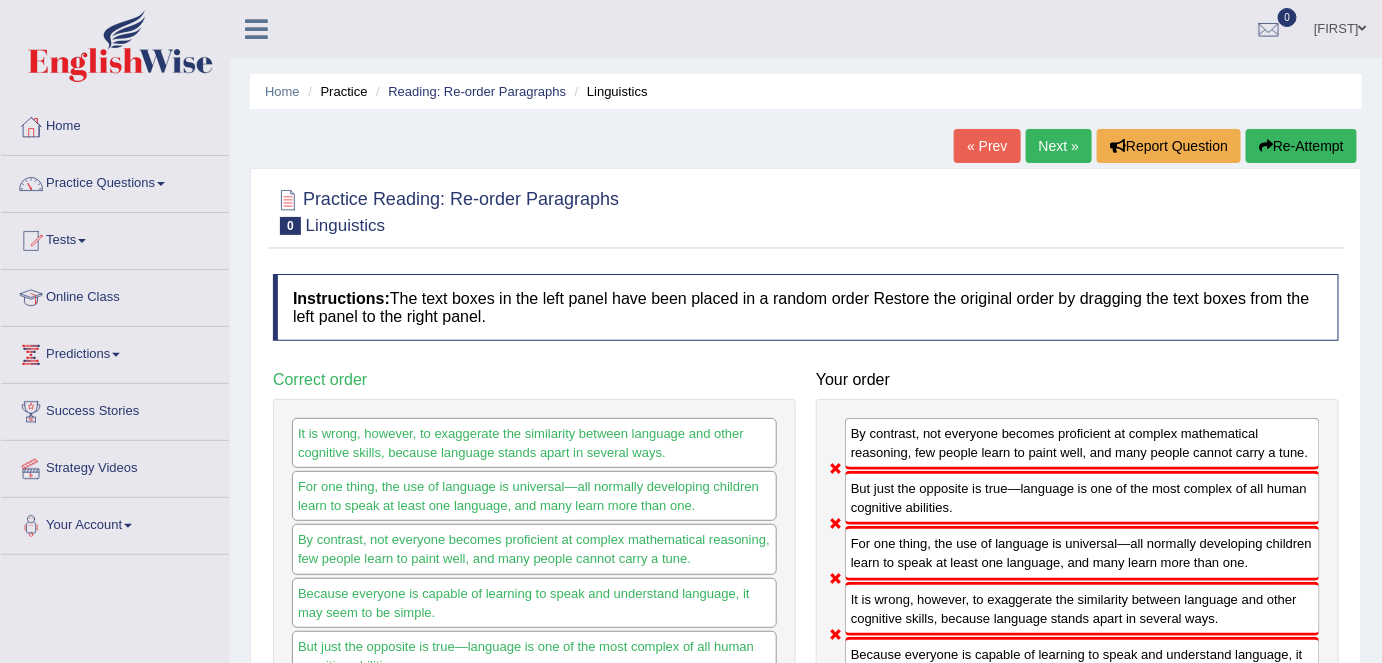 click on "Re-Attempt" at bounding box center (1301, 146) 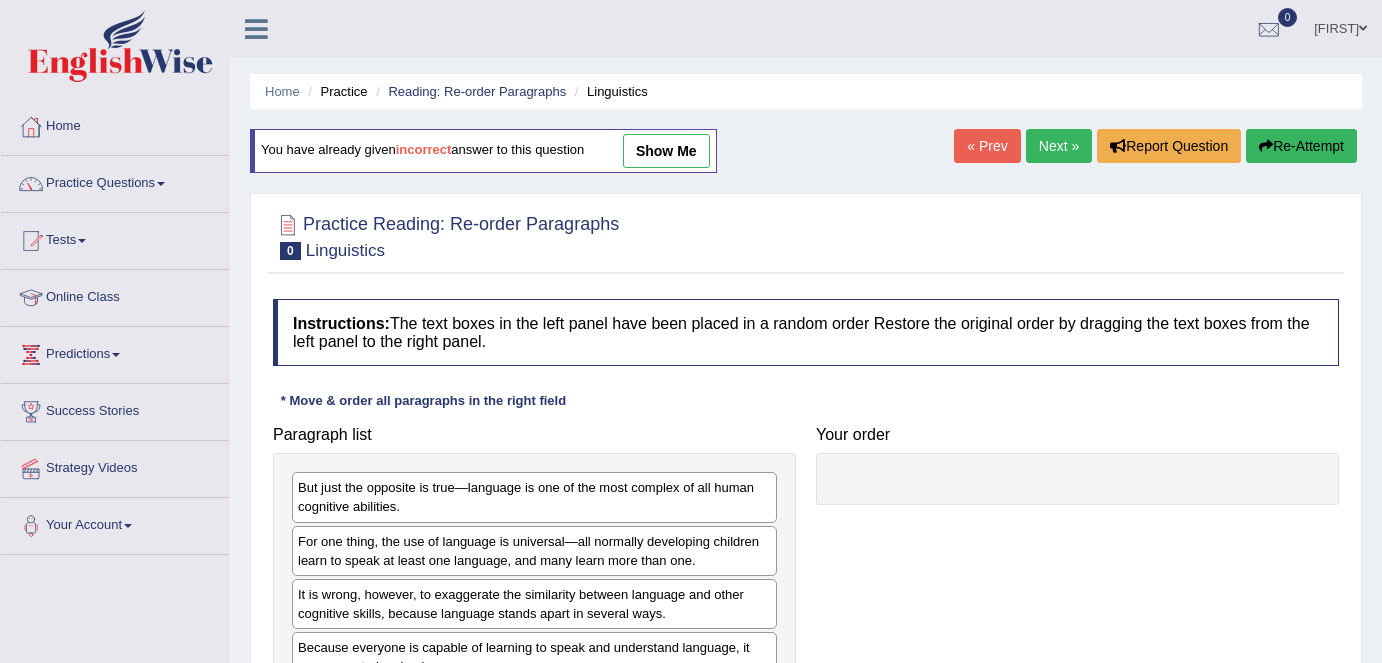 scroll, scrollTop: 272, scrollLeft: 0, axis: vertical 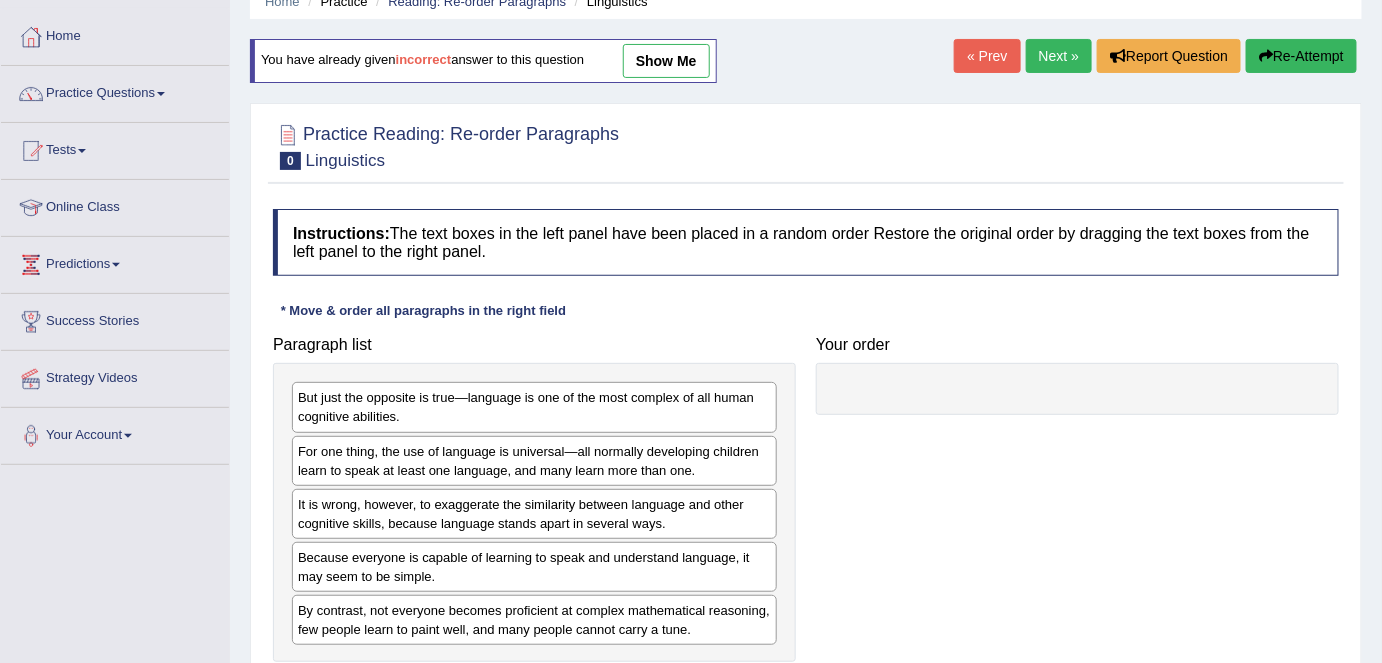 click on "« Prev" at bounding box center (987, 56) 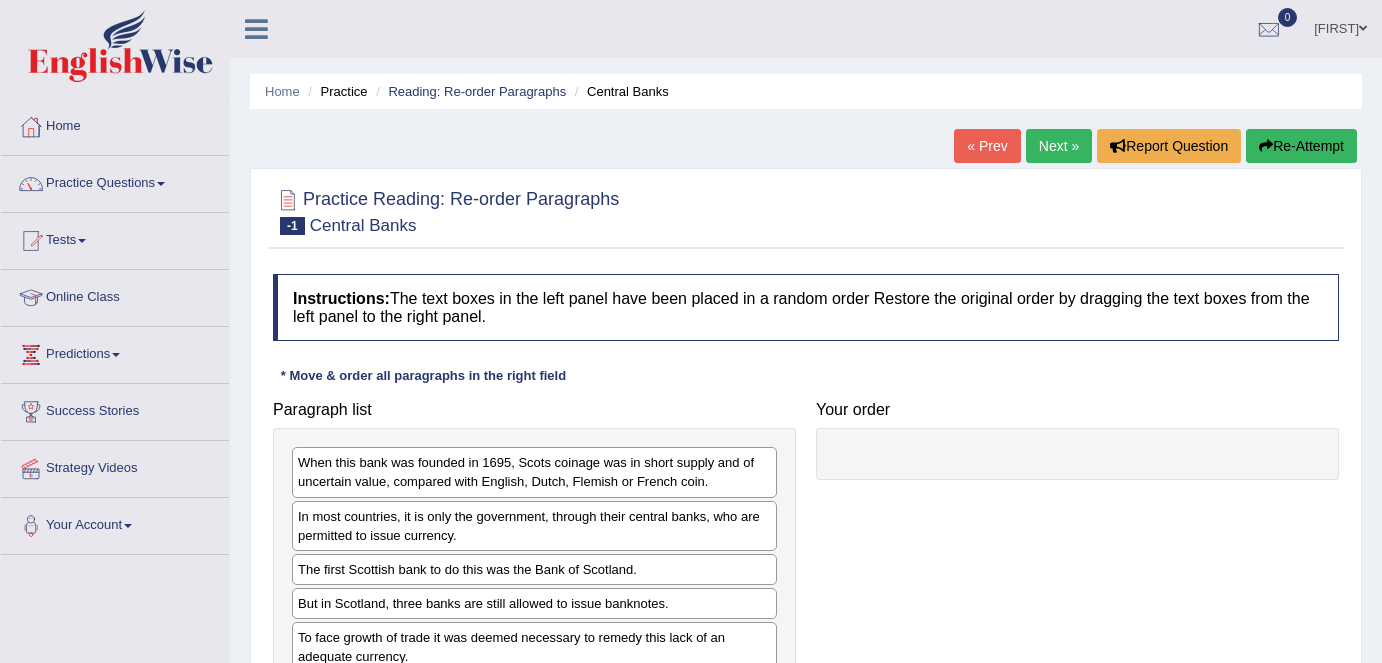 scroll, scrollTop: 0, scrollLeft: 0, axis: both 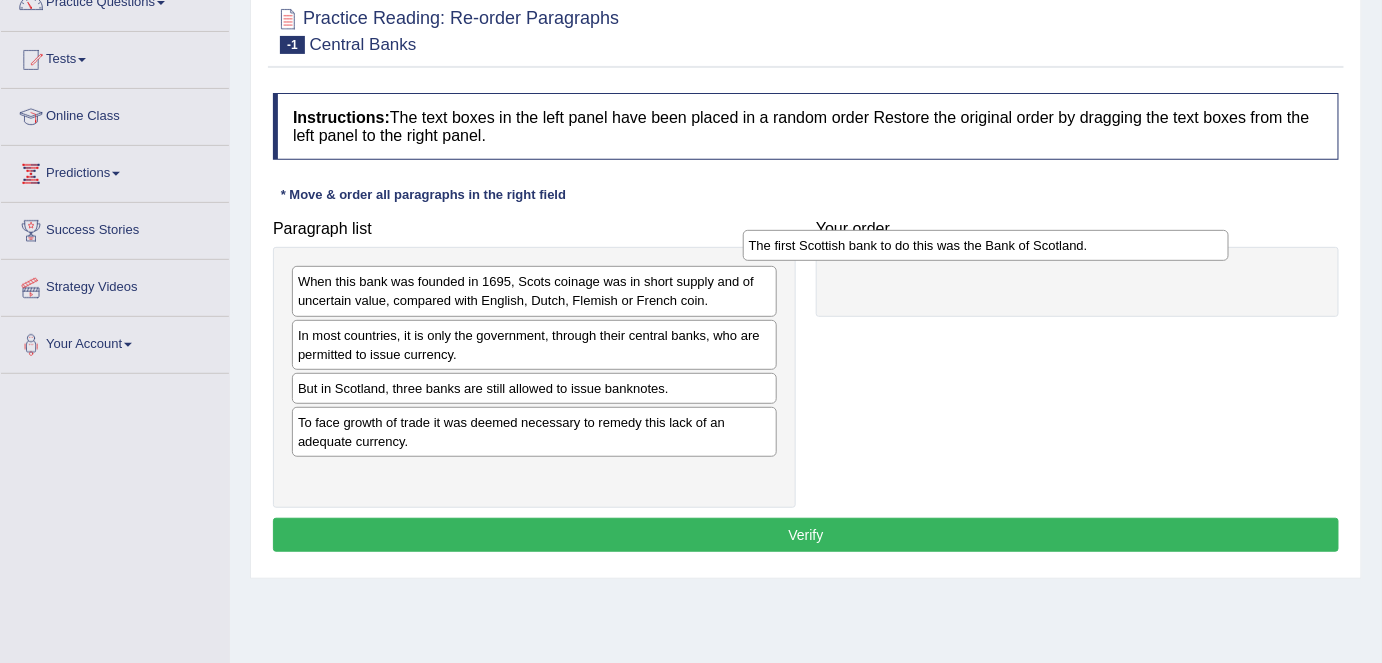 drag, startPoint x: 530, startPoint y: 388, endPoint x: 1000, endPoint y: 241, distance: 492.45203 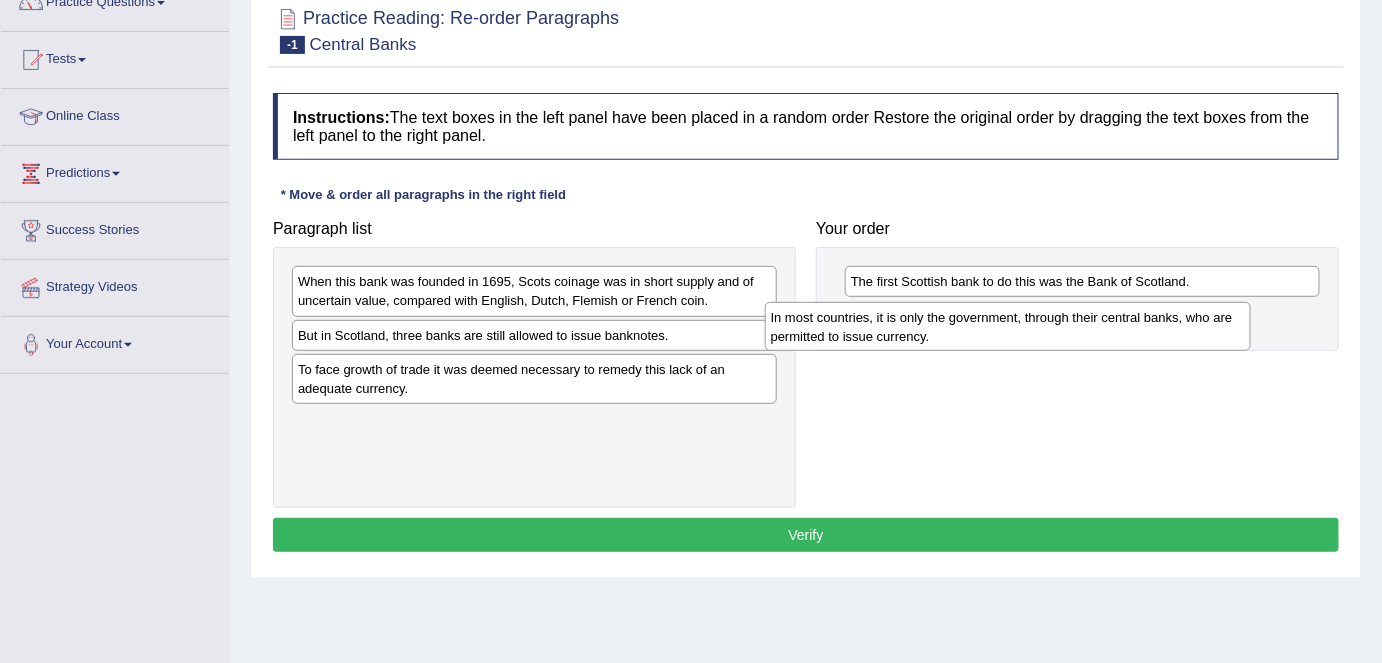drag, startPoint x: 618, startPoint y: 346, endPoint x: 1090, endPoint y: 327, distance: 472.38226 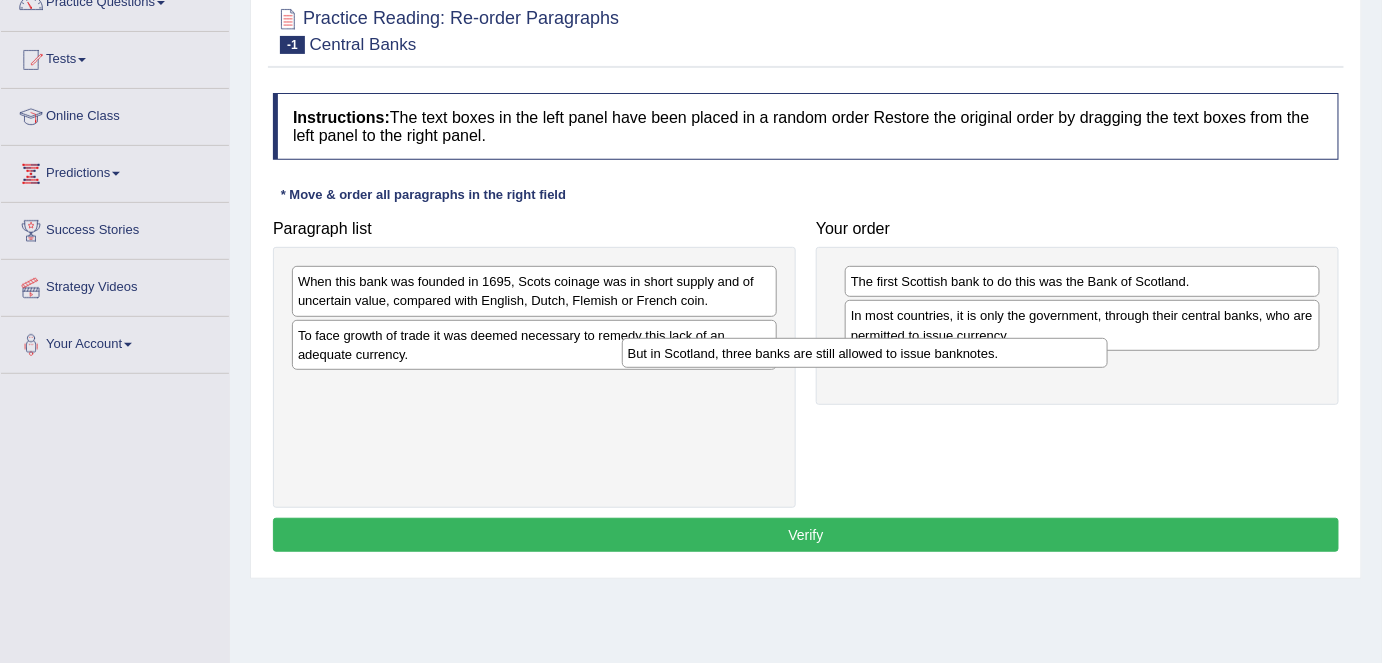 drag, startPoint x: 699, startPoint y: 342, endPoint x: 1128, endPoint y: 361, distance: 429.42053 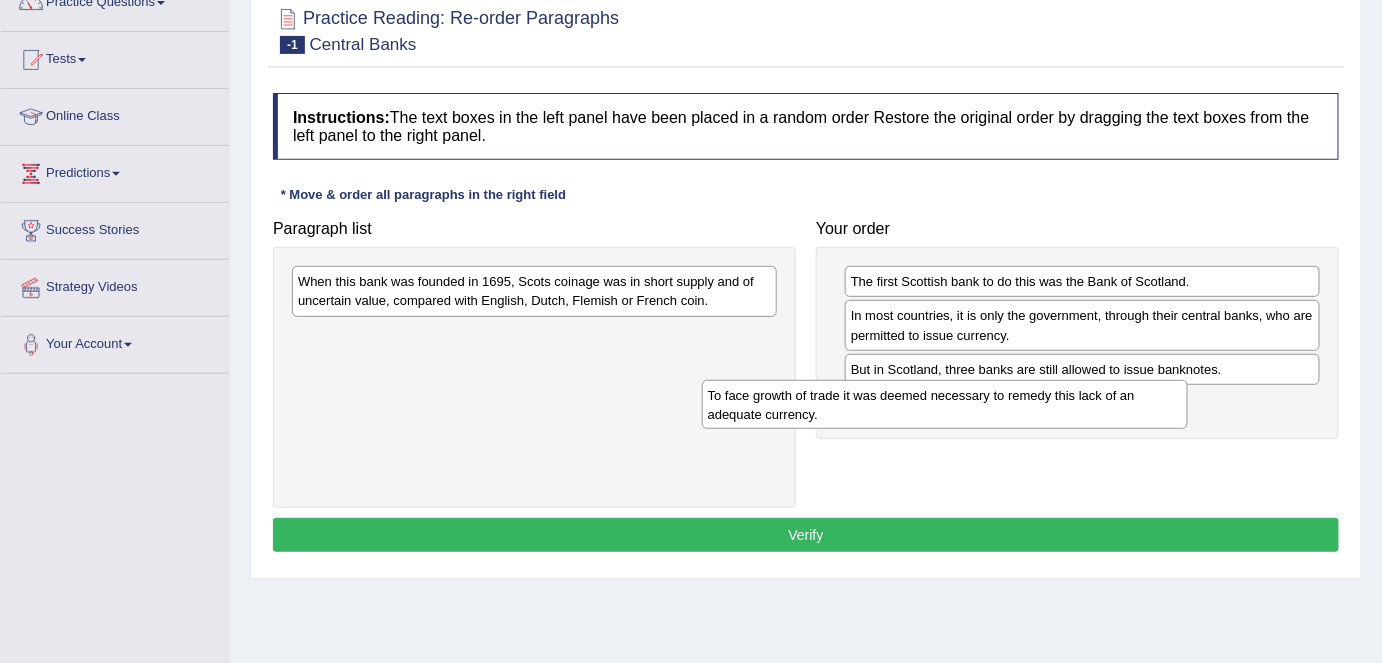drag, startPoint x: 690, startPoint y: 336, endPoint x: 1152, endPoint y: 402, distance: 466.6905 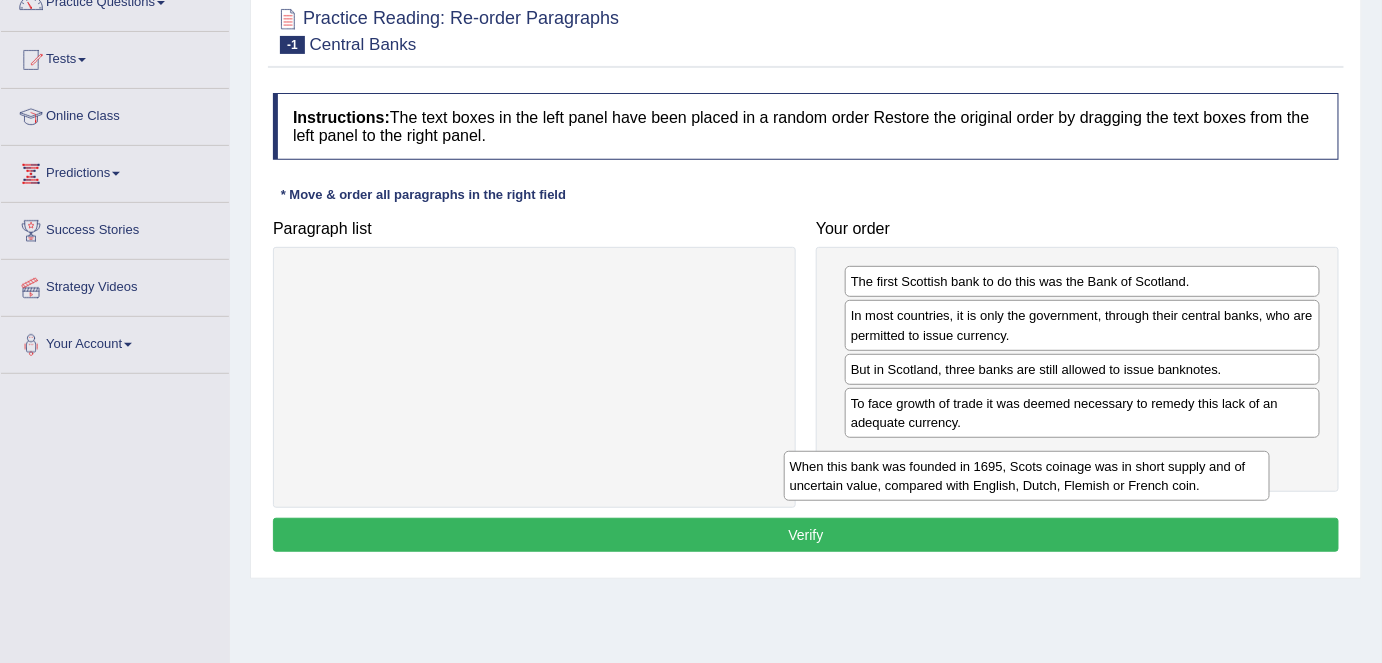 drag, startPoint x: 692, startPoint y: 287, endPoint x: 1187, endPoint y: 471, distance: 528.09186 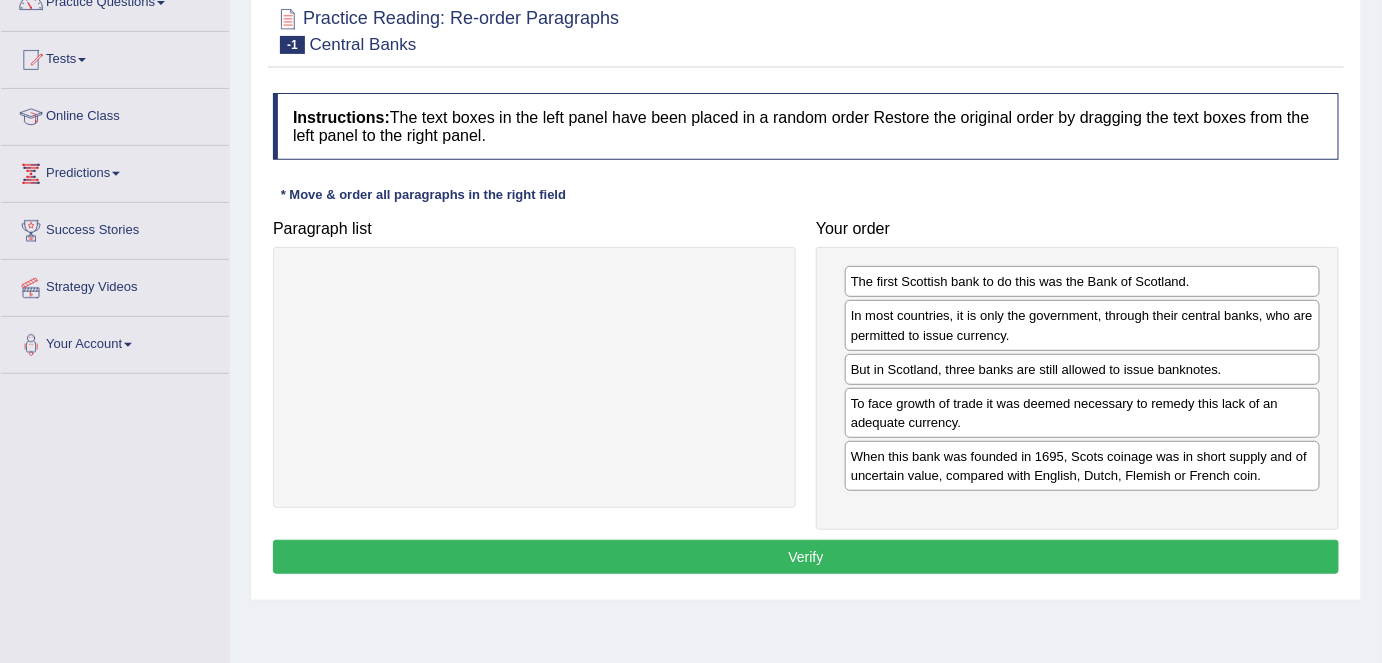 click on "Verify" at bounding box center [806, 557] 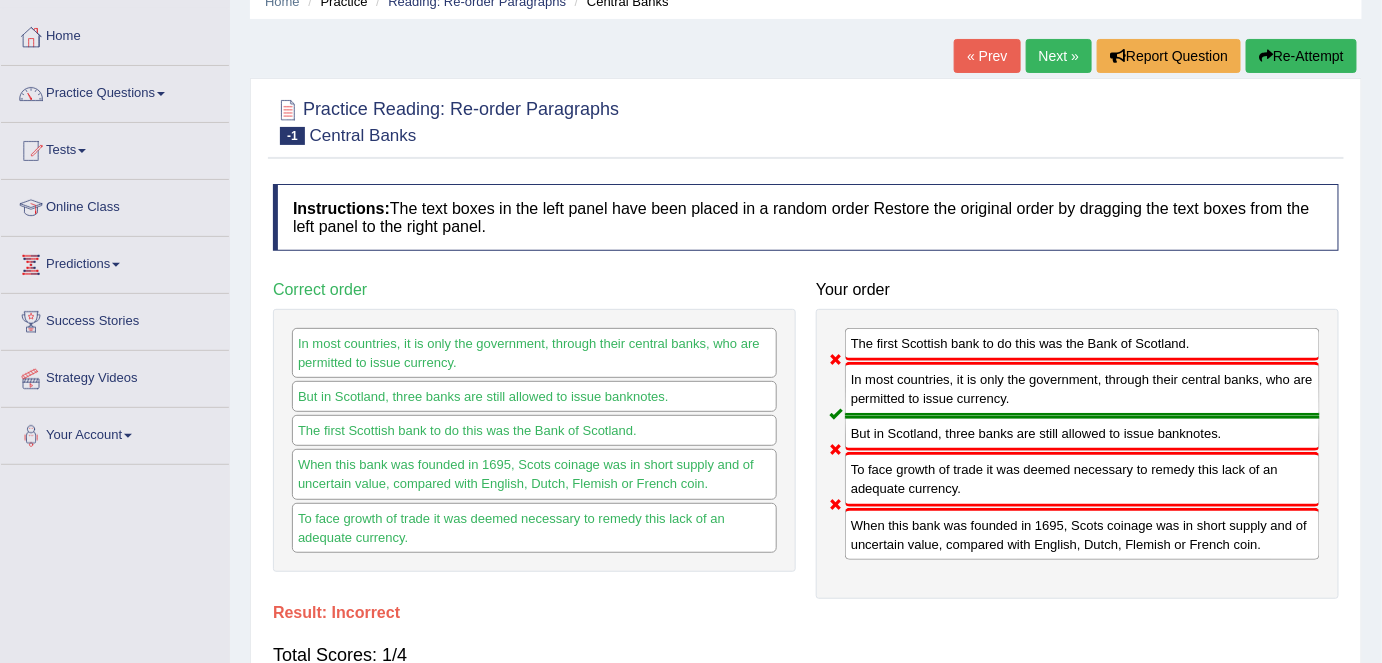 scroll, scrollTop: 0, scrollLeft: 0, axis: both 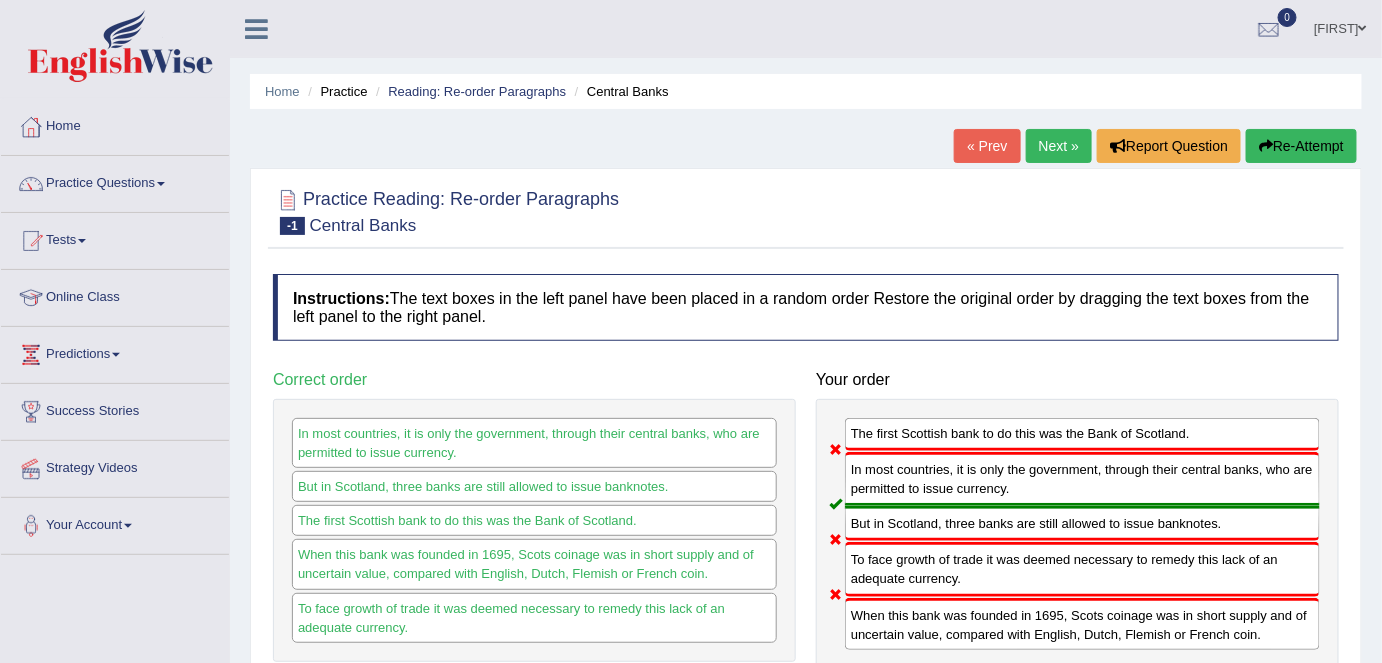 click on "« Prev Next »  Report Question  Re-Attempt" at bounding box center (1158, 148) 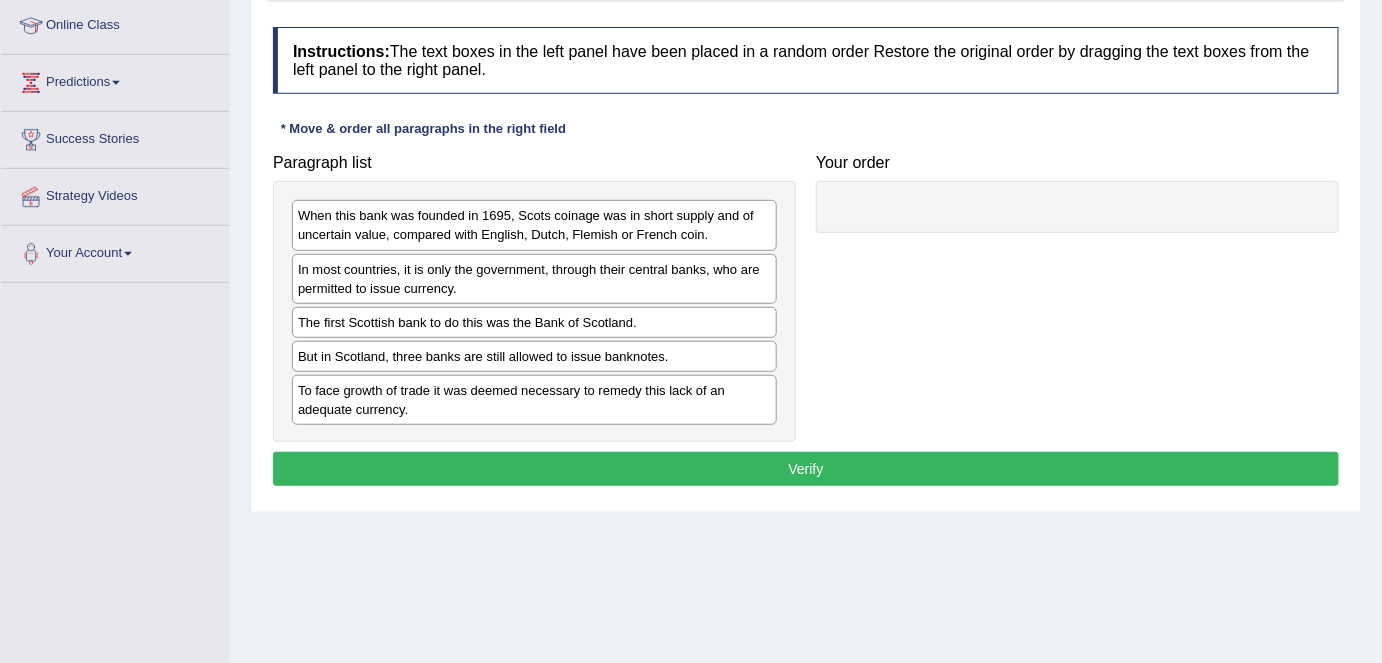 scroll, scrollTop: 272, scrollLeft: 0, axis: vertical 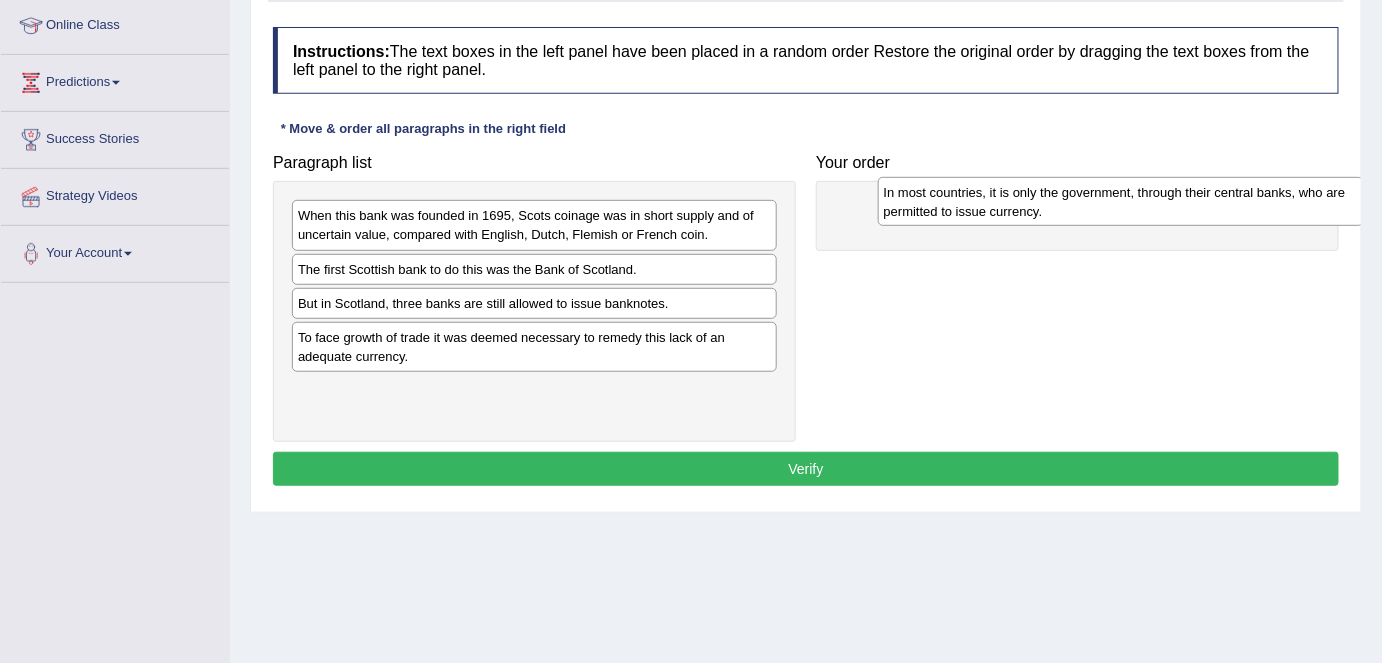drag, startPoint x: 410, startPoint y: 276, endPoint x: 996, endPoint y: 200, distance: 590.9078 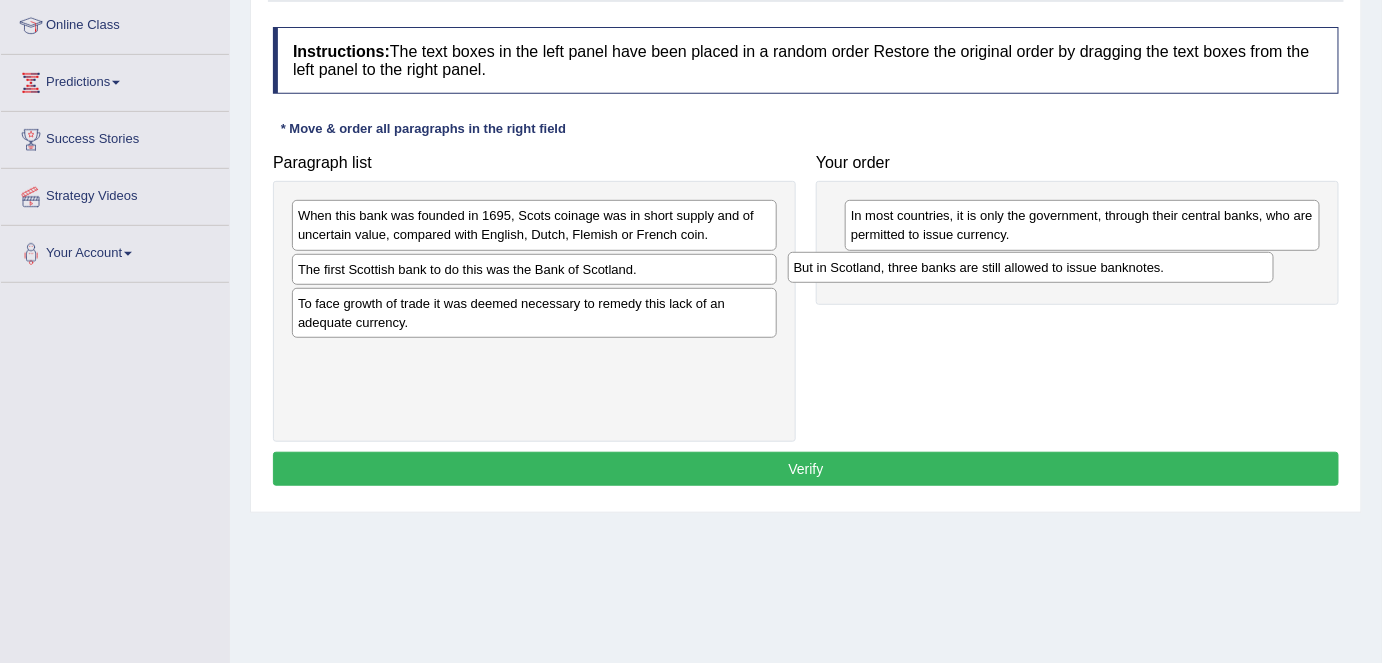 drag, startPoint x: 356, startPoint y: 296, endPoint x: 852, endPoint y: 262, distance: 497.16397 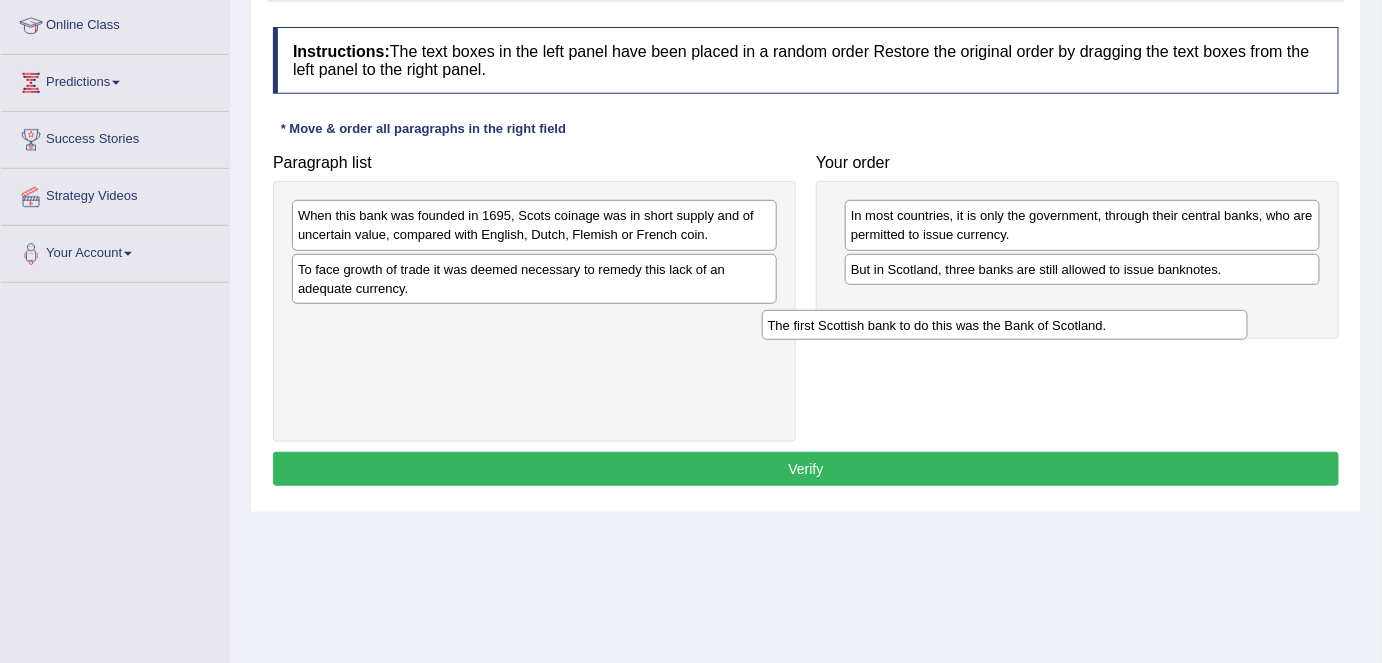 drag, startPoint x: 628, startPoint y: 264, endPoint x: 1098, endPoint y: 321, distance: 473.44376 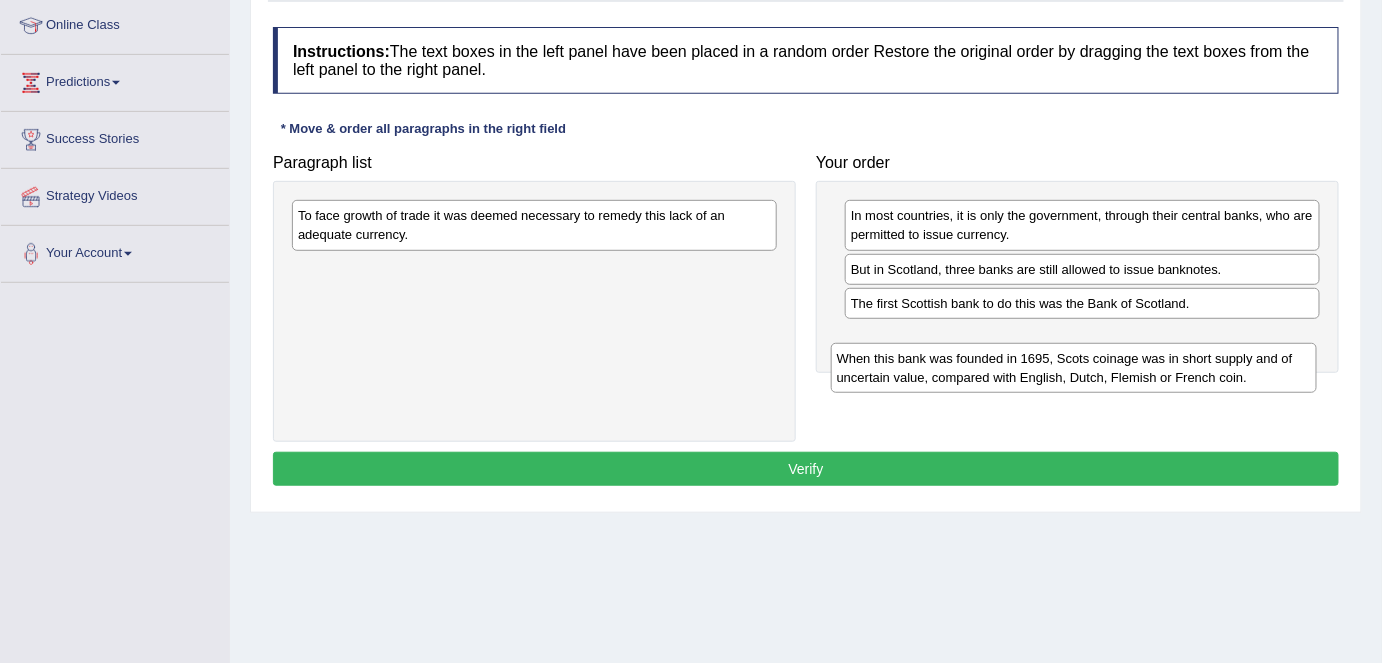 drag, startPoint x: 451, startPoint y: 221, endPoint x: 990, endPoint y: 364, distance: 557.64685 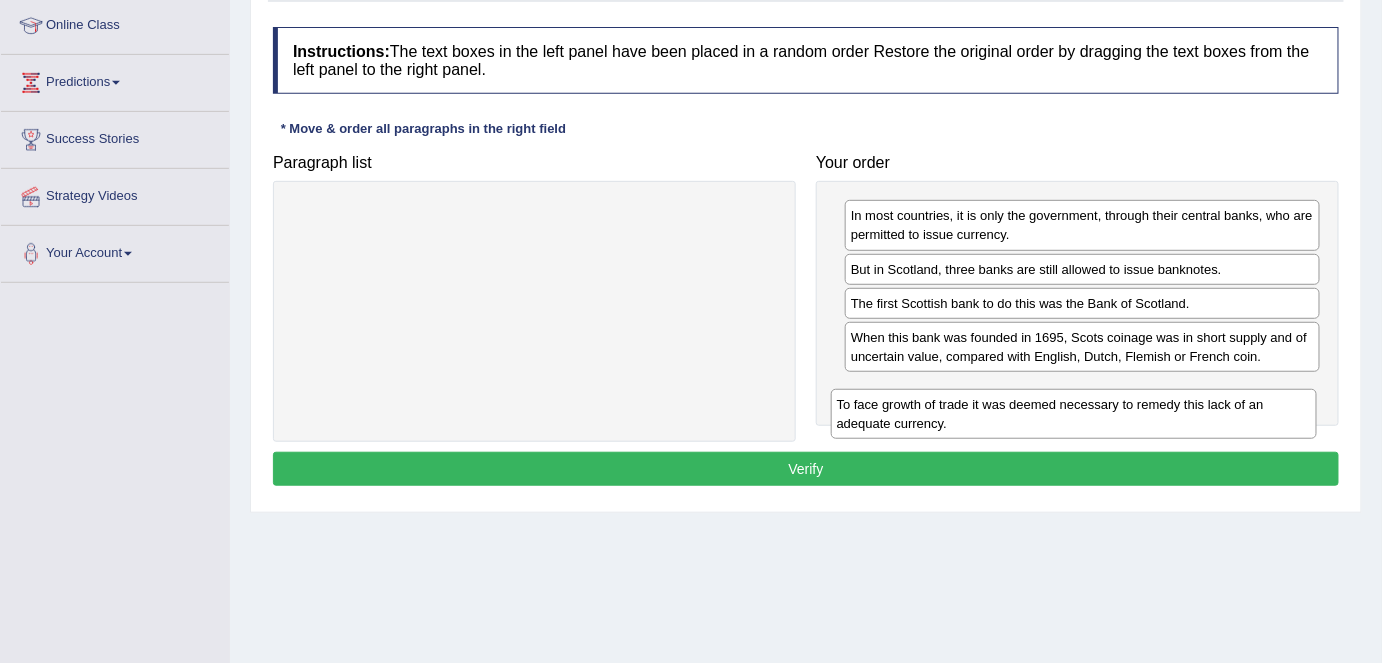 drag, startPoint x: 429, startPoint y: 234, endPoint x: 984, endPoint y: 422, distance: 585.977 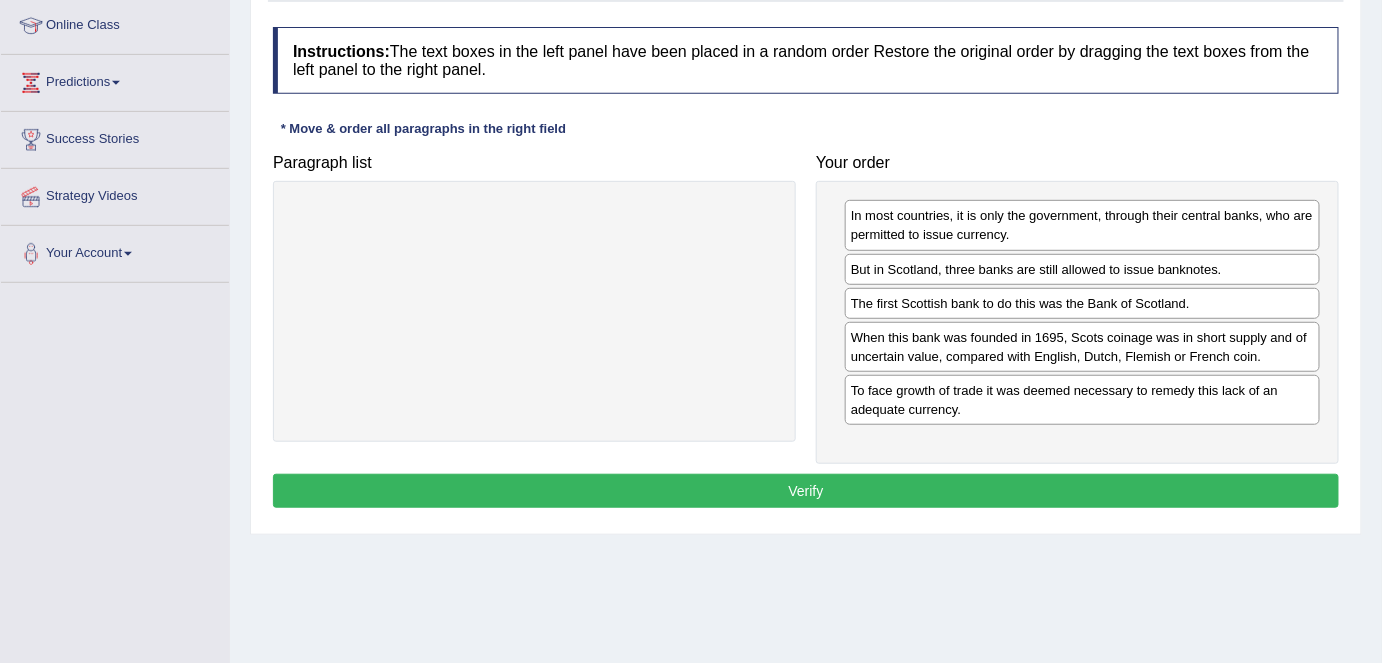click on "Verify" at bounding box center (806, 491) 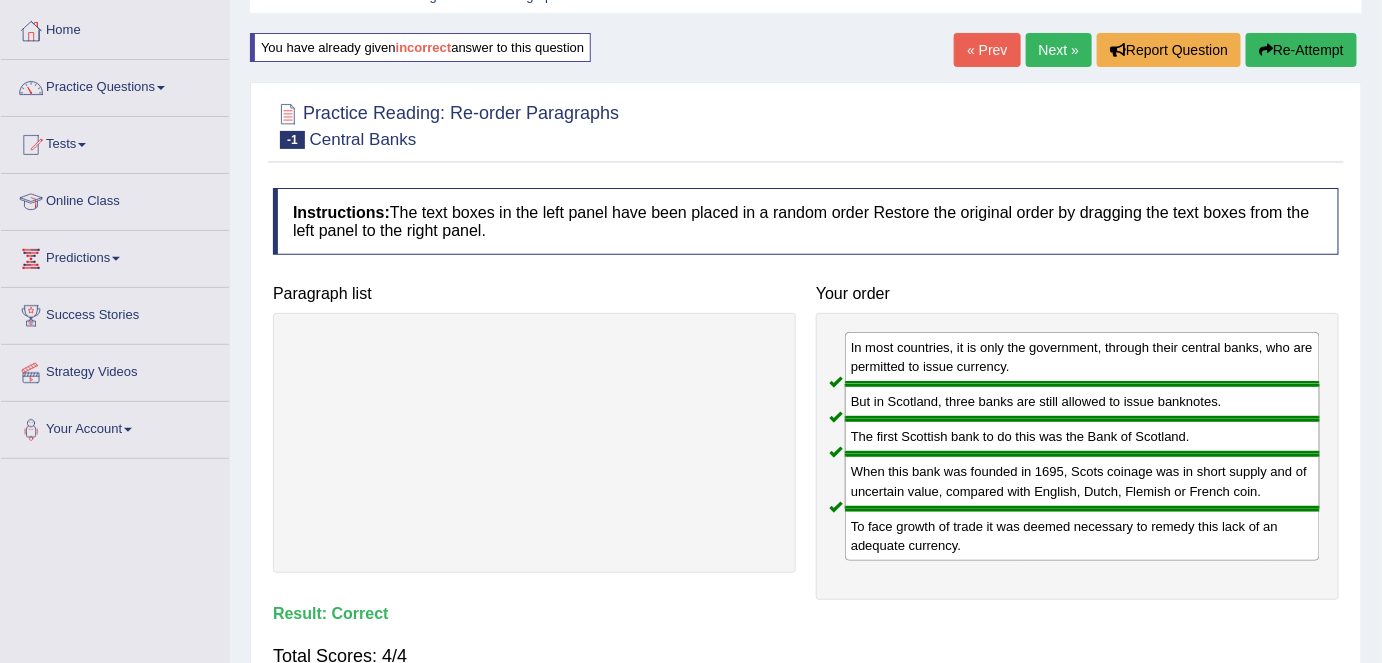 scroll, scrollTop: 0, scrollLeft: 0, axis: both 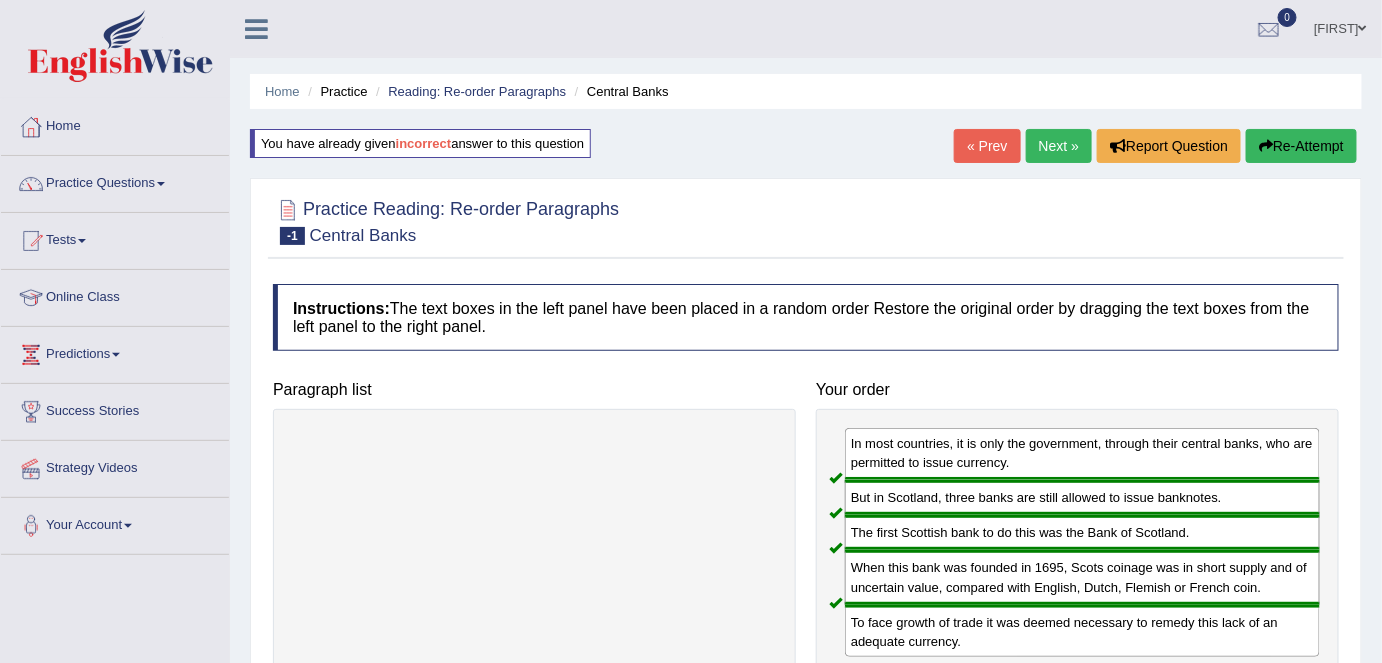 click on "« Prev" at bounding box center [987, 146] 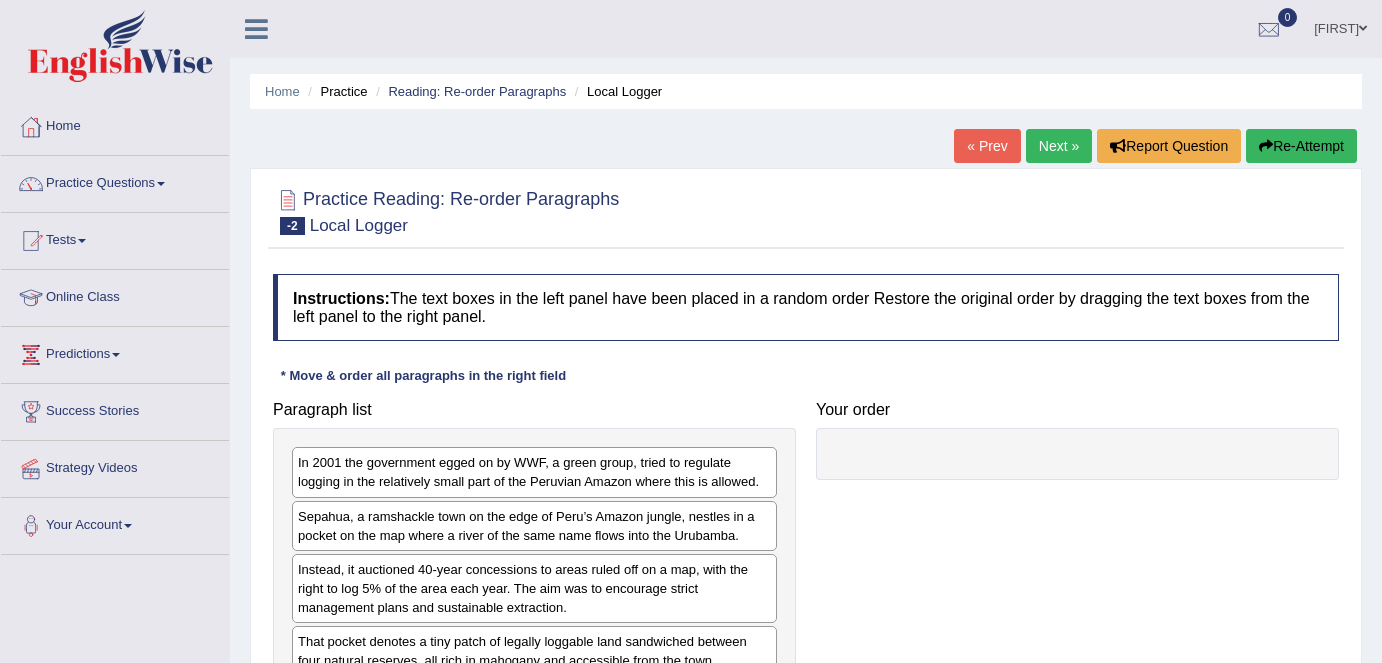 scroll, scrollTop: 87, scrollLeft: 0, axis: vertical 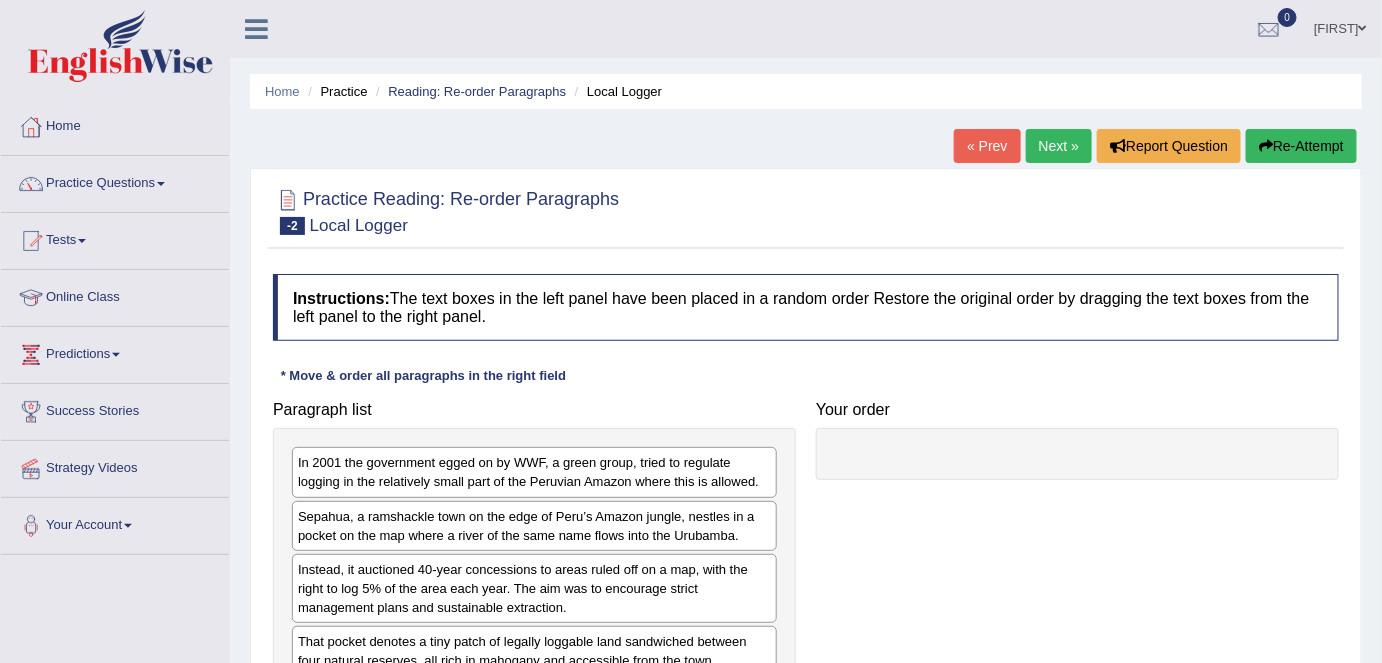 click on "« Prev" at bounding box center [987, 146] 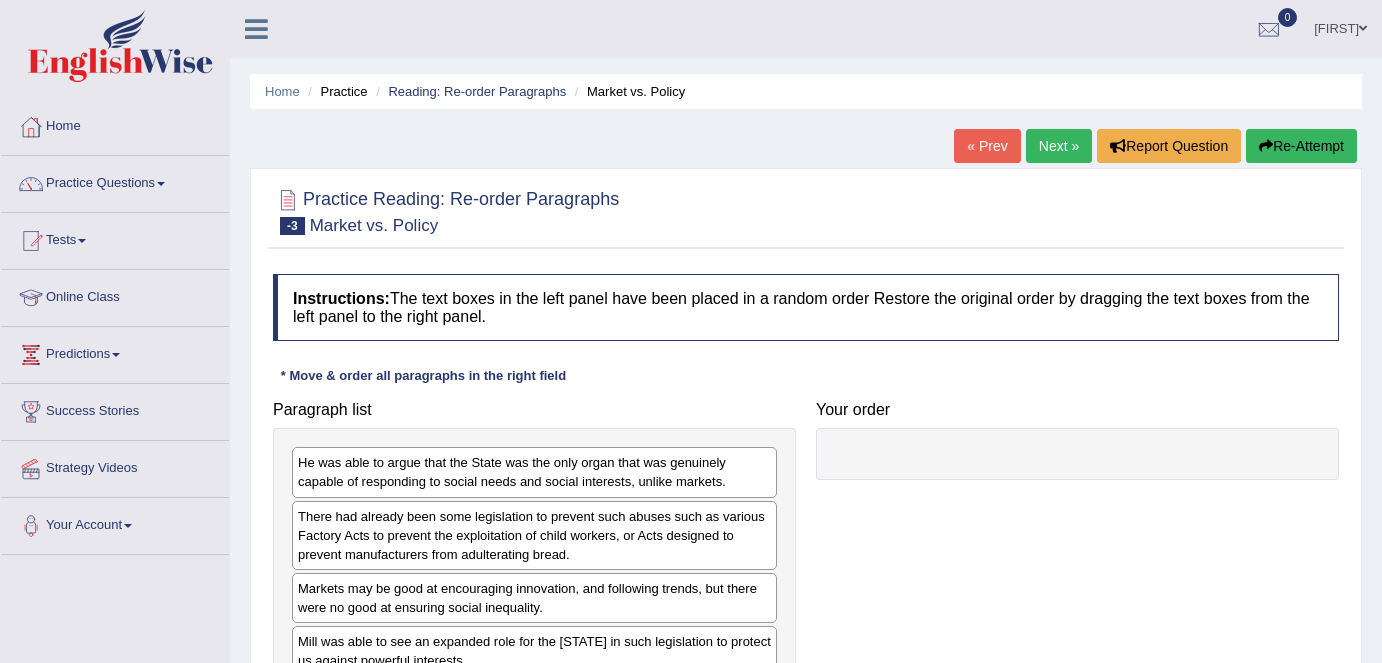 scroll, scrollTop: 0, scrollLeft: 0, axis: both 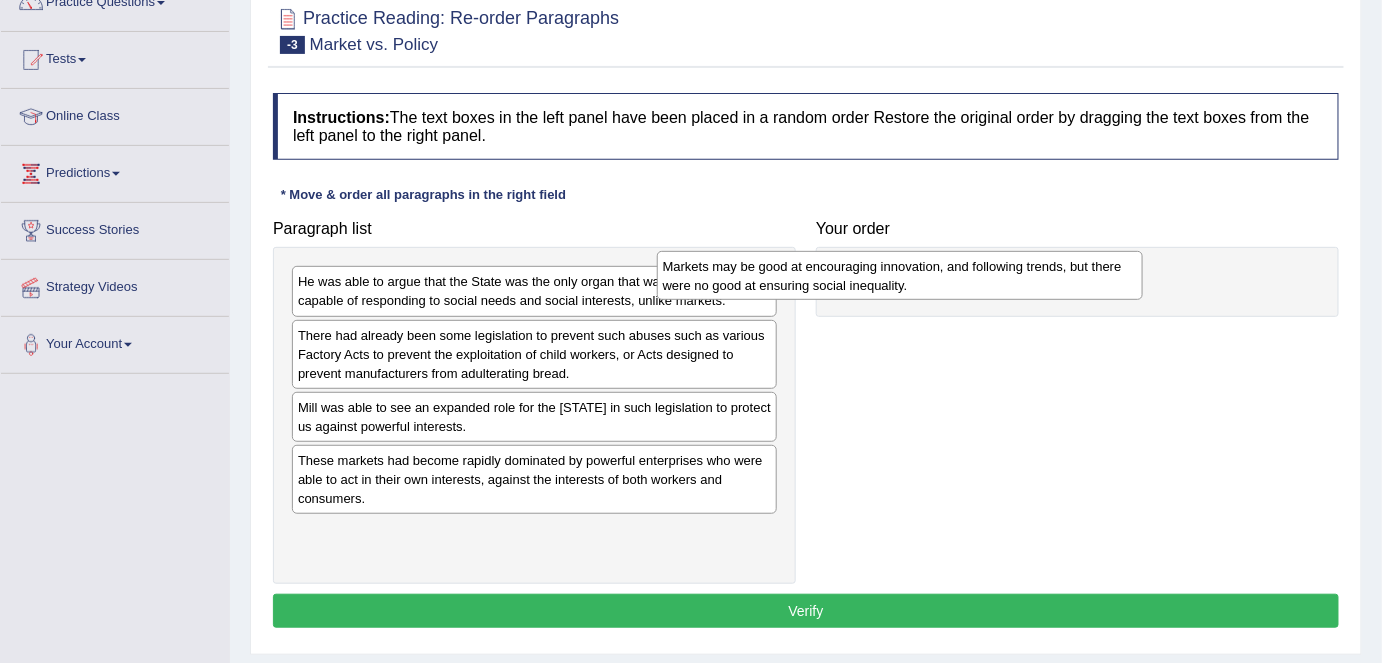 drag, startPoint x: 492, startPoint y: 421, endPoint x: 868, endPoint y: 277, distance: 402.63135 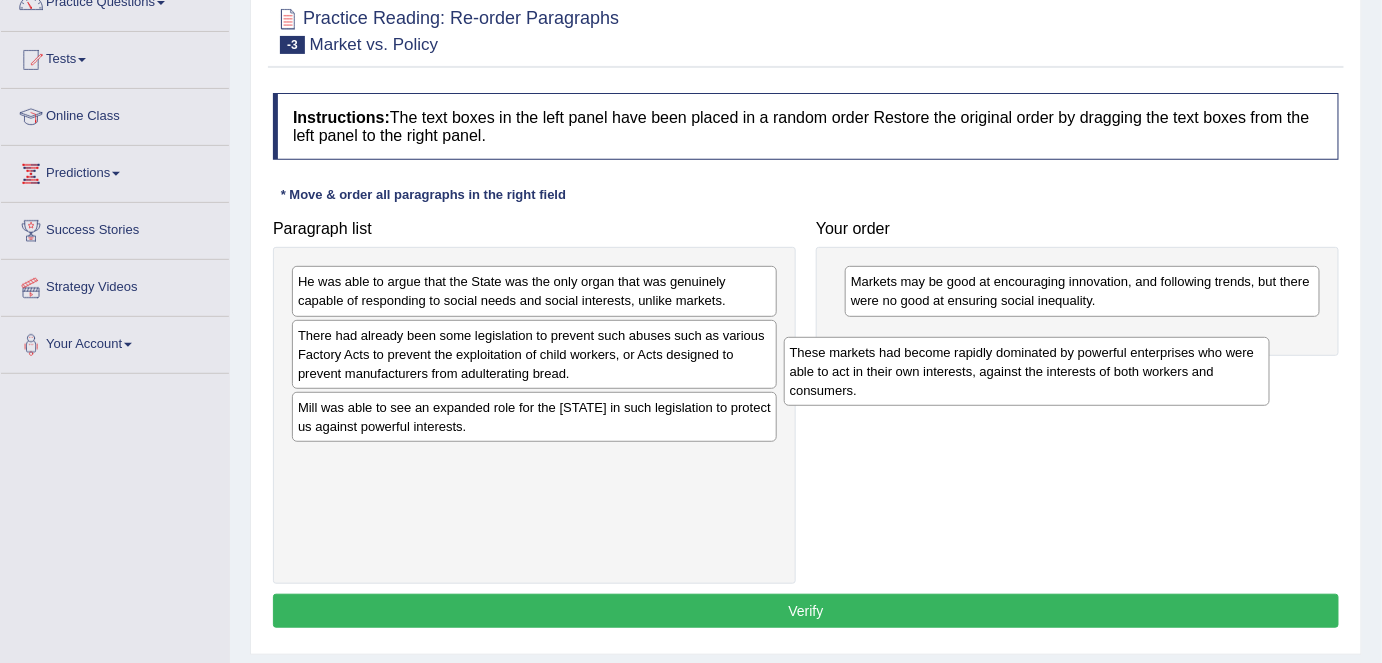 drag, startPoint x: 649, startPoint y: 470, endPoint x: 1141, endPoint y: 364, distance: 503.28918 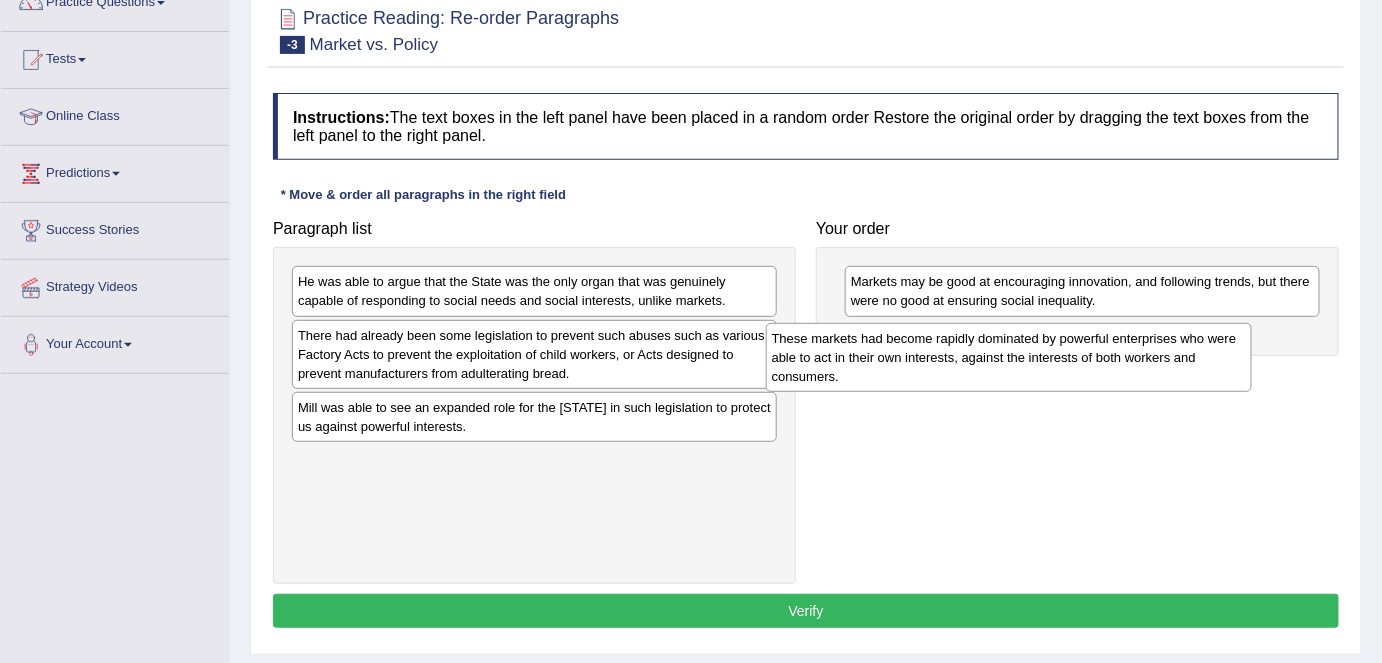 drag, startPoint x: 655, startPoint y: 475, endPoint x: 1129, endPoint y: 355, distance: 488.95398 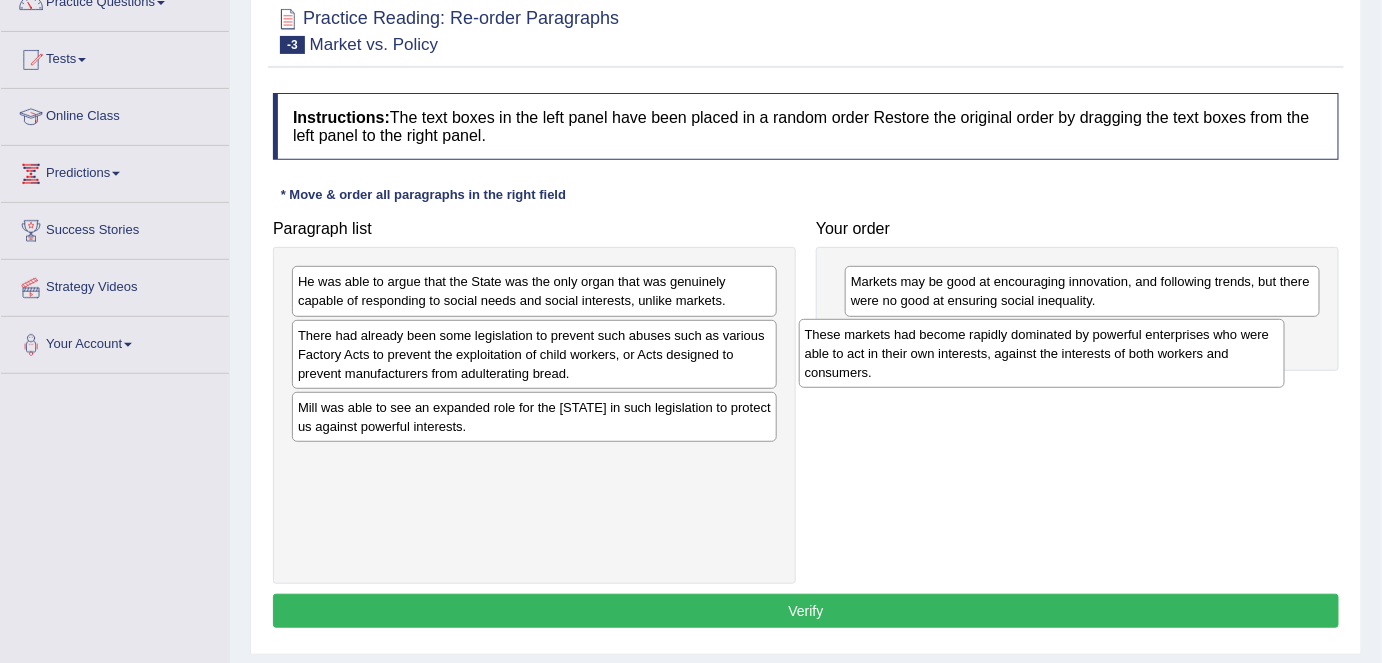 drag, startPoint x: 681, startPoint y: 468, endPoint x: 1188, endPoint y: 344, distance: 521.9435 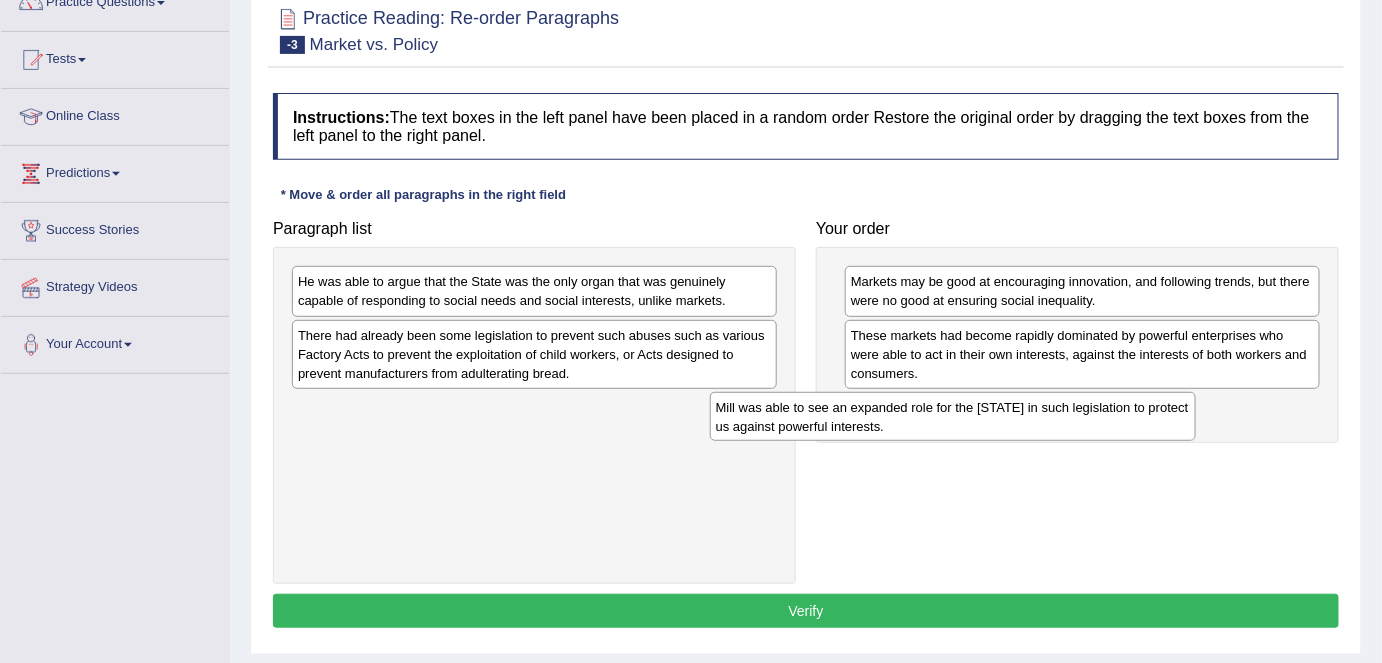 drag, startPoint x: 629, startPoint y: 425, endPoint x: 1098, endPoint y: 427, distance: 469.00427 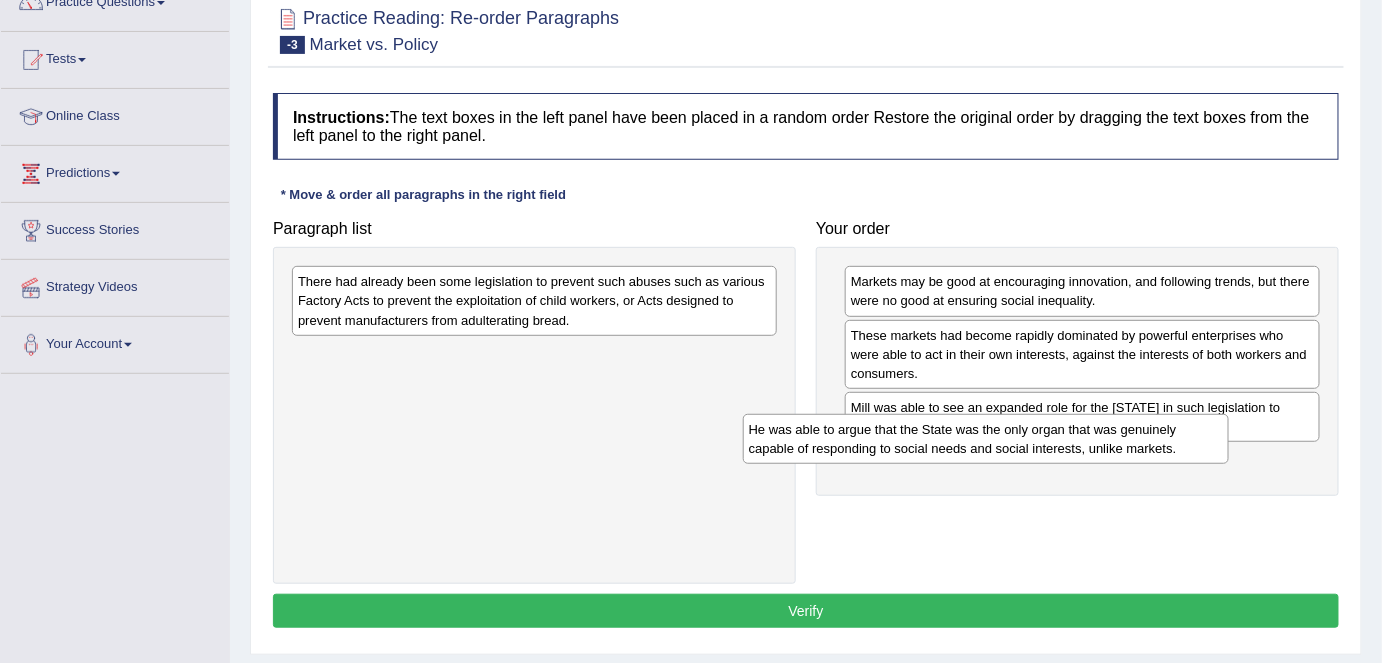 drag, startPoint x: 702, startPoint y: 299, endPoint x: 1220, endPoint y: 467, distance: 544.5622 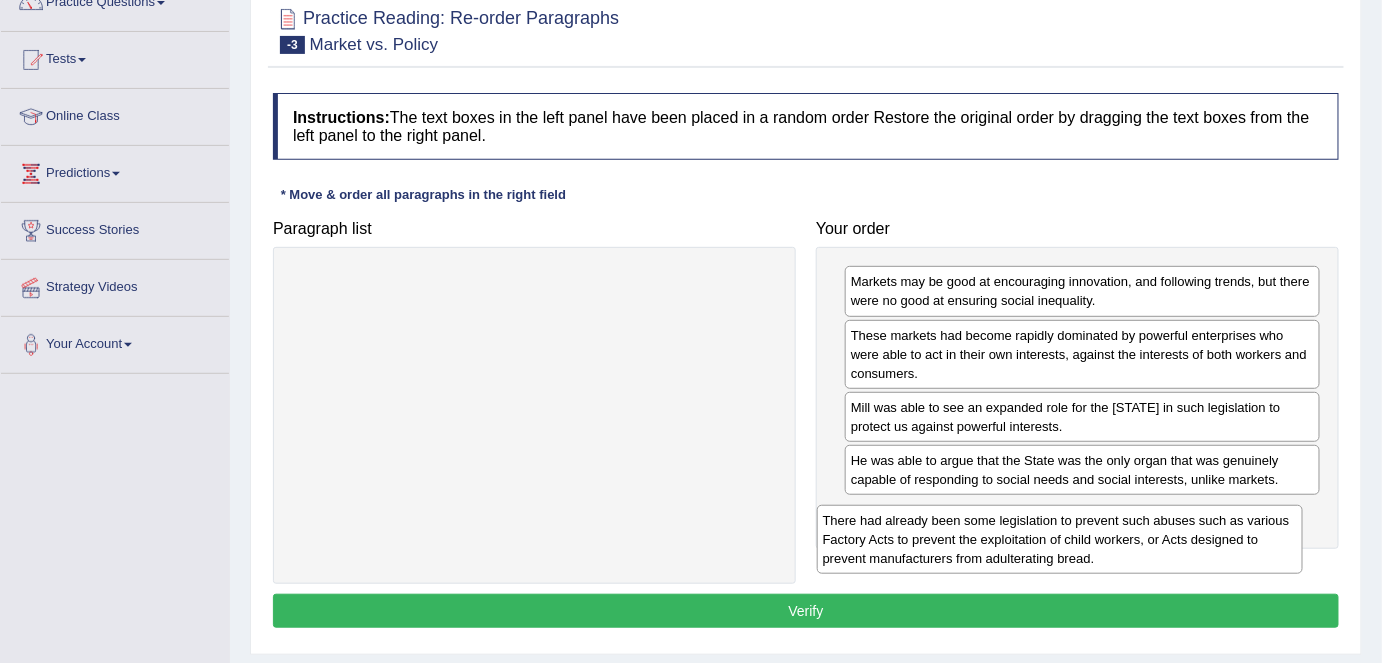 drag, startPoint x: 709, startPoint y: 297, endPoint x: 1237, endPoint y: 532, distance: 577.9351 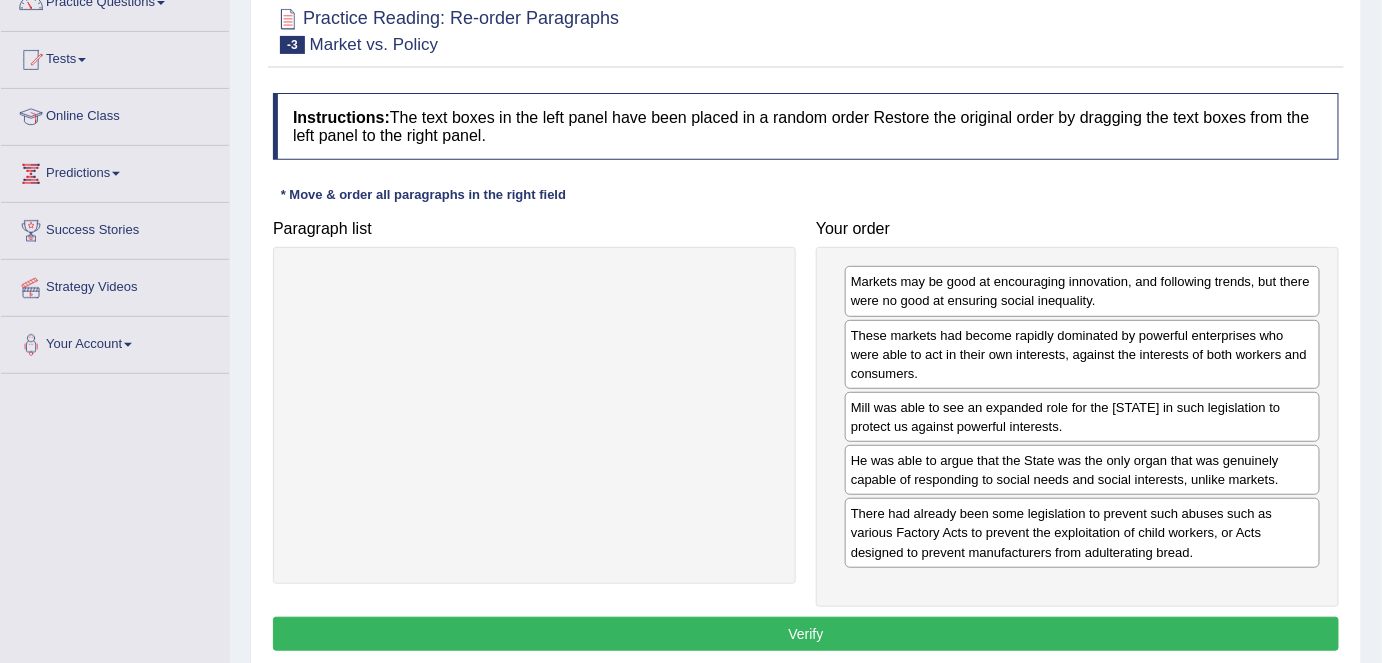 click on "Verify" at bounding box center (806, 634) 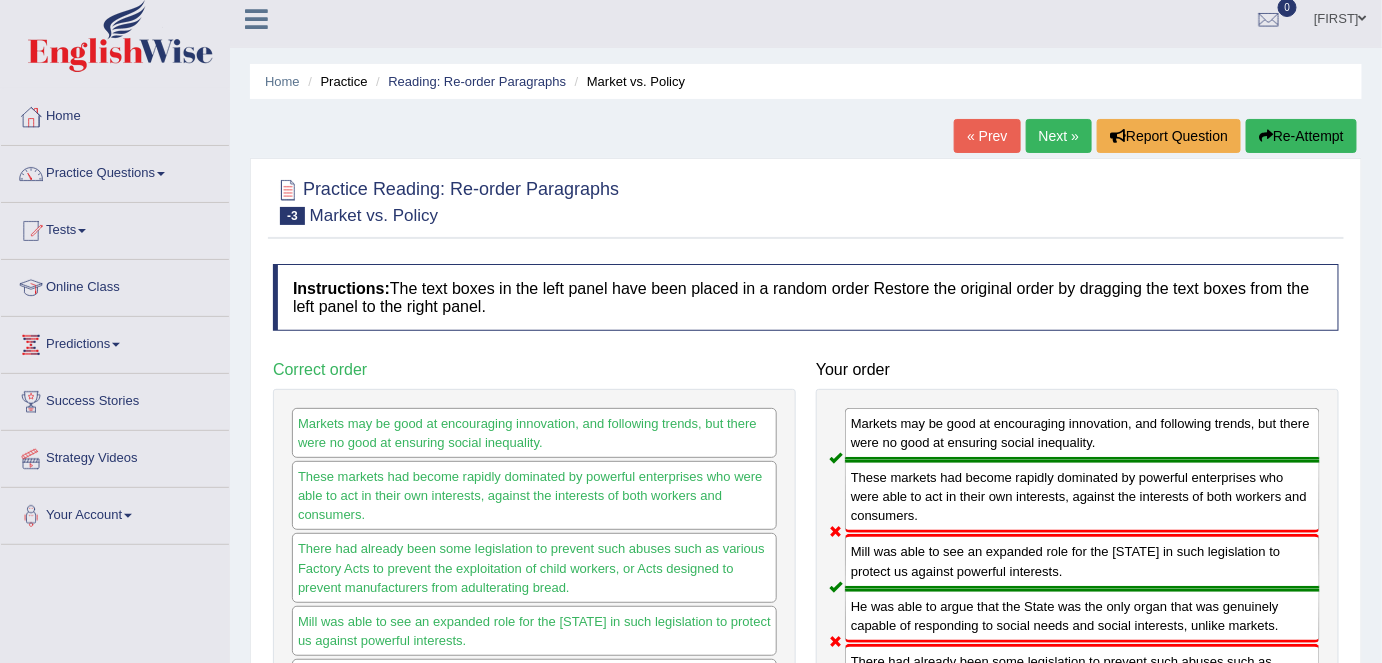 scroll, scrollTop: 0, scrollLeft: 0, axis: both 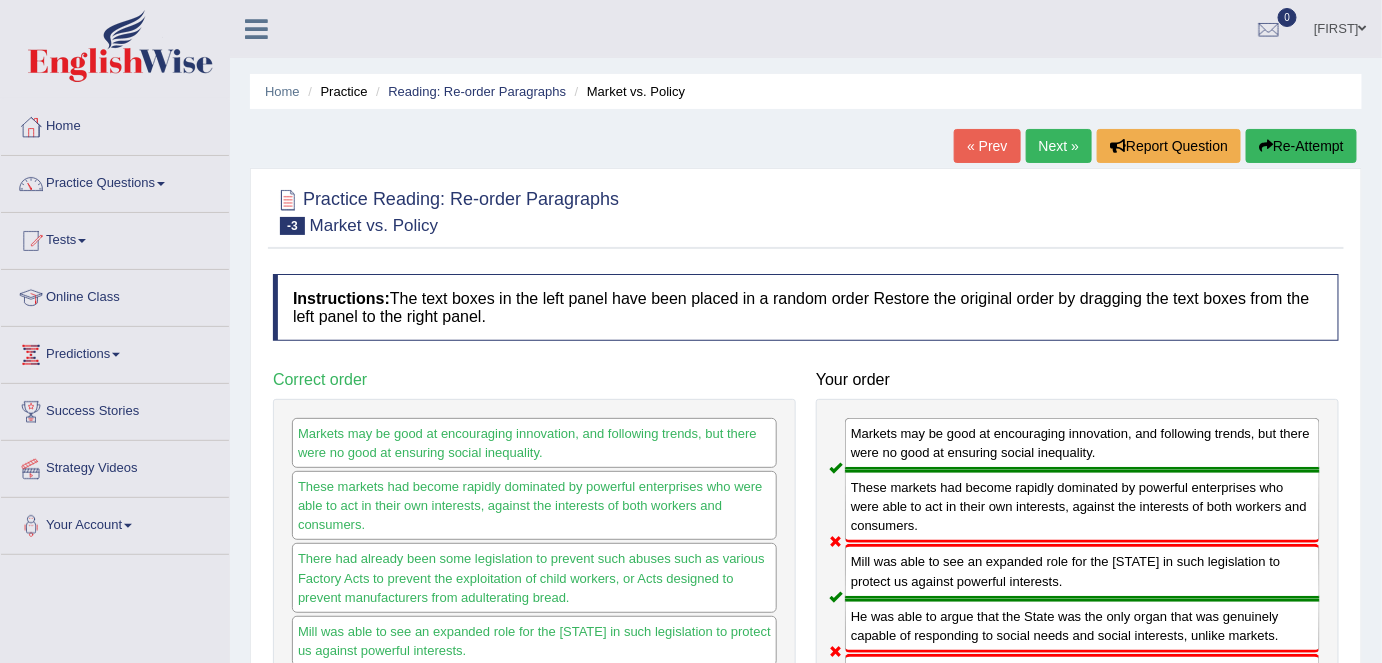 click on "« Prev" at bounding box center (987, 146) 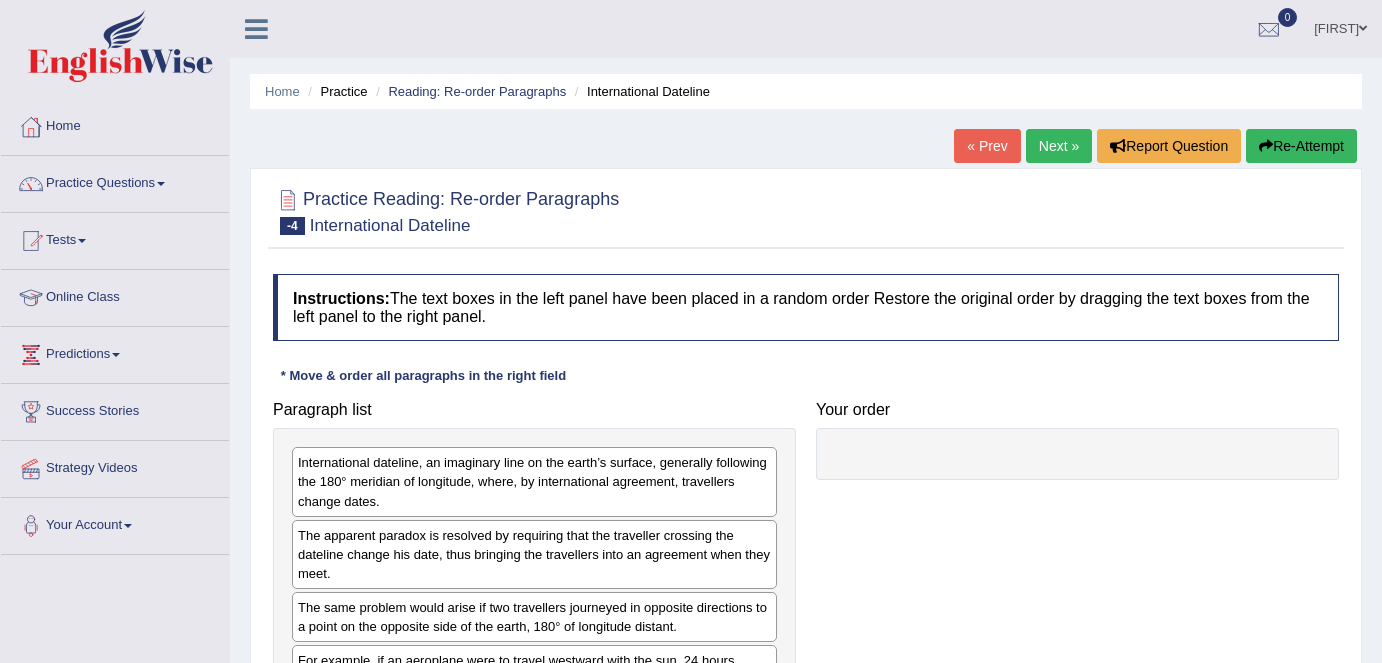 scroll, scrollTop: 181, scrollLeft: 0, axis: vertical 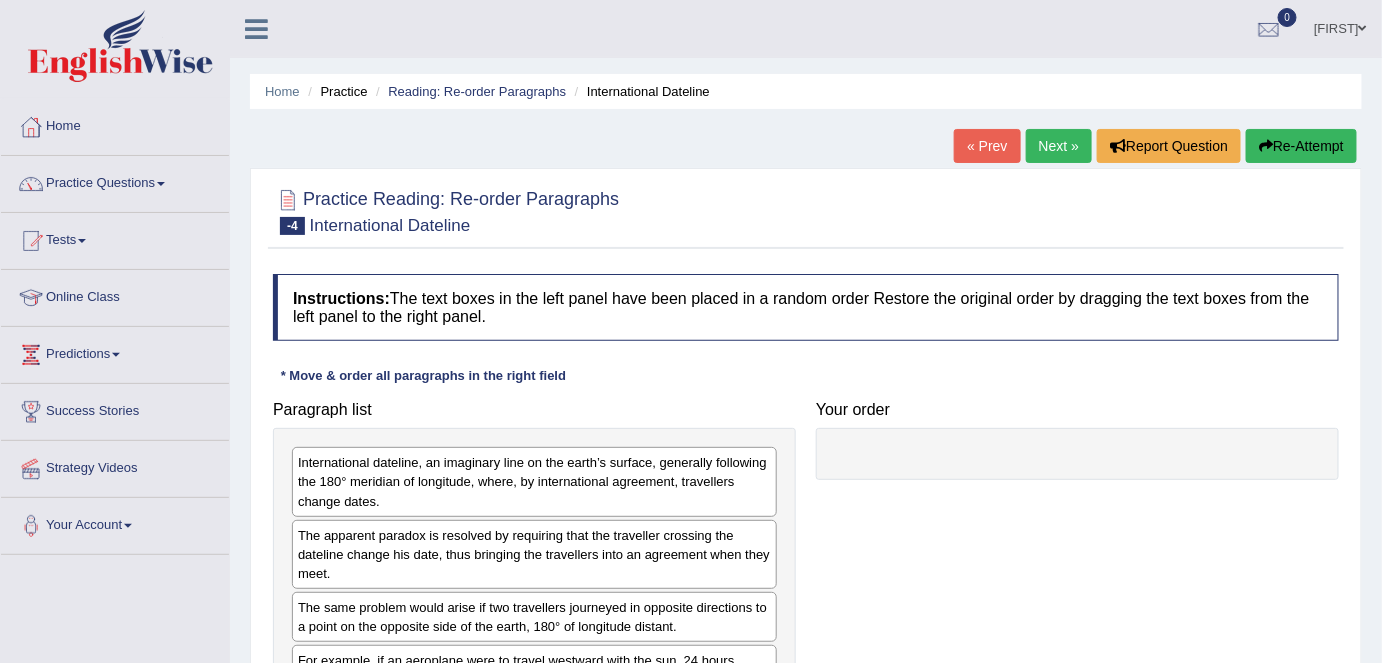 click on "« Prev" at bounding box center [987, 146] 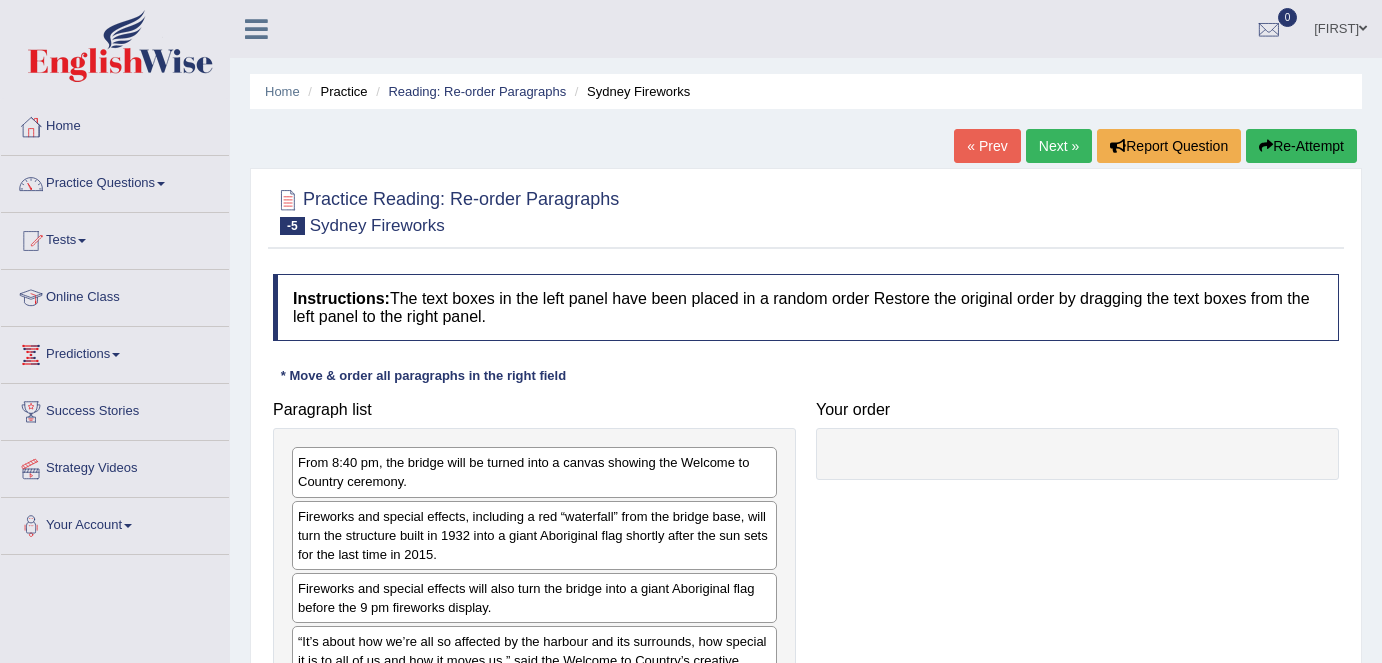 scroll, scrollTop: 181, scrollLeft: 0, axis: vertical 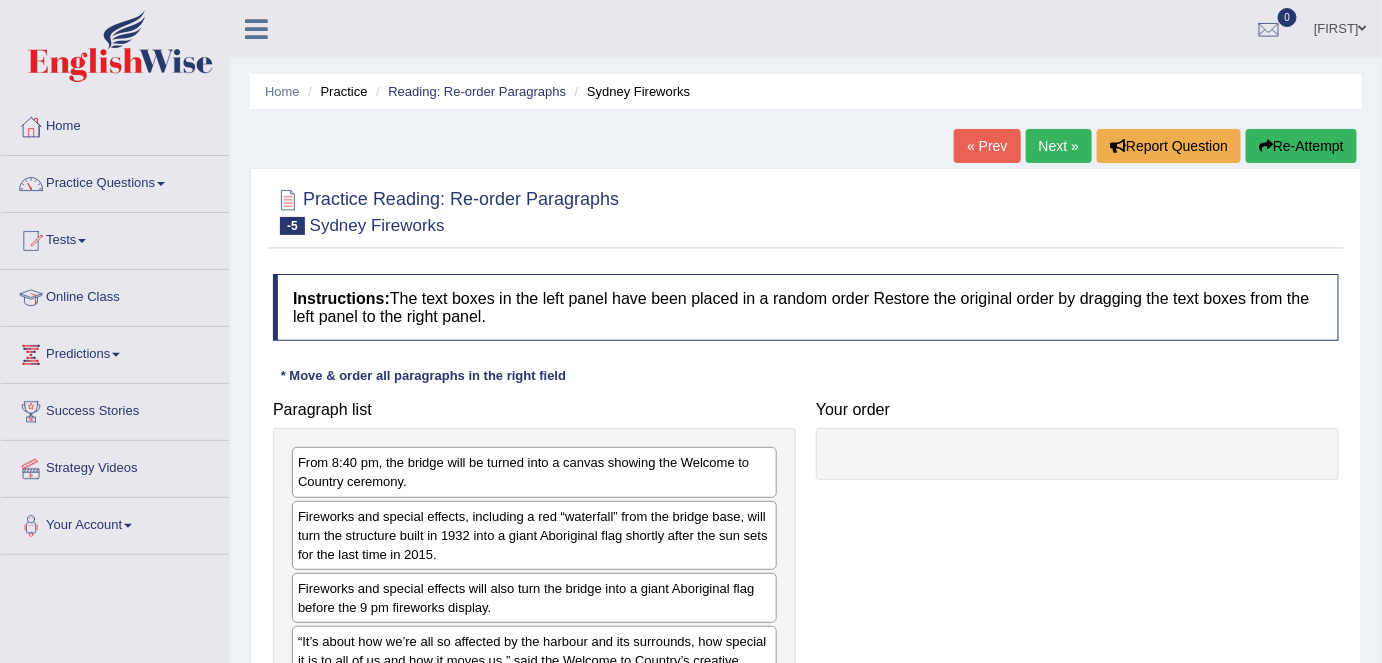 click on "« Prev" at bounding box center [987, 146] 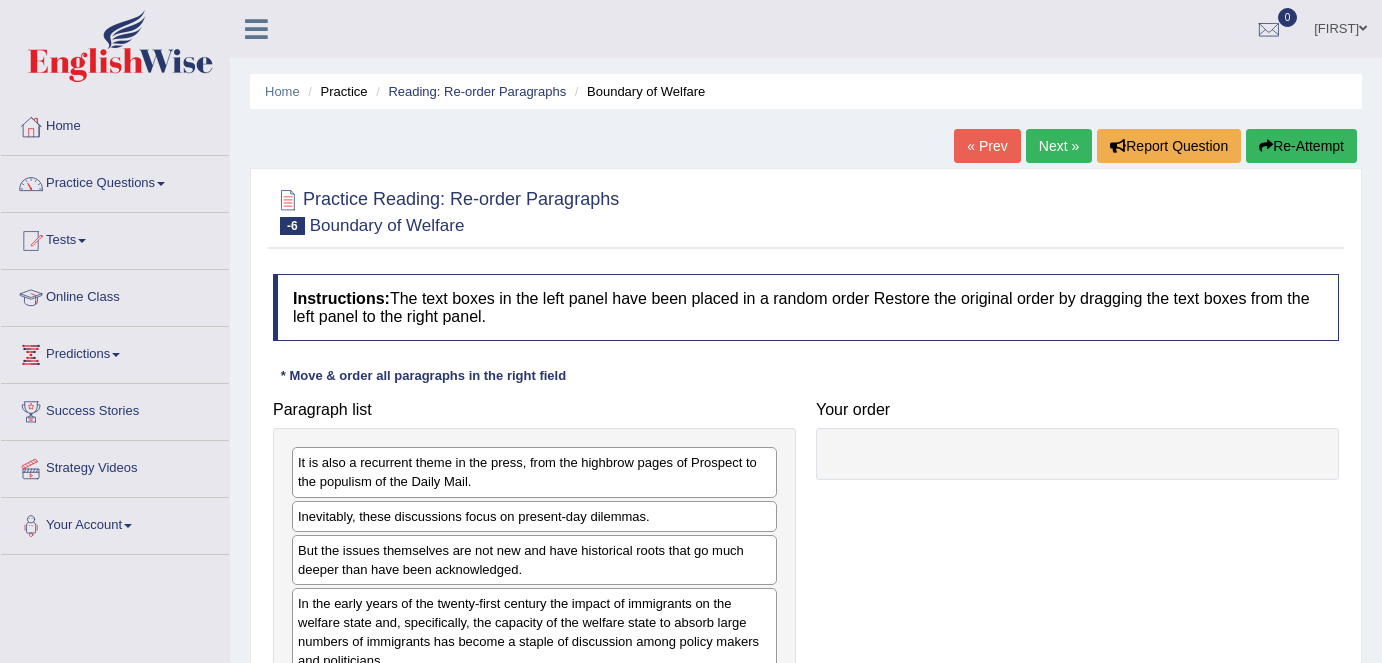 scroll, scrollTop: 181, scrollLeft: 0, axis: vertical 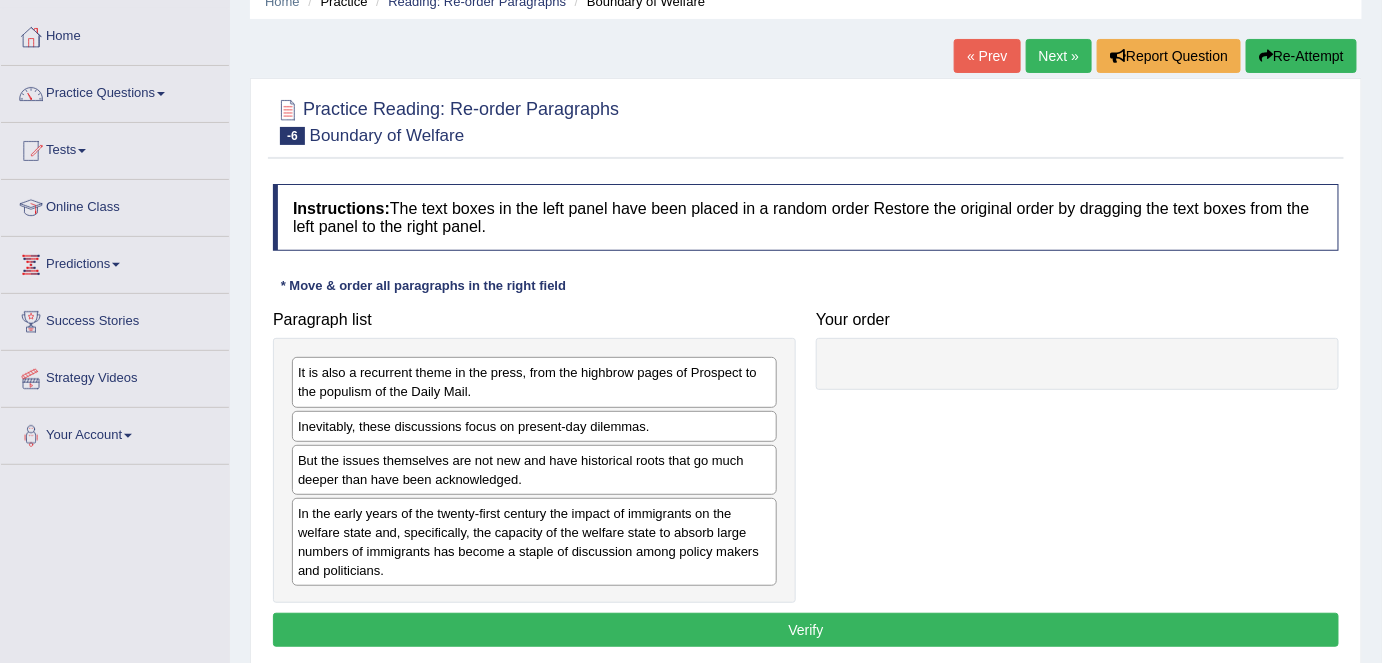 click on "« Prev" at bounding box center (987, 56) 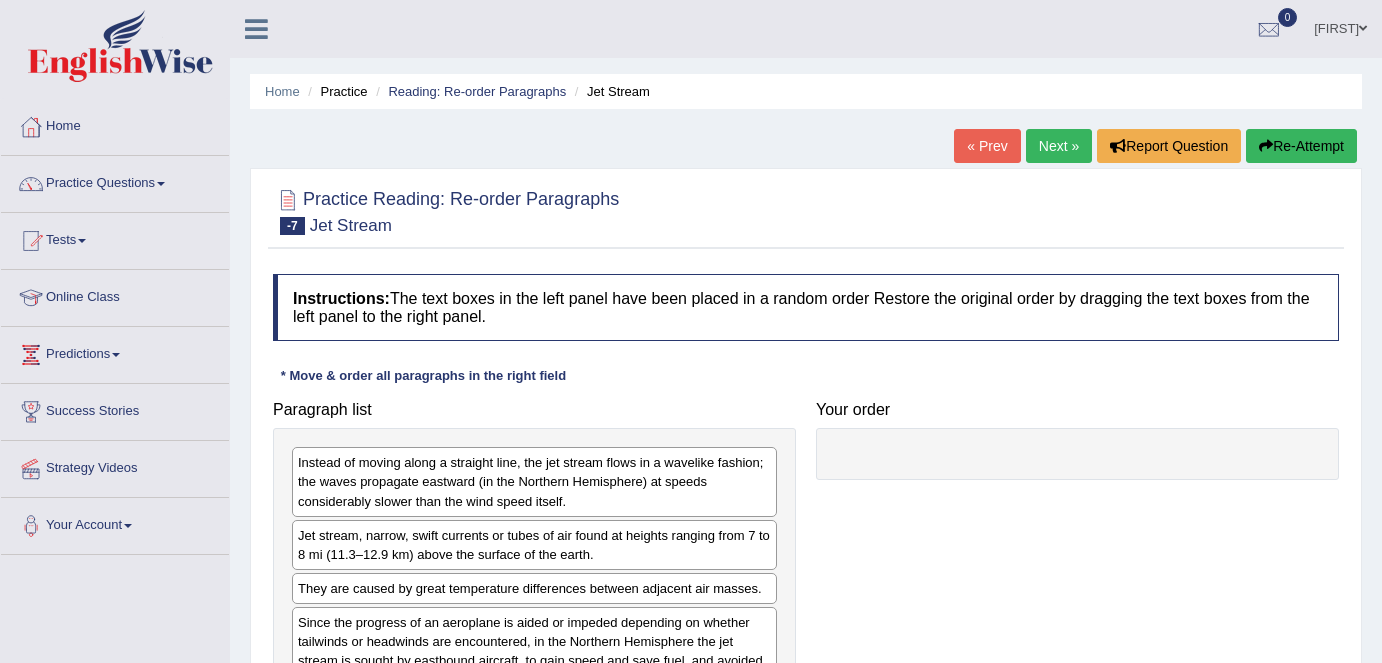 scroll, scrollTop: 0, scrollLeft: 0, axis: both 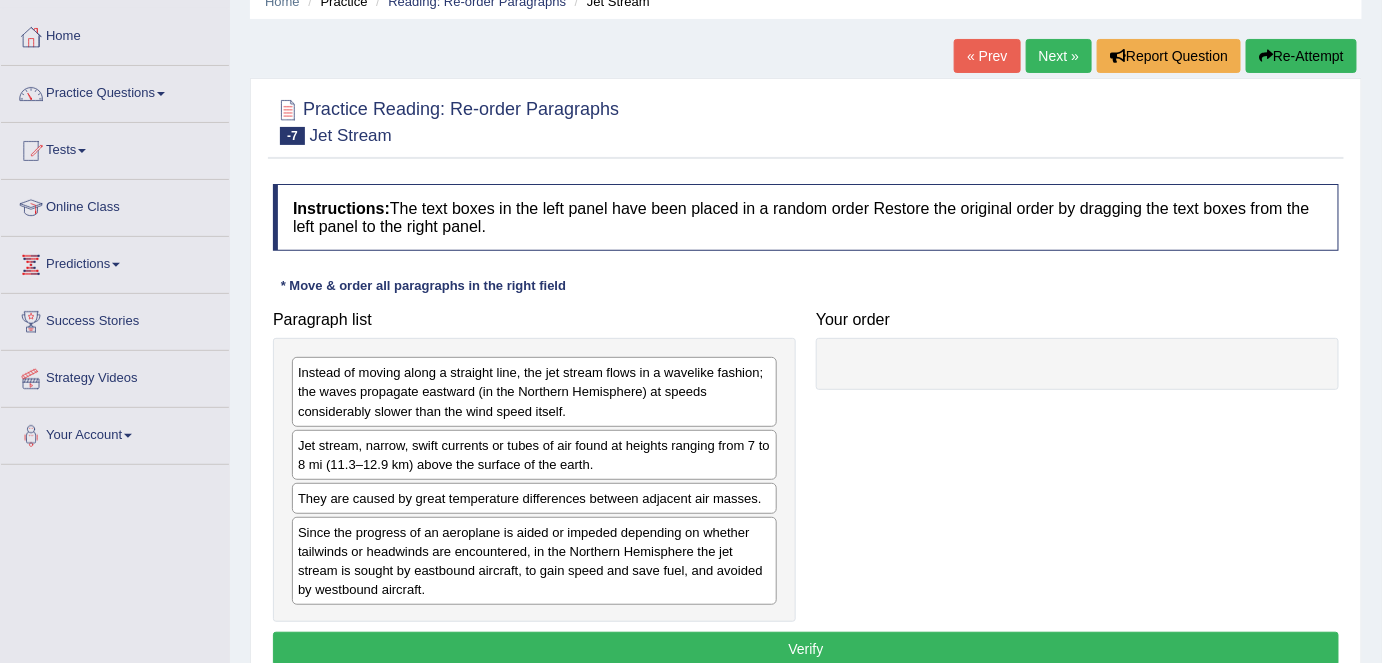 click on "« Prev" at bounding box center (987, 56) 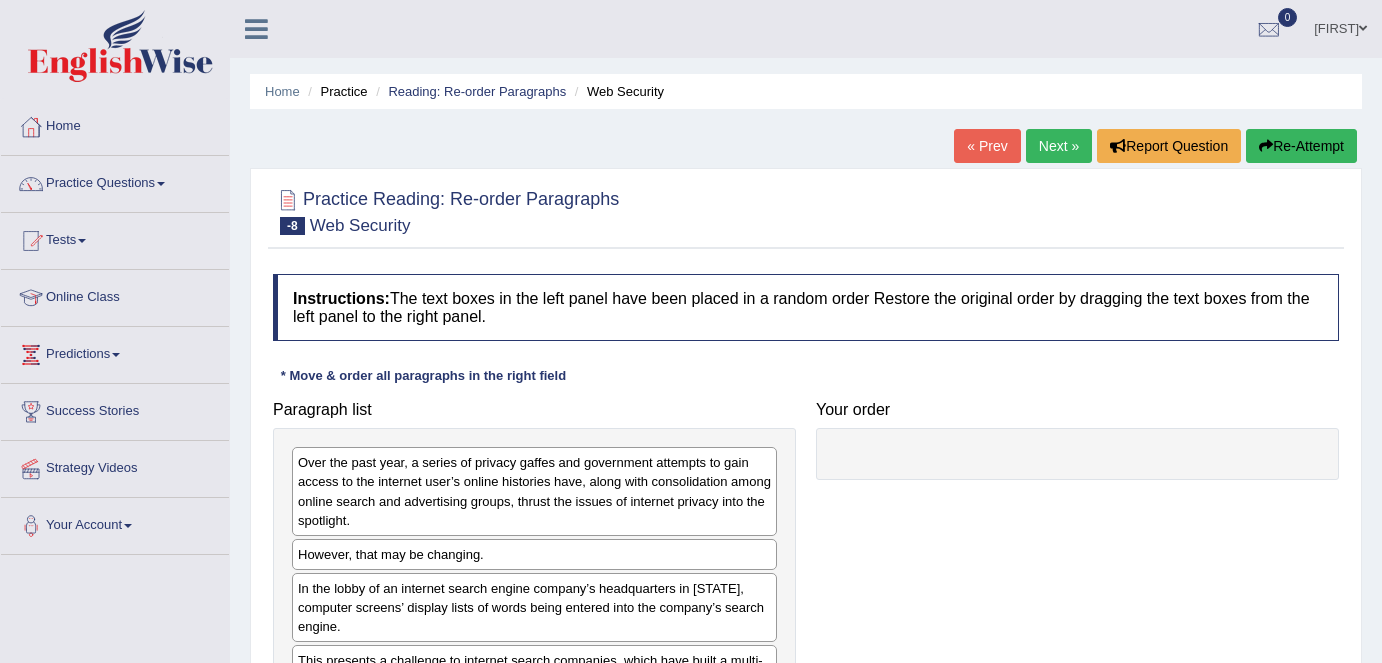 scroll, scrollTop: 181, scrollLeft: 0, axis: vertical 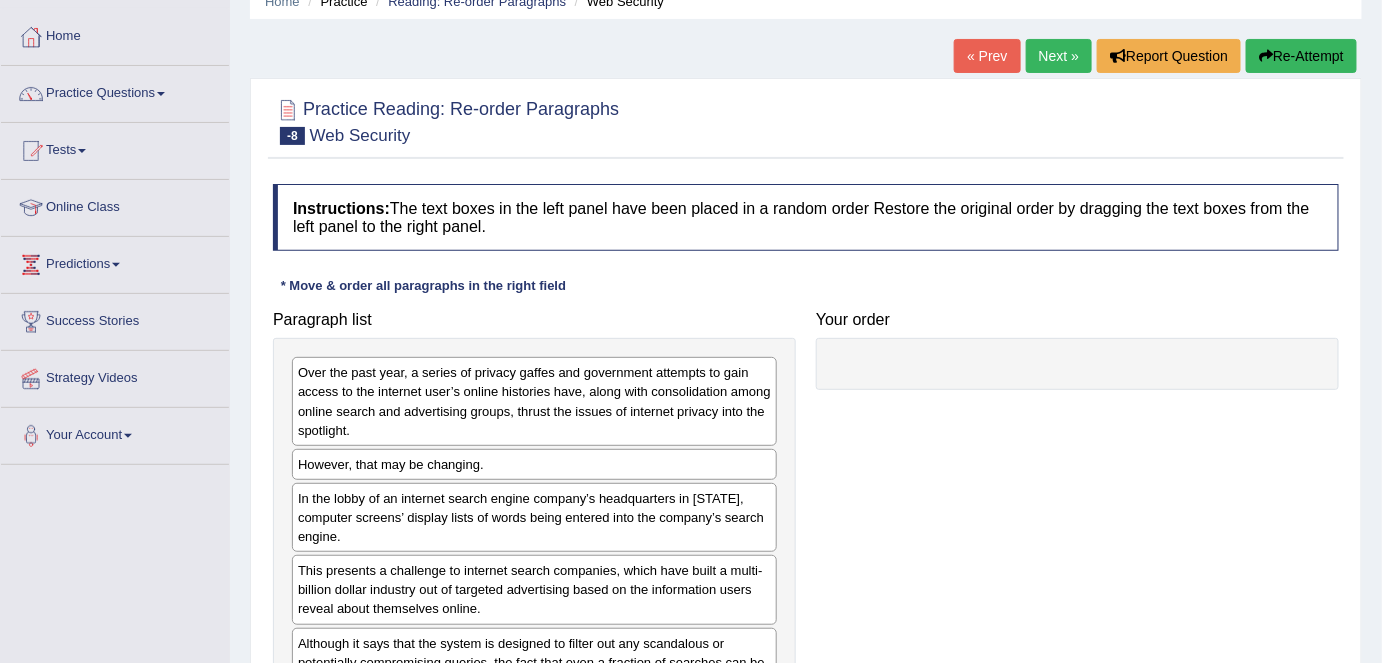 click on "« Prev" at bounding box center (987, 56) 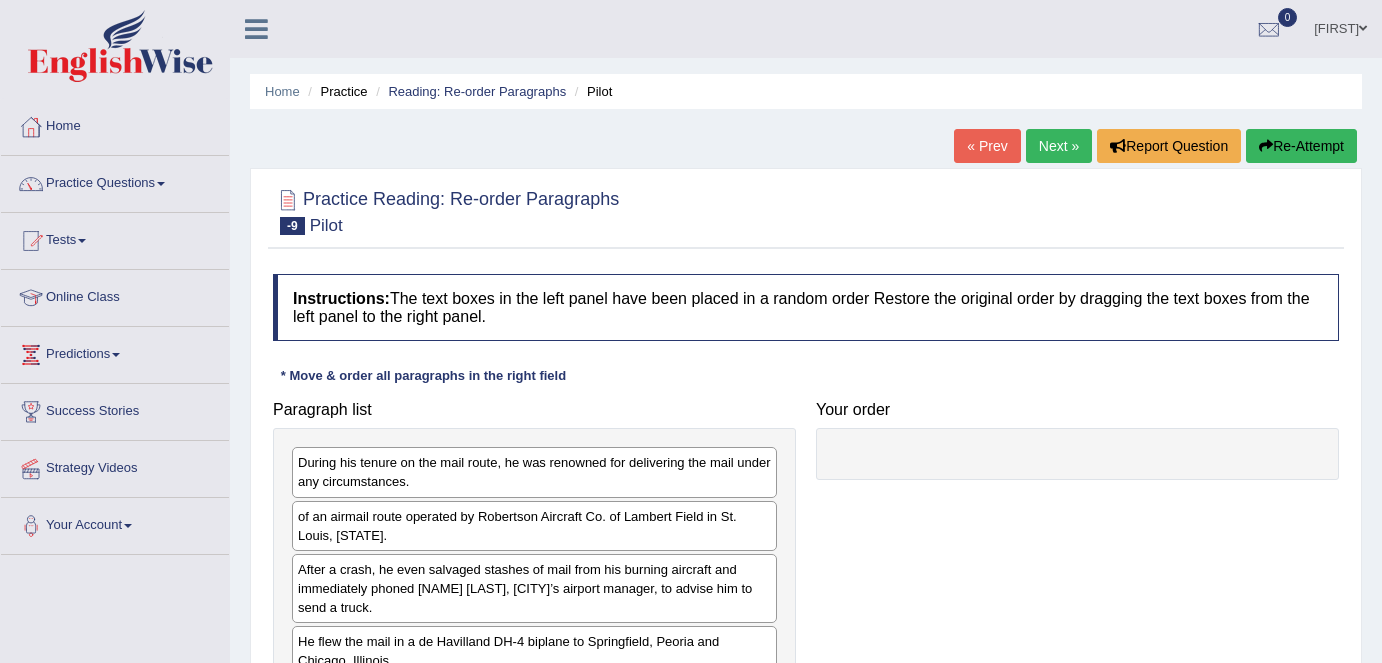 scroll, scrollTop: 170, scrollLeft: 0, axis: vertical 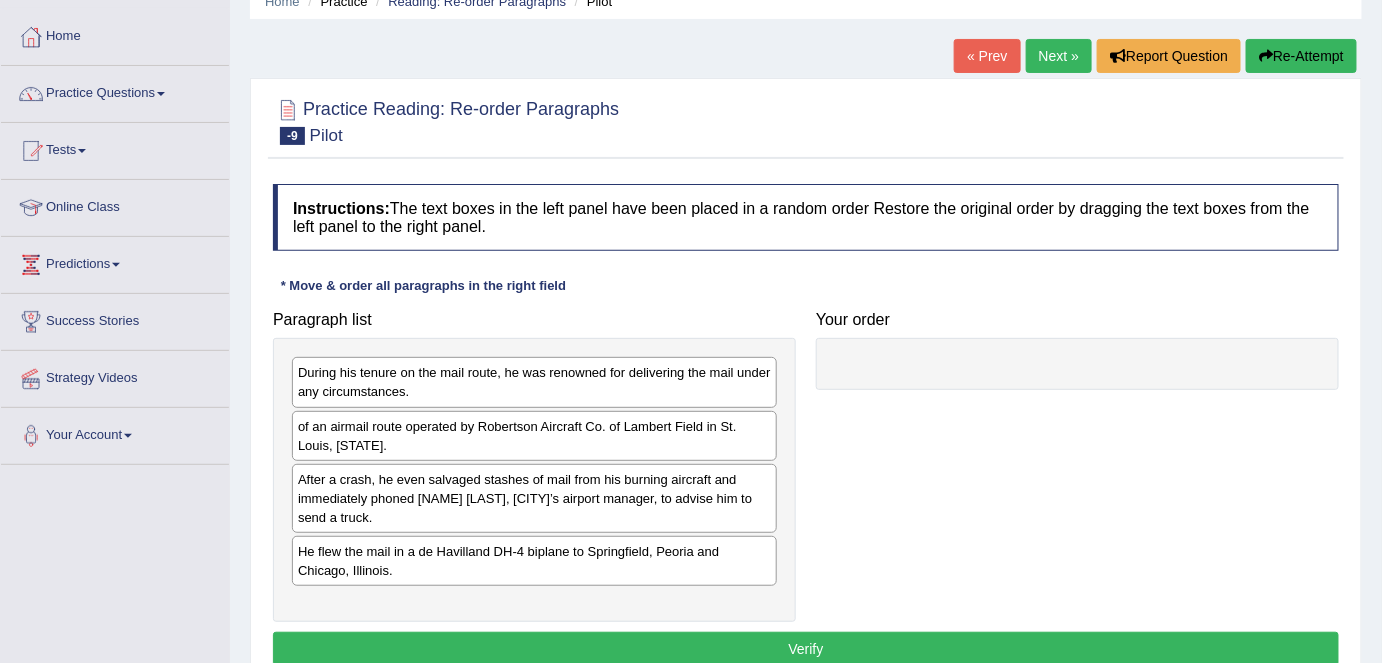 click on "« Prev" at bounding box center [987, 56] 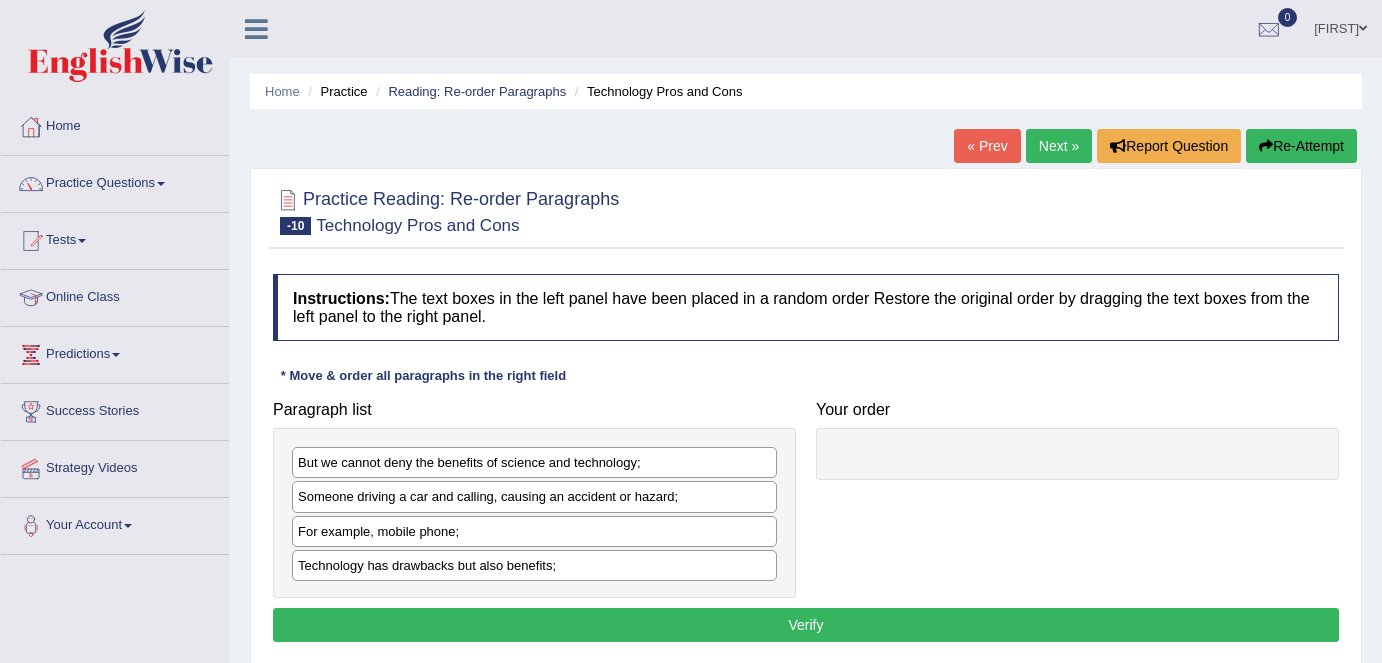 scroll, scrollTop: 0, scrollLeft: 0, axis: both 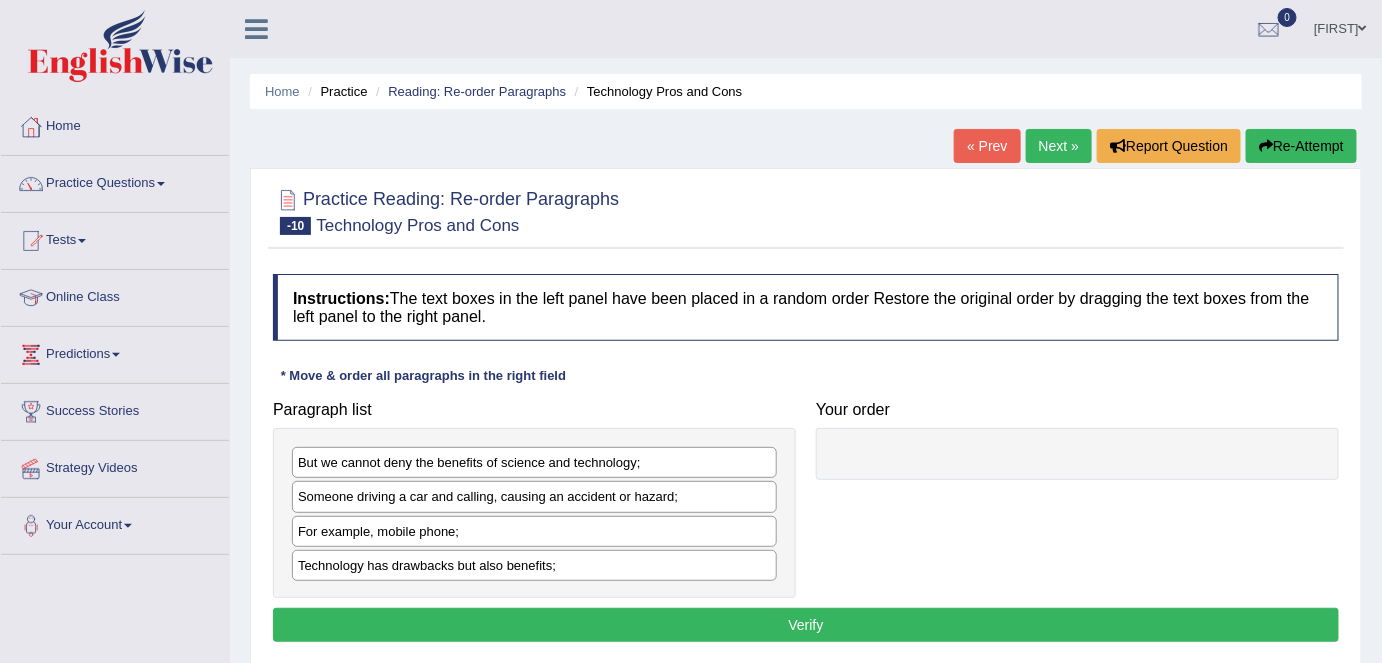 click on "« Prev" at bounding box center [987, 146] 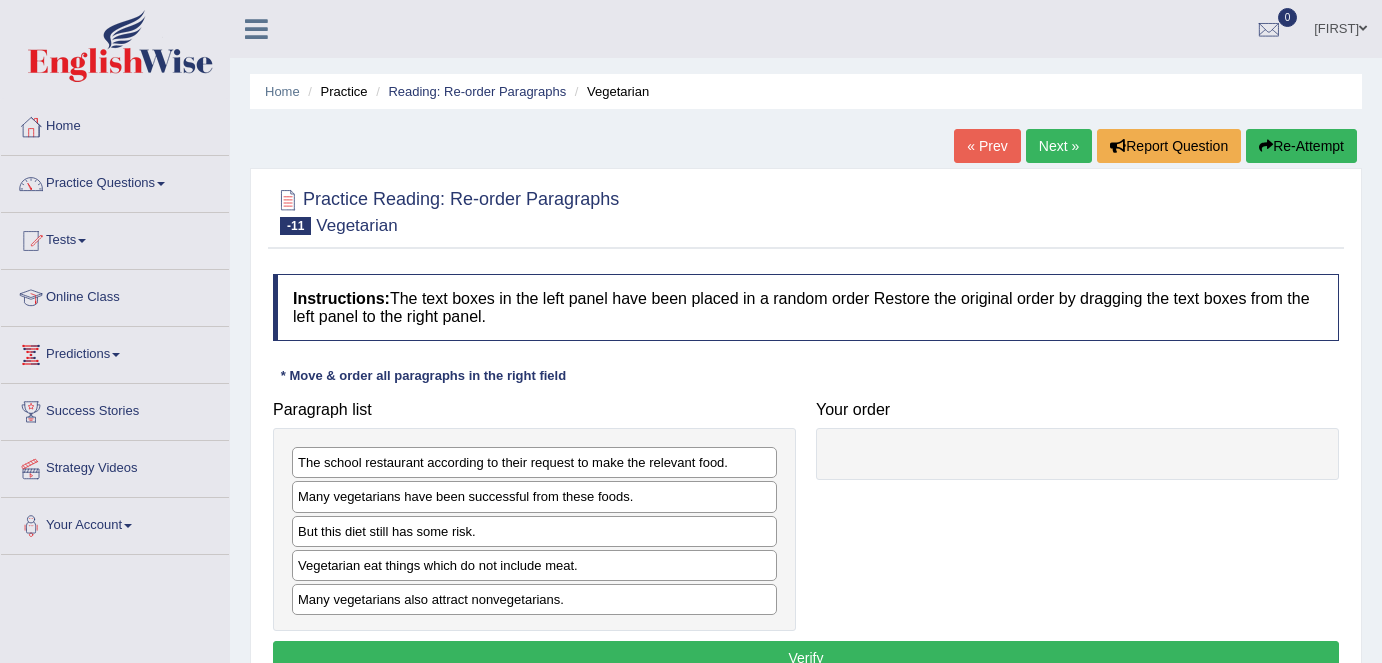scroll, scrollTop: 0, scrollLeft: 0, axis: both 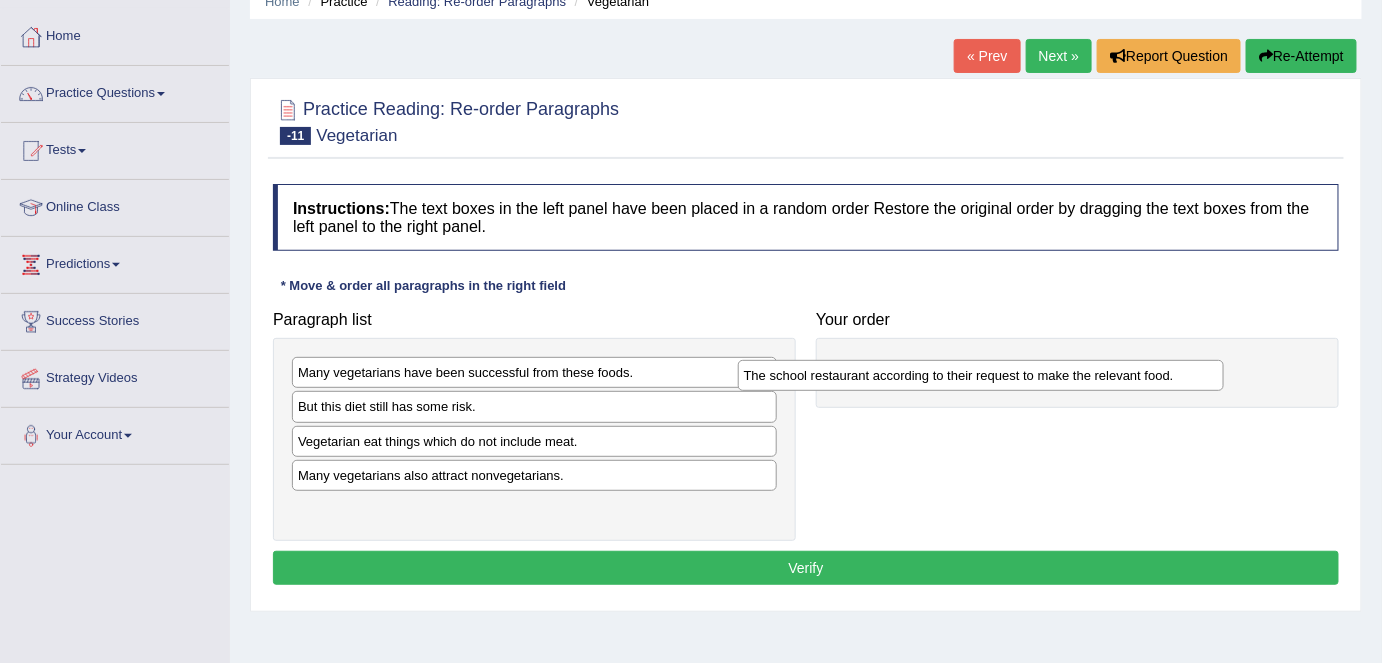 drag, startPoint x: 414, startPoint y: 369, endPoint x: 860, endPoint y: 372, distance: 446.0101 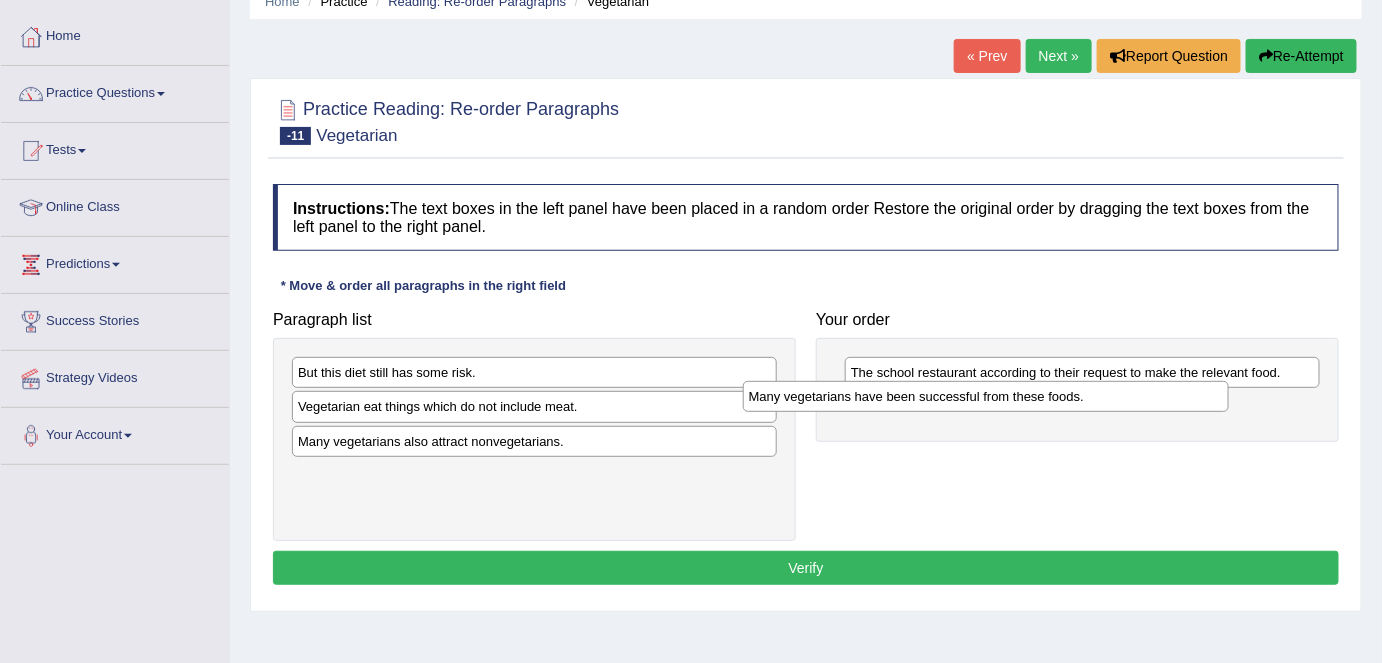 drag, startPoint x: 453, startPoint y: 368, endPoint x: 959, endPoint y: 392, distance: 506.56885 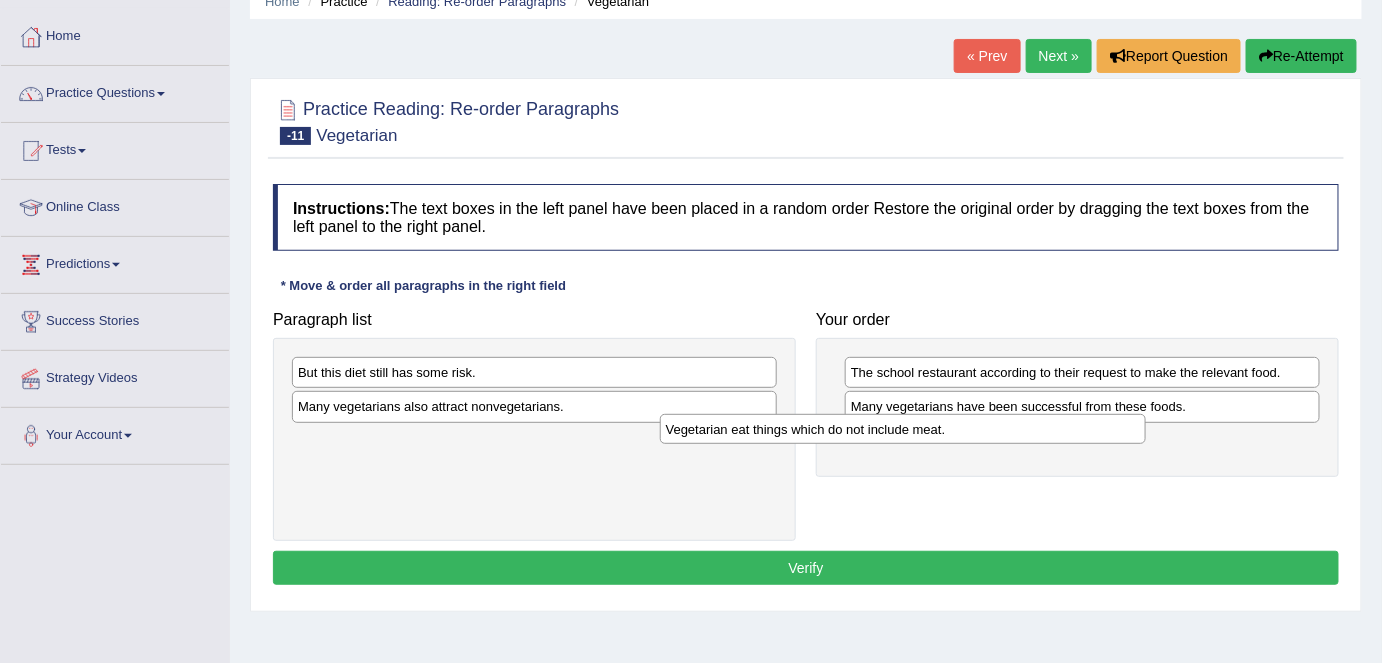 drag, startPoint x: 620, startPoint y: 399, endPoint x: 1036, endPoint y: 422, distance: 416.63535 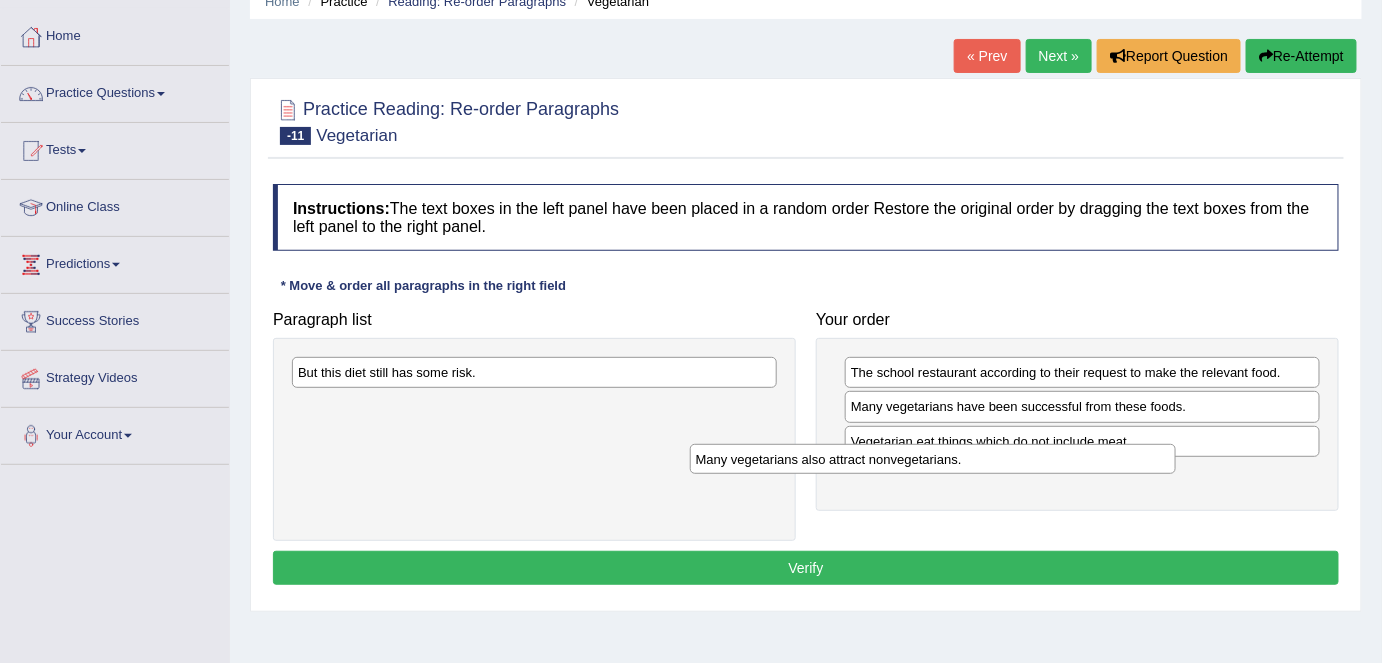 drag, startPoint x: 711, startPoint y: 411, endPoint x: 1109, endPoint y: 464, distance: 401.5134 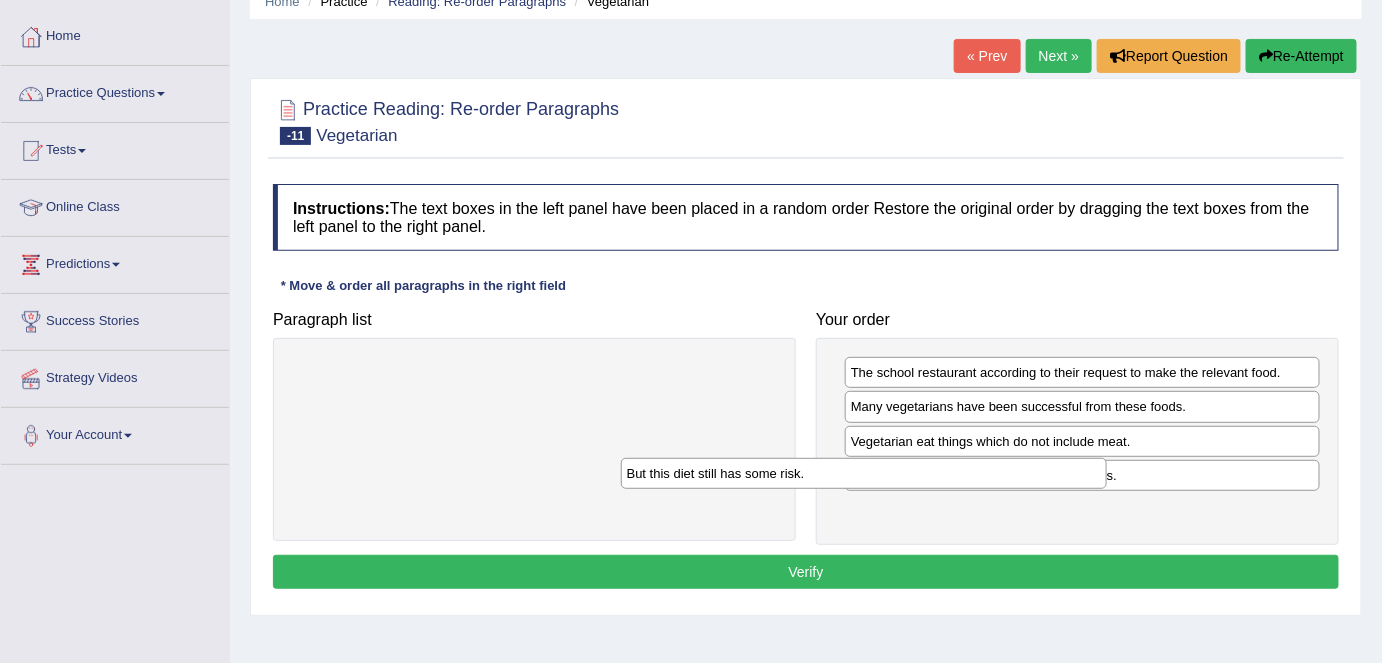 drag, startPoint x: 701, startPoint y: 367, endPoint x: 1172, endPoint y: 484, distance: 485.31433 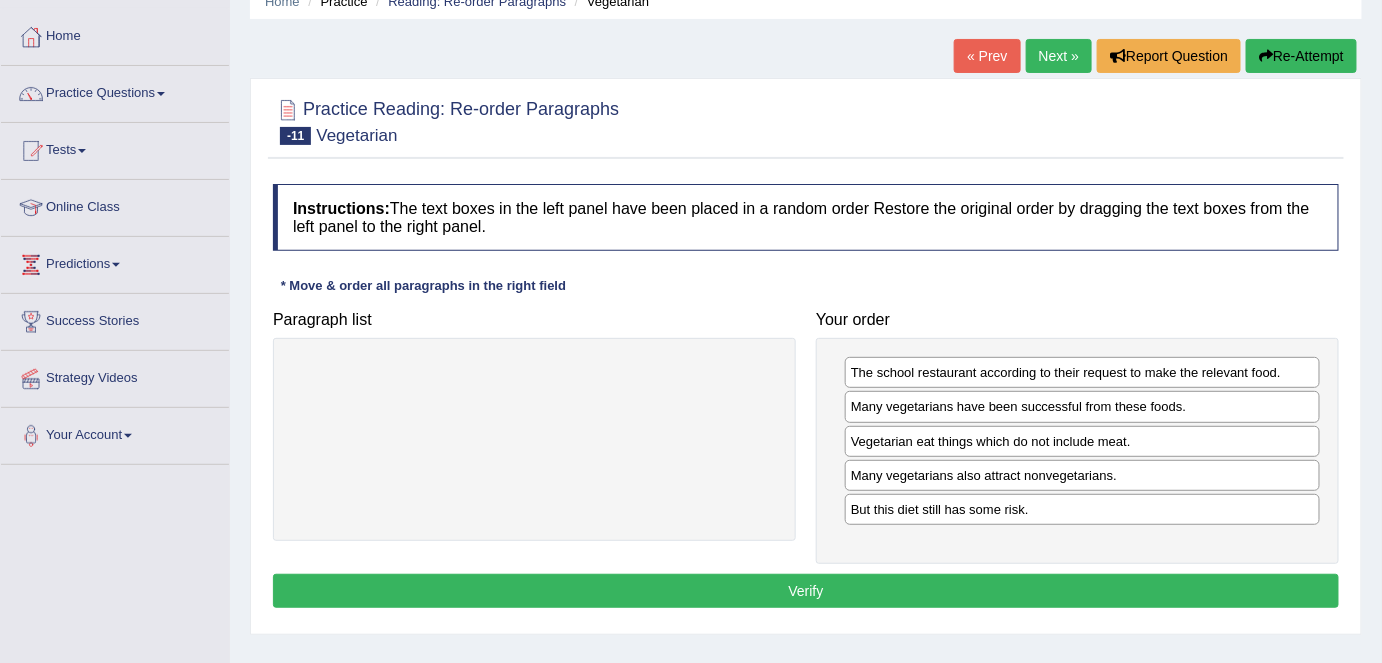 click on "Verify" at bounding box center (806, 591) 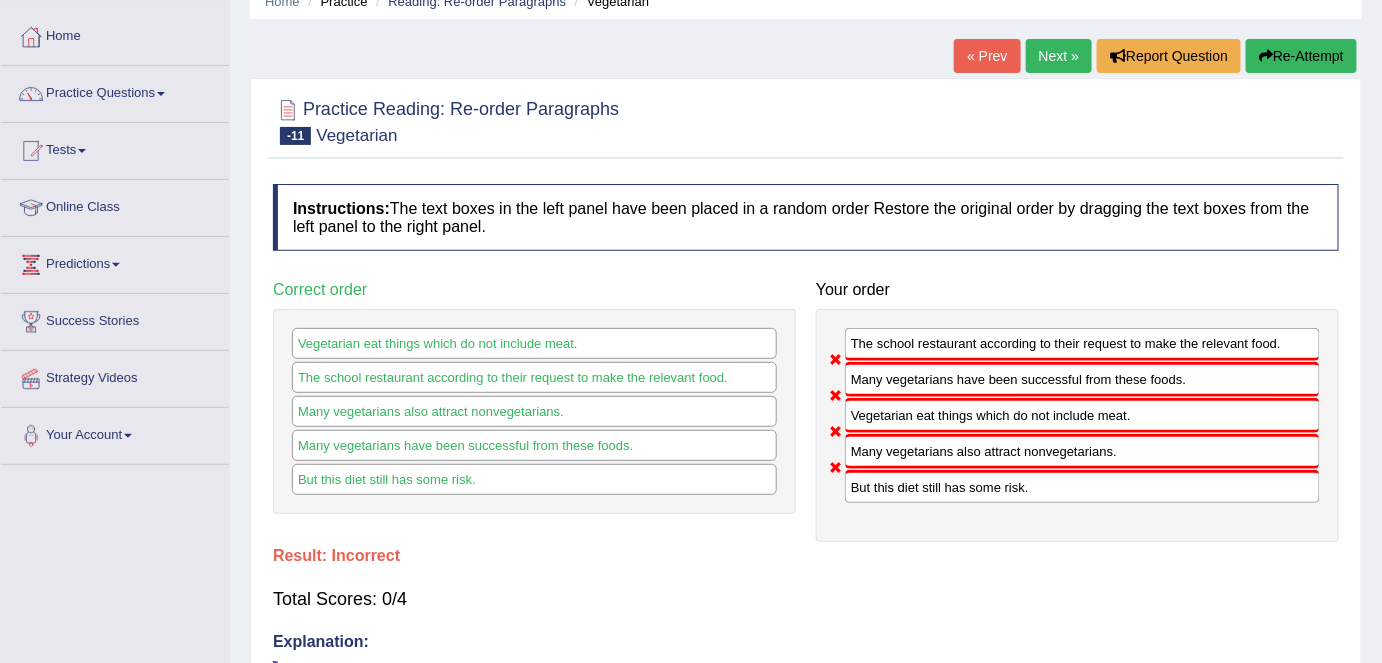 click on "Re-Attempt" at bounding box center [1301, 56] 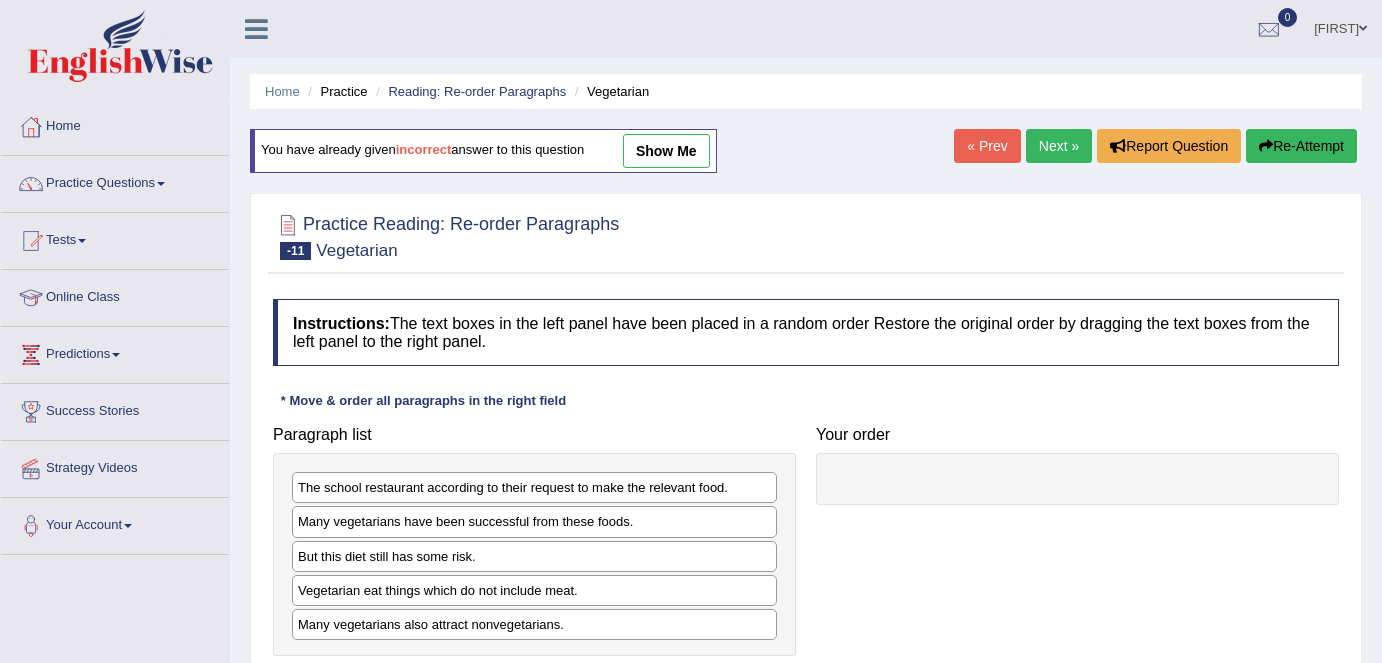 scroll, scrollTop: 90, scrollLeft: 0, axis: vertical 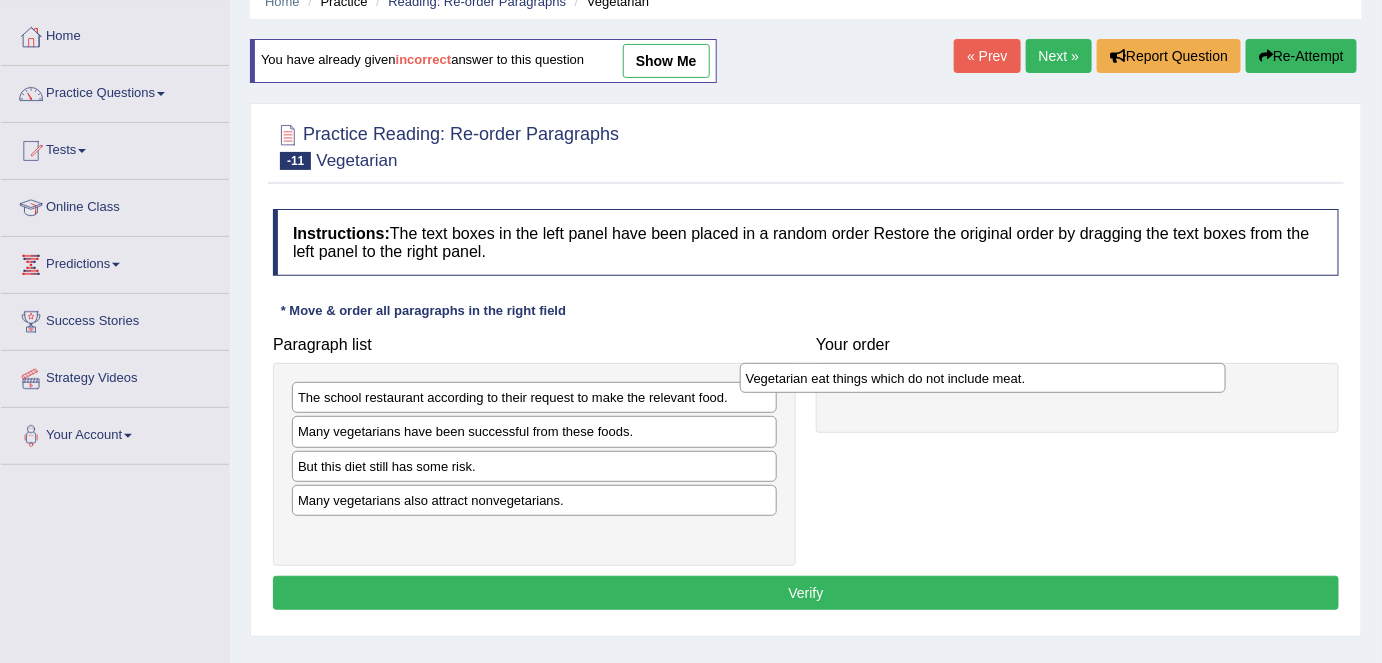 drag, startPoint x: 436, startPoint y: 494, endPoint x: 890, endPoint y: 371, distance: 470.36688 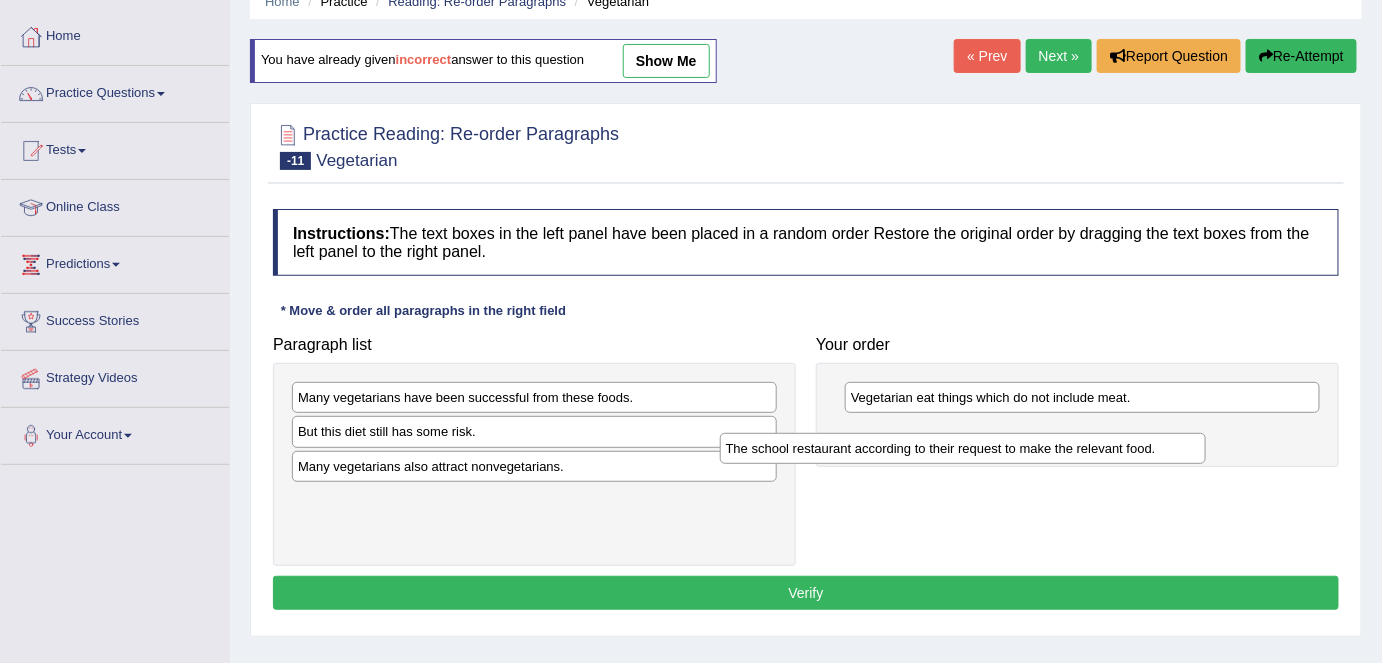 drag, startPoint x: 487, startPoint y: 392, endPoint x: 915, endPoint y: 443, distance: 431.02783 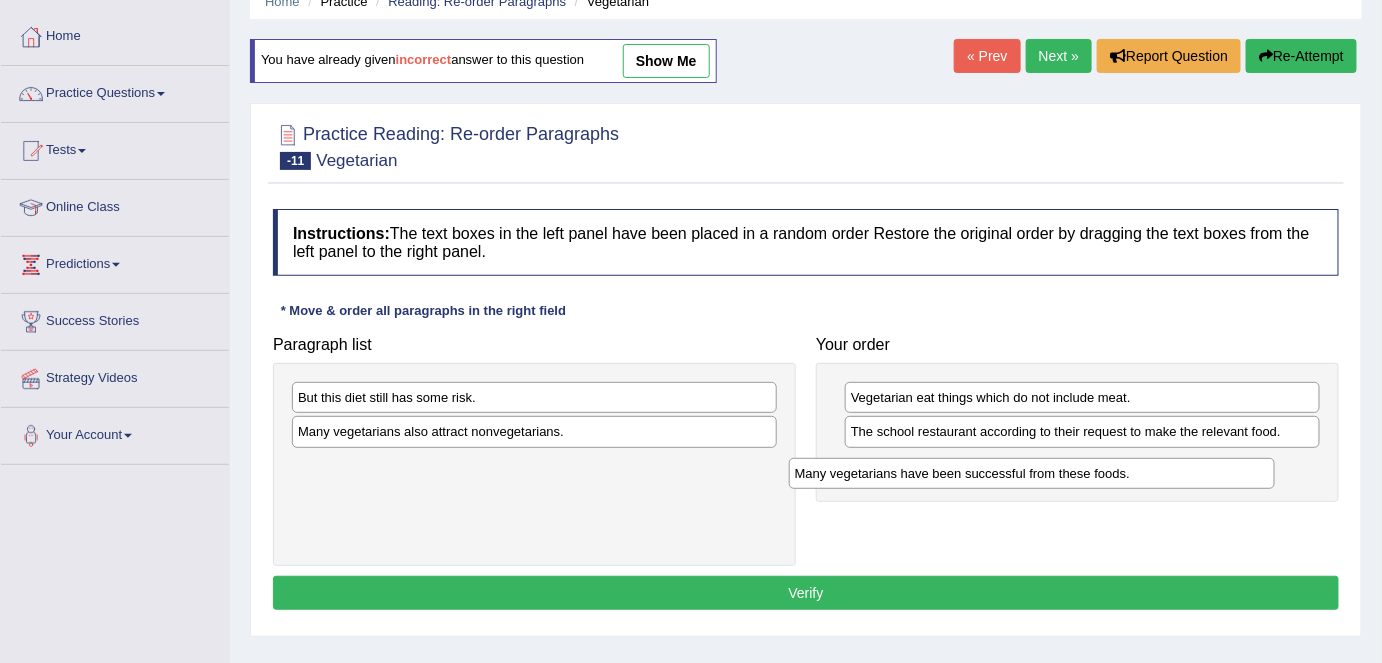 drag, startPoint x: 521, startPoint y: 394, endPoint x: 1021, endPoint y: 470, distance: 505.743 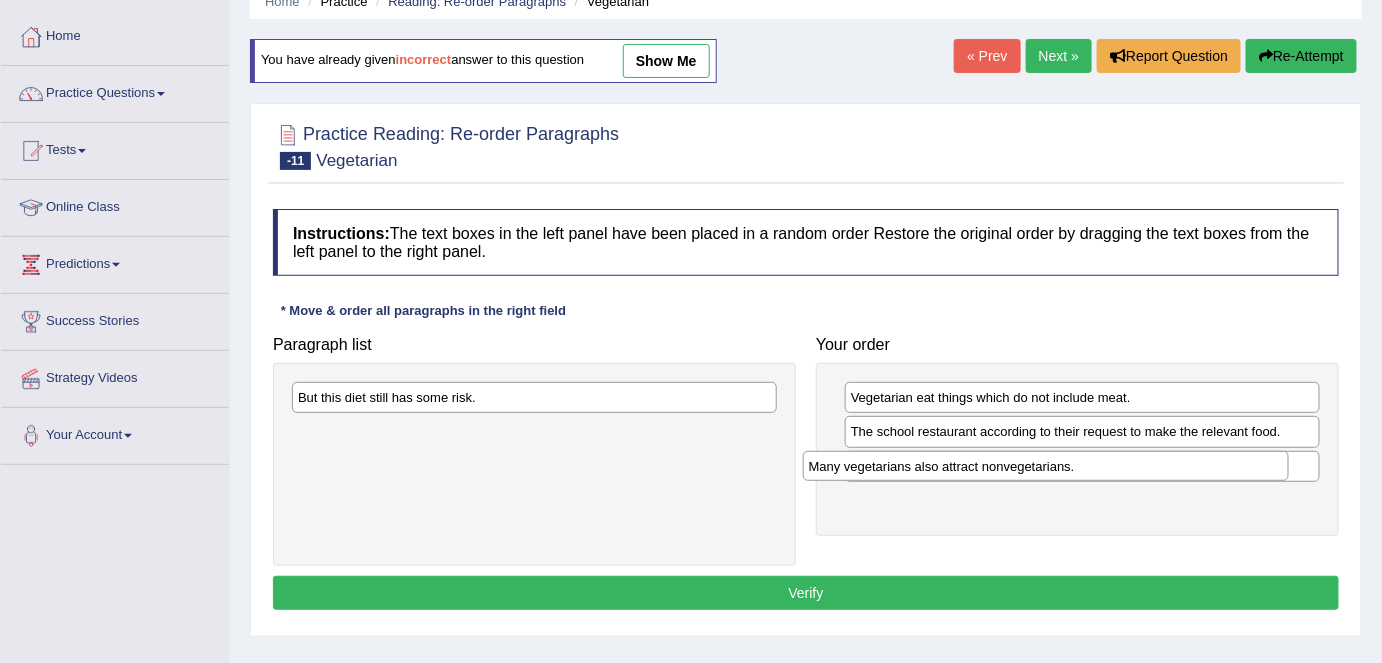 drag, startPoint x: 503, startPoint y: 426, endPoint x: 1013, endPoint y: 460, distance: 511.13208 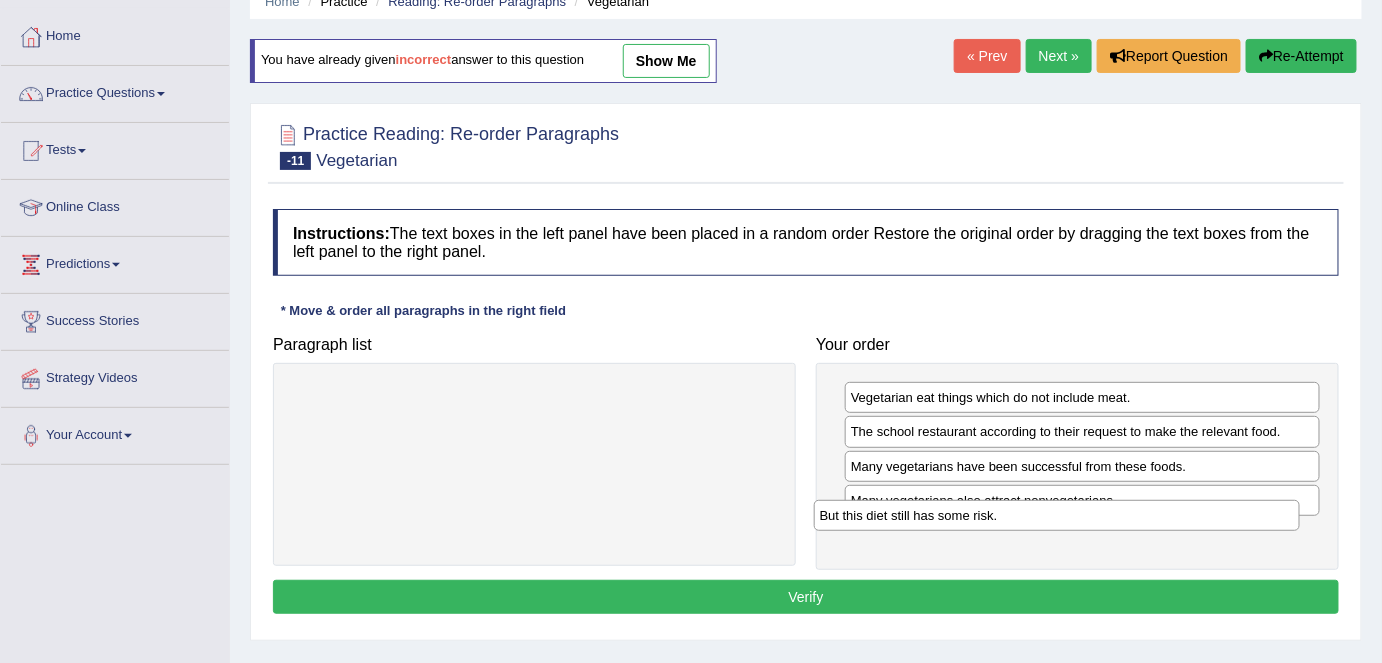 drag, startPoint x: 477, startPoint y: 398, endPoint x: 999, endPoint y: 515, distance: 534.9514 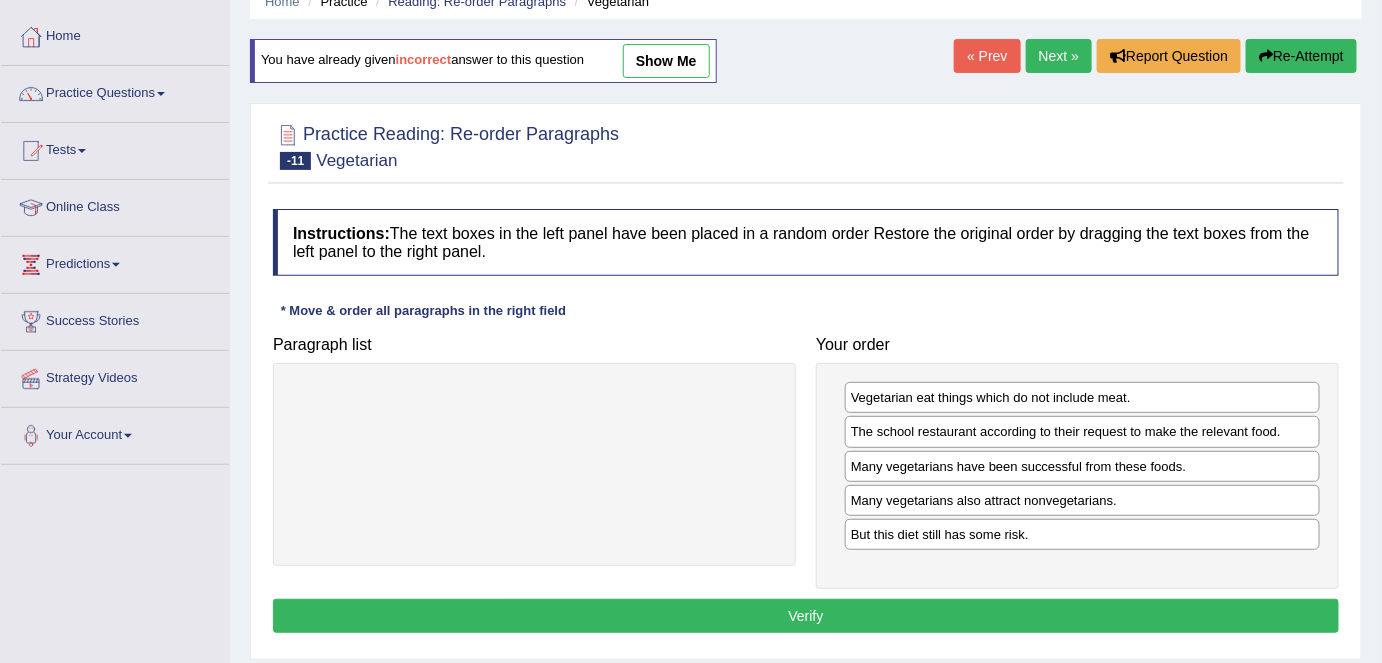 click on "Verify" at bounding box center (806, 616) 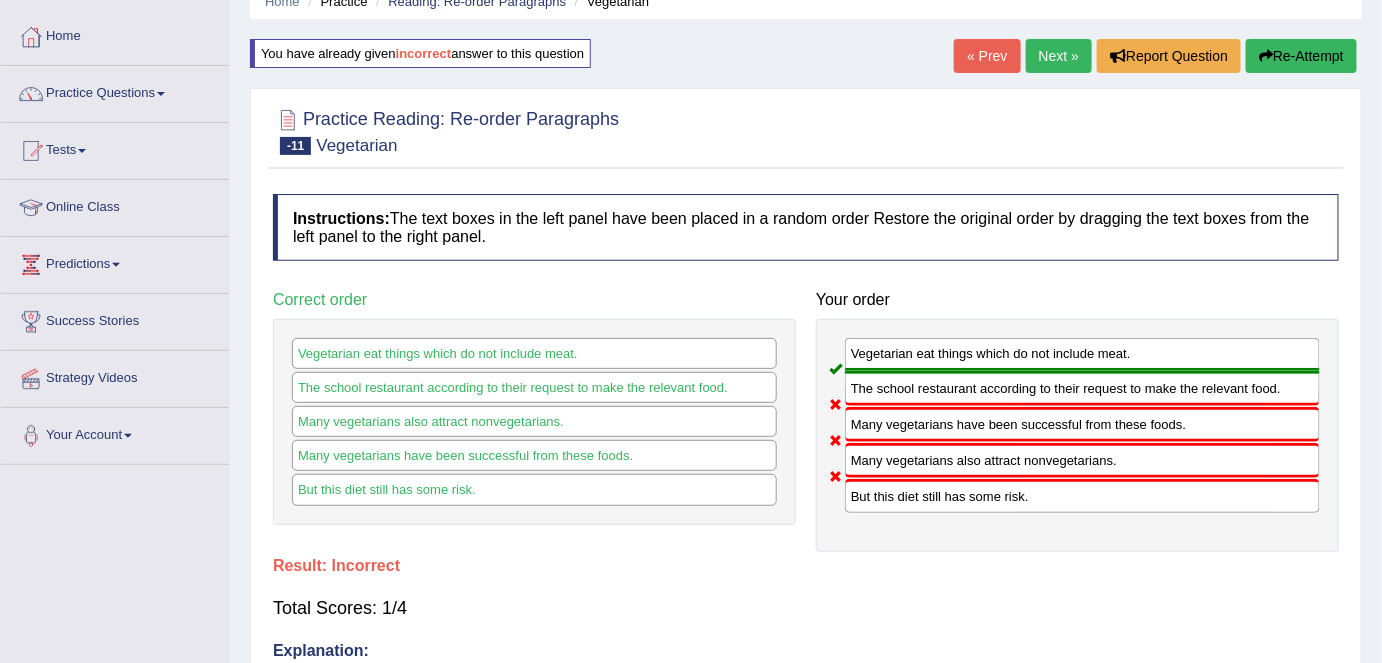 click on "Re-Attempt" at bounding box center (1301, 56) 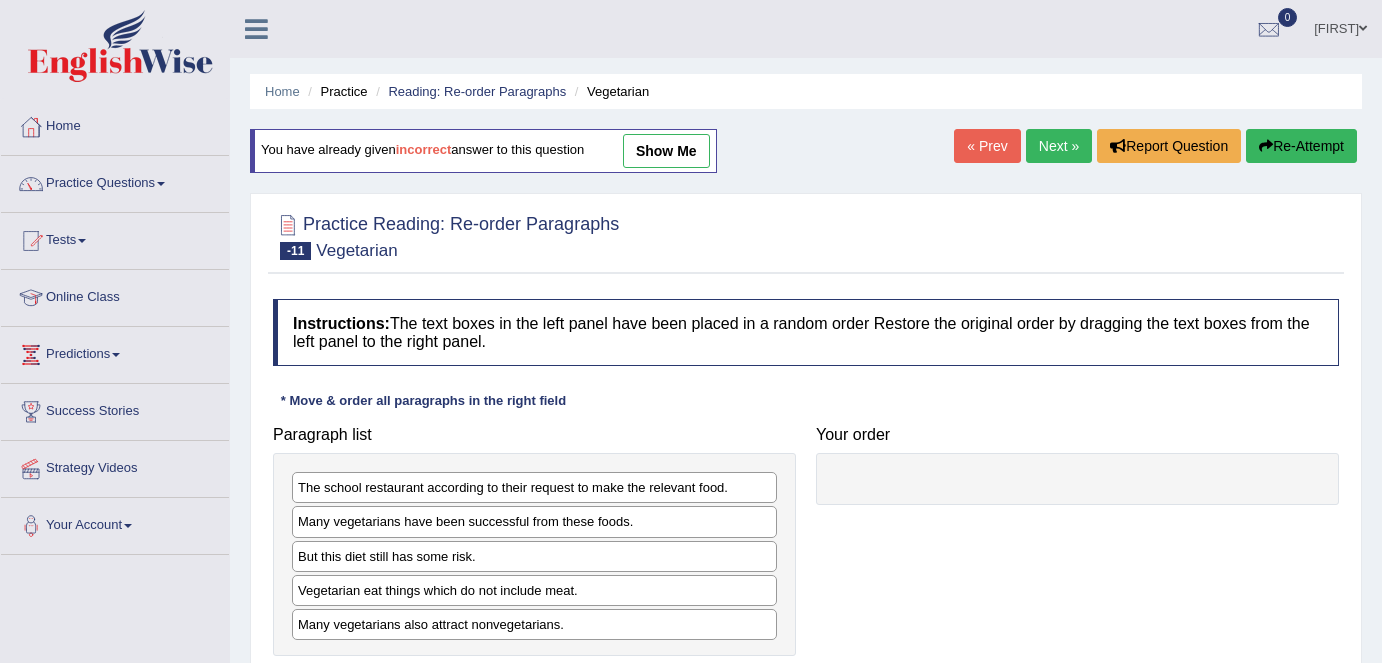 scroll, scrollTop: 90, scrollLeft: 0, axis: vertical 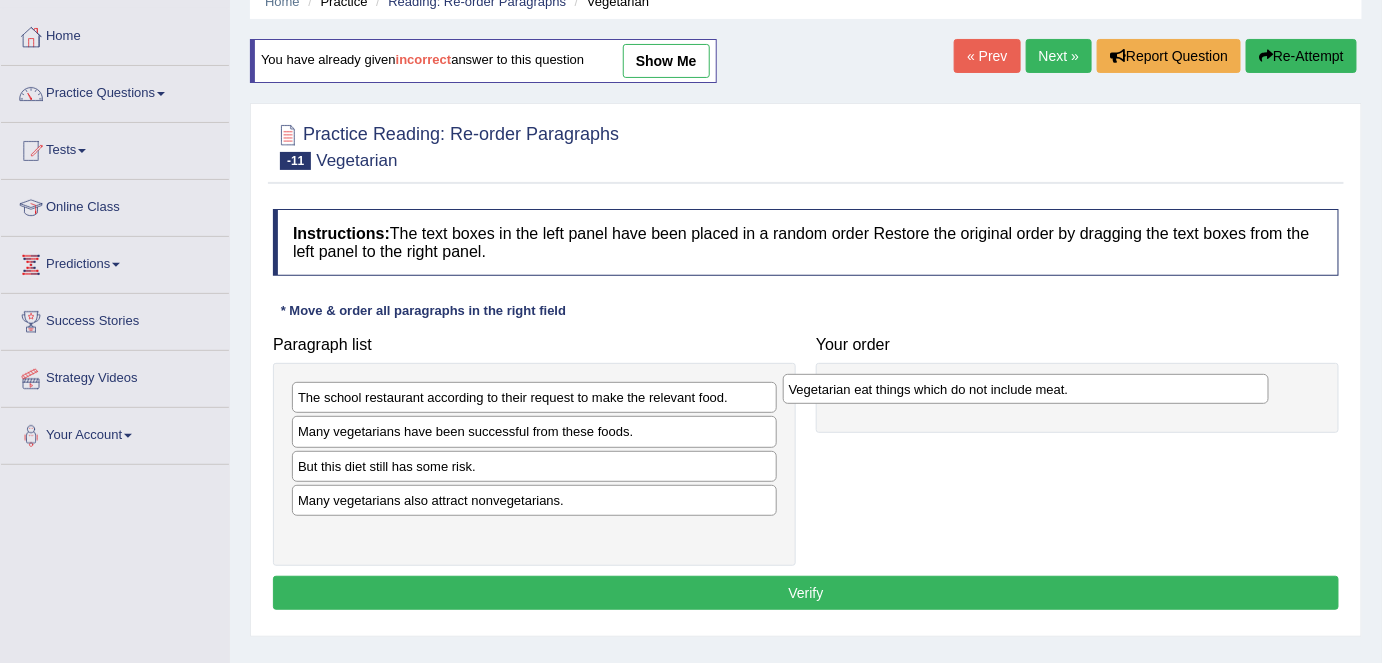 drag, startPoint x: 542, startPoint y: 487, endPoint x: 920, endPoint y: 383, distance: 392.04593 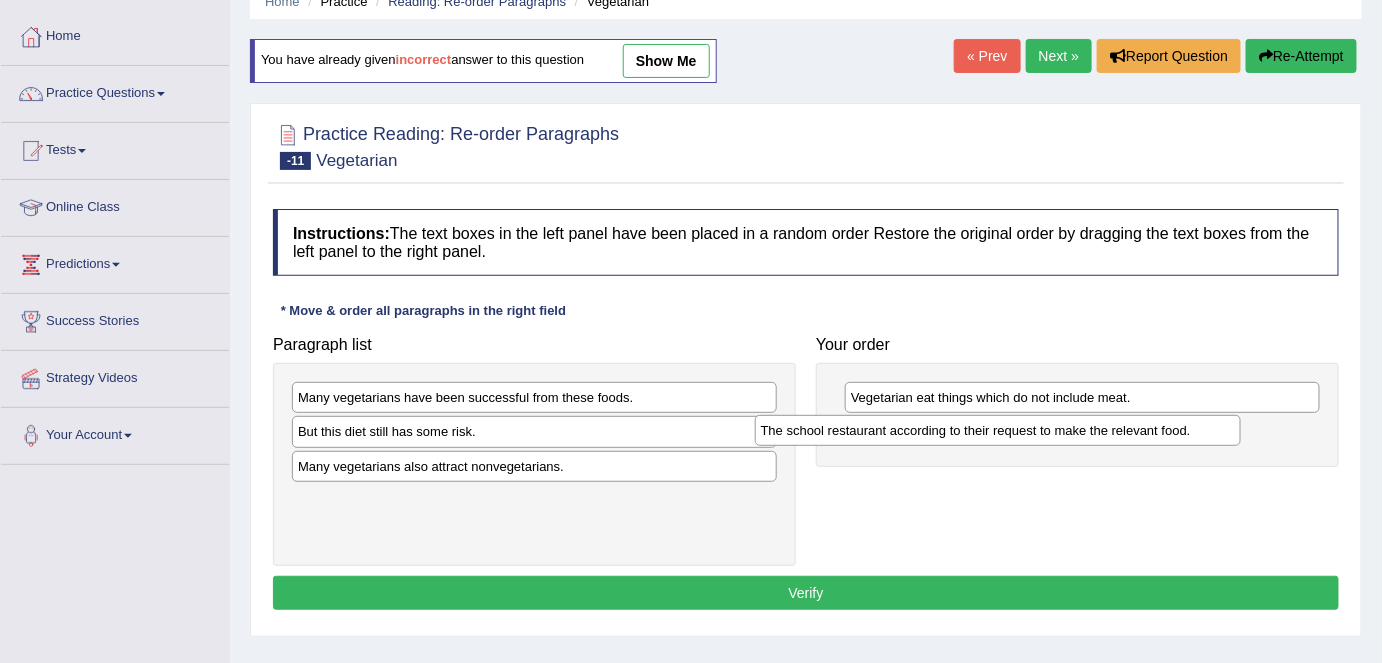 drag, startPoint x: 654, startPoint y: 396, endPoint x: 1136, endPoint y: 430, distance: 483.1977 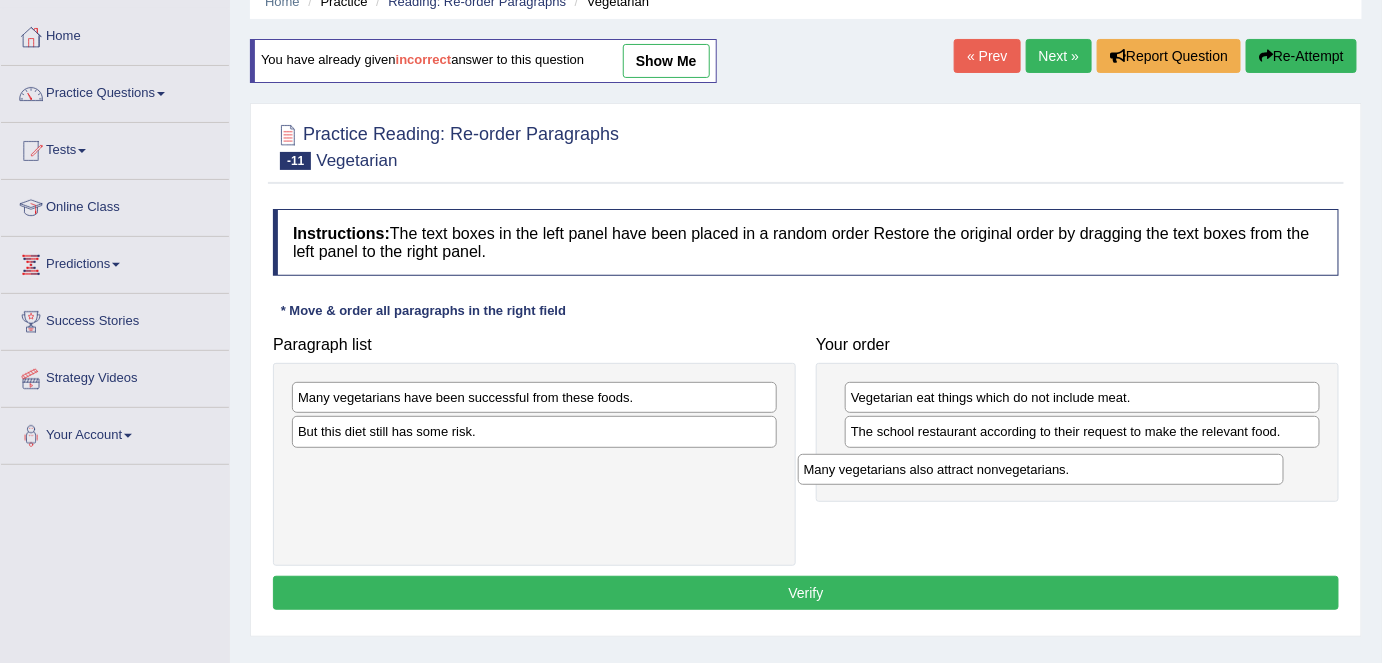 drag, startPoint x: 464, startPoint y: 465, endPoint x: 970, endPoint y: 470, distance: 506.0247 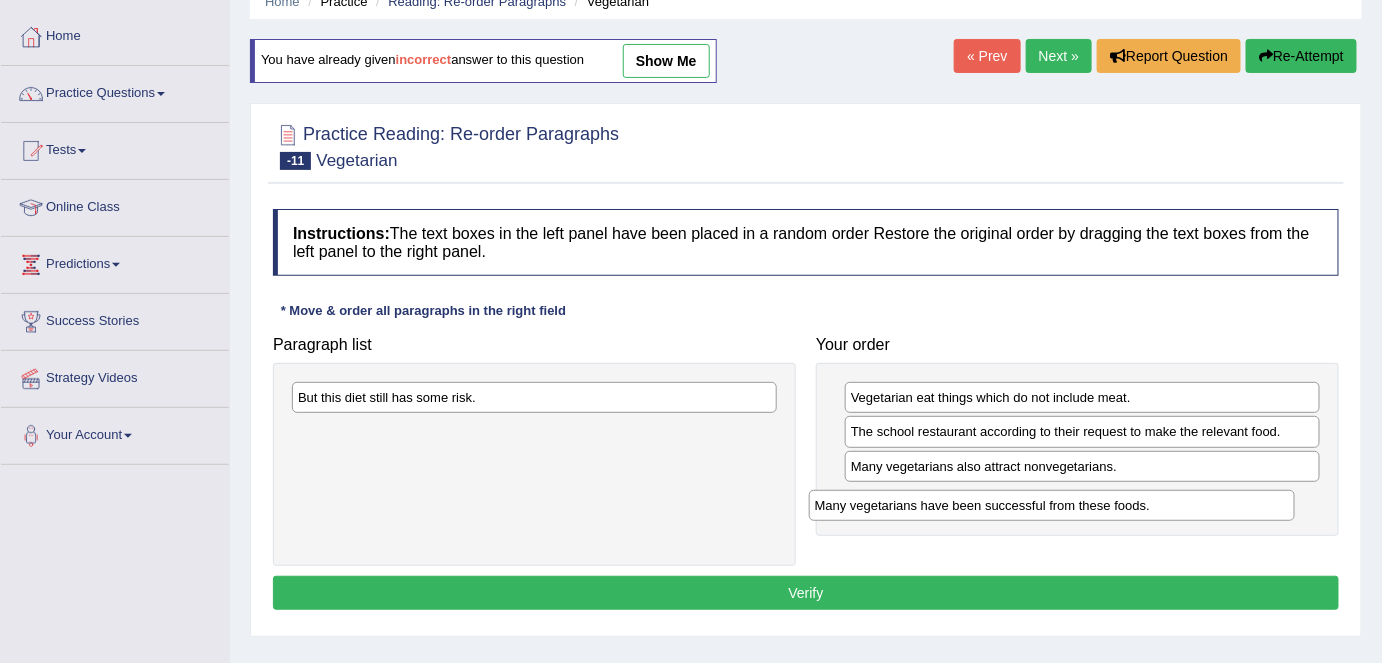drag, startPoint x: 551, startPoint y: 396, endPoint x: 1068, endPoint y: 504, distance: 528.16003 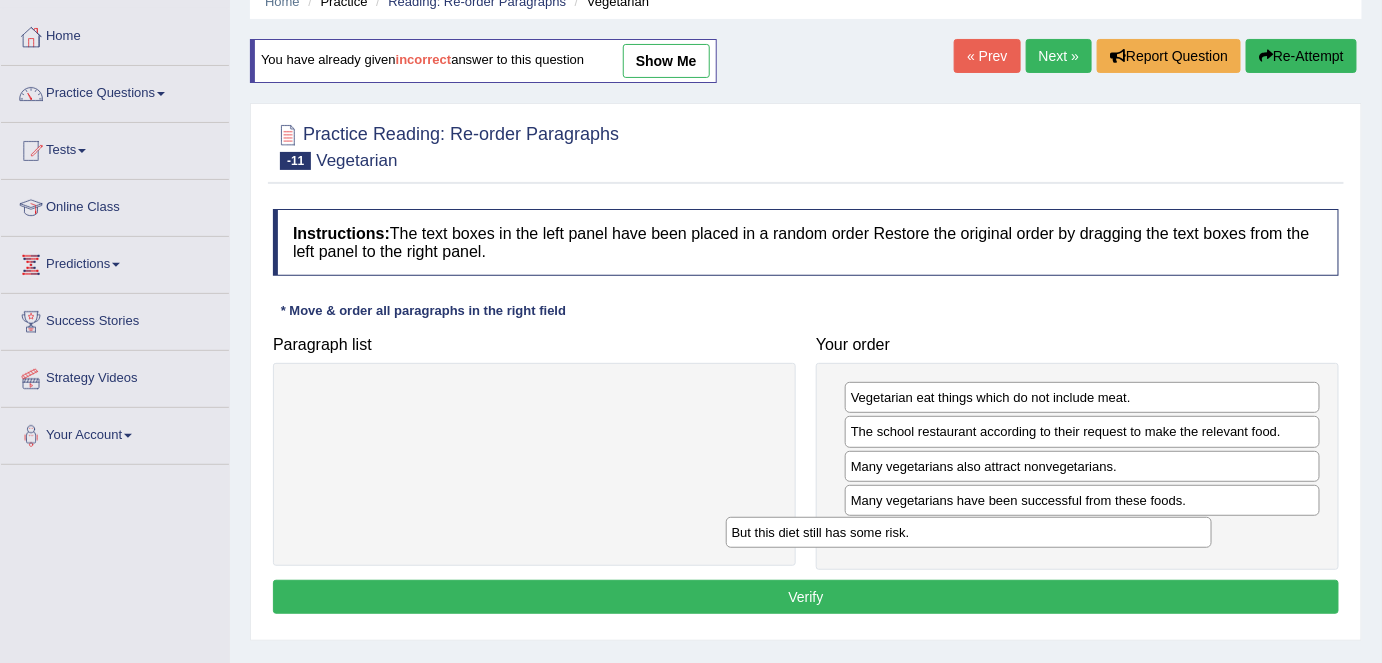 drag, startPoint x: 624, startPoint y: 396, endPoint x: 1069, endPoint y: 532, distance: 465.31818 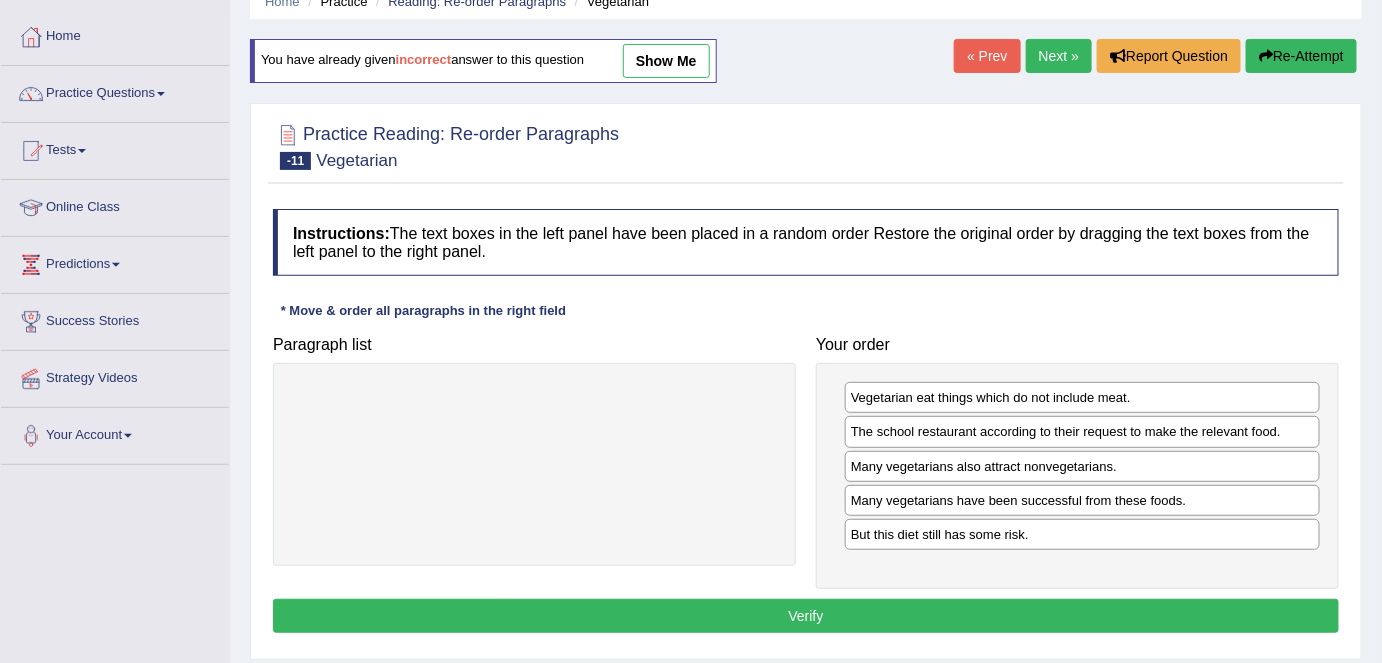 click on "Verify" at bounding box center [806, 616] 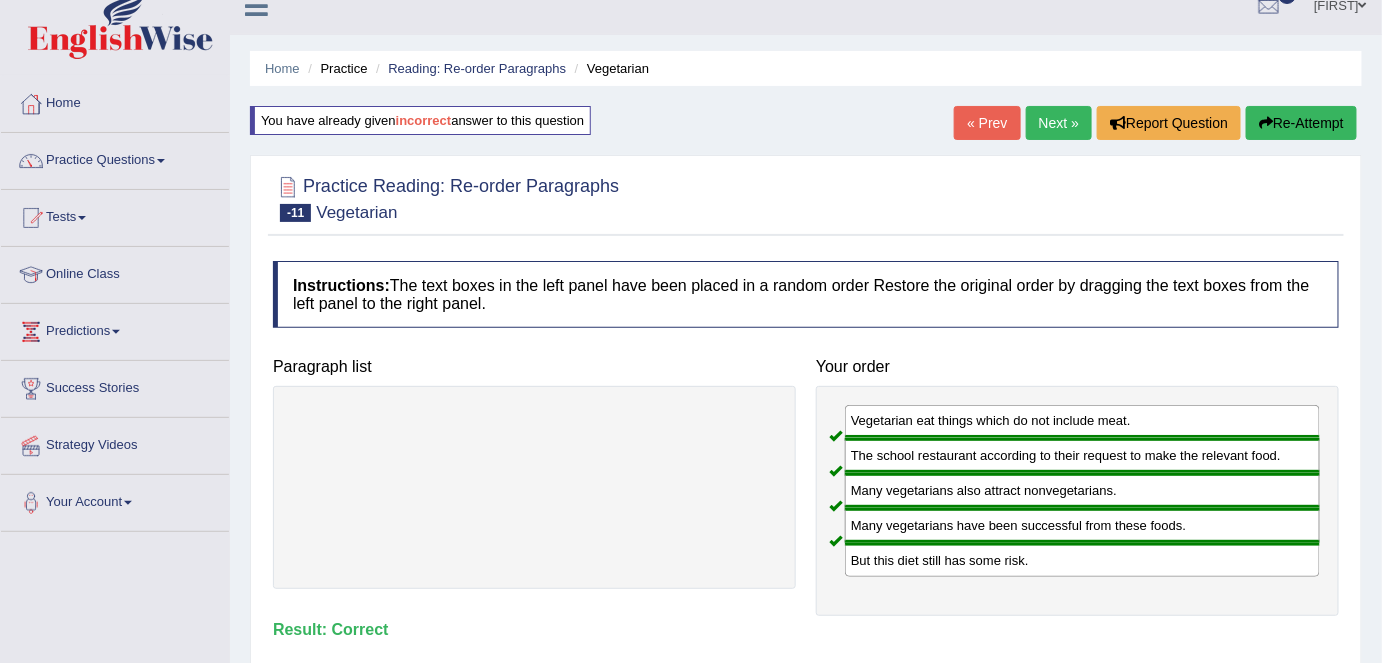 scroll, scrollTop: 0, scrollLeft: 0, axis: both 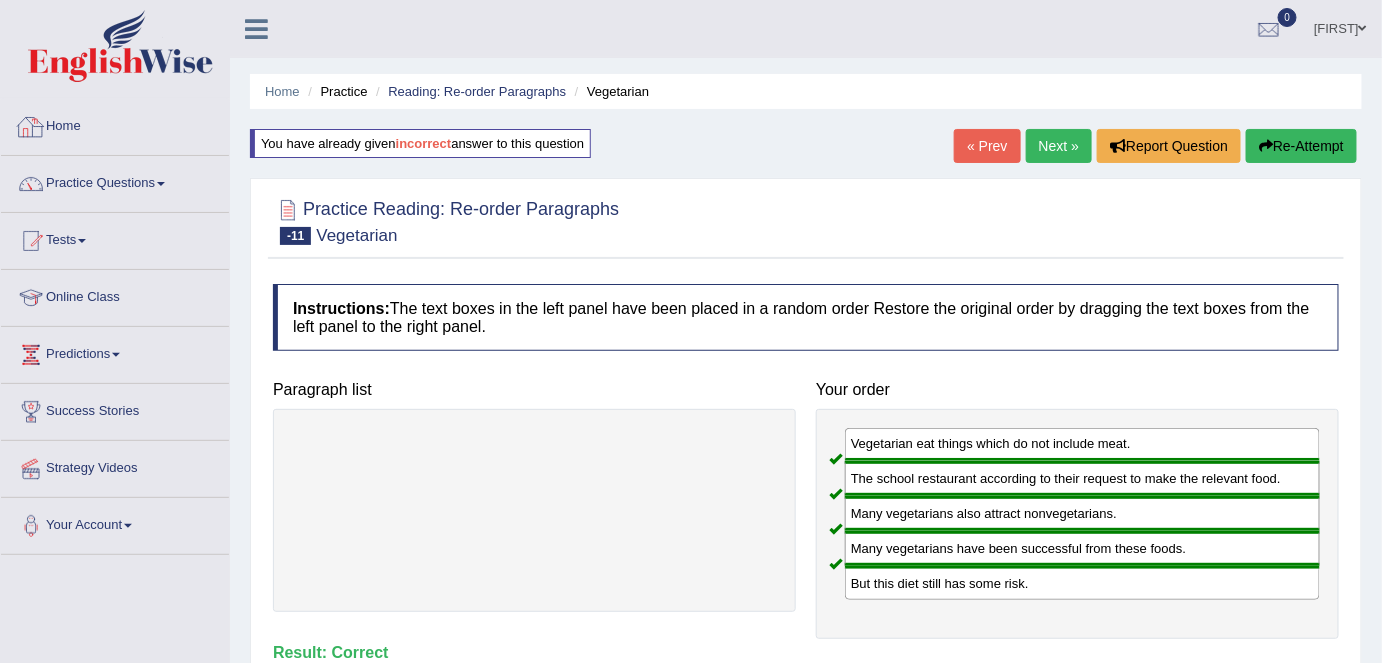click on "Home" at bounding box center [115, 124] 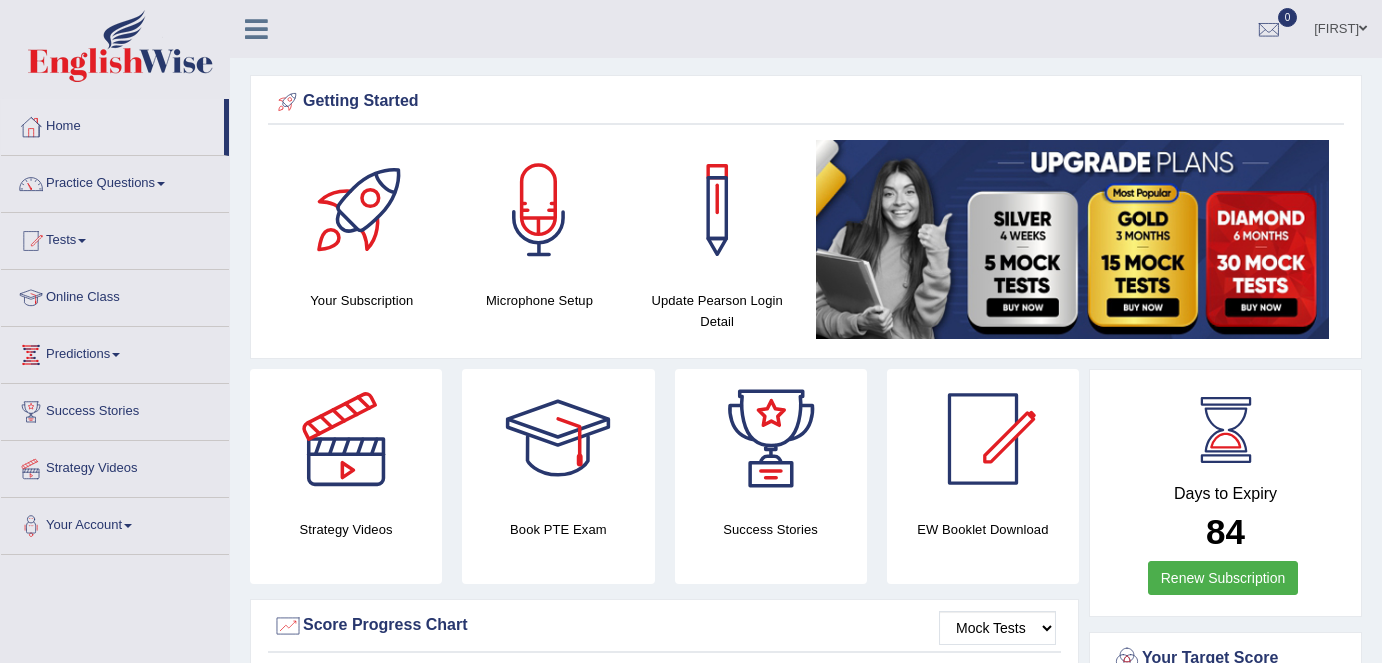 scroll, scrollTop: 0, scrollLeft: 0, axis: both 